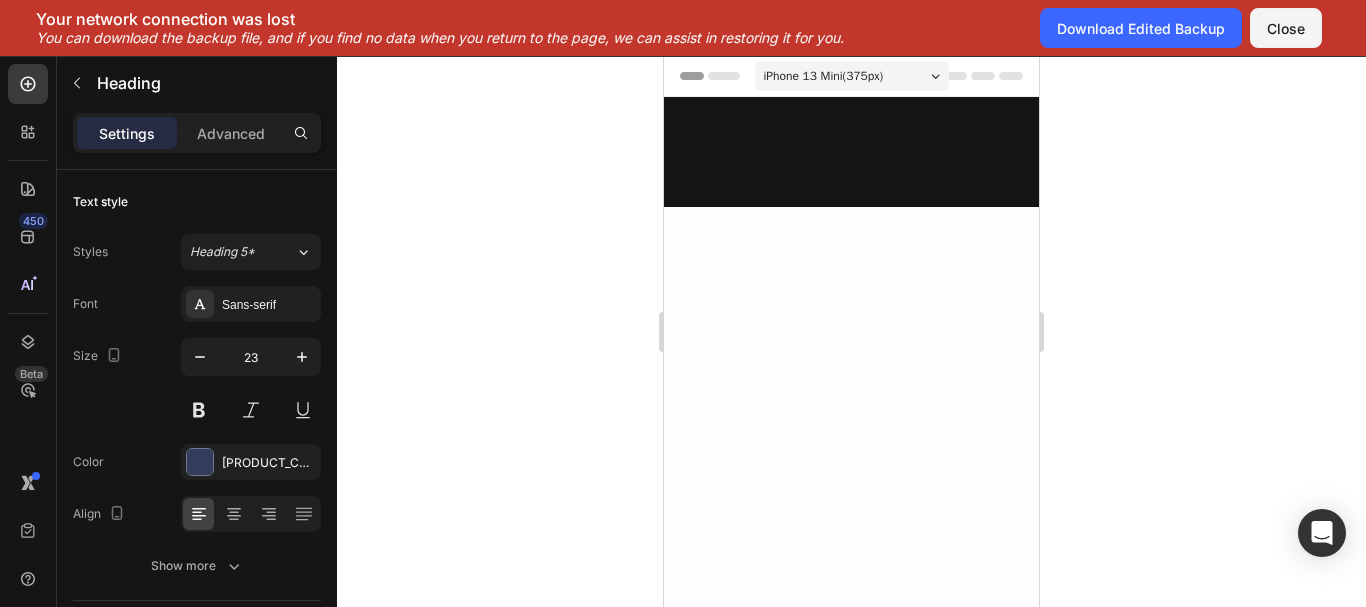 scroll, scrollTop: 0, scrollLeft: 0, axis: both 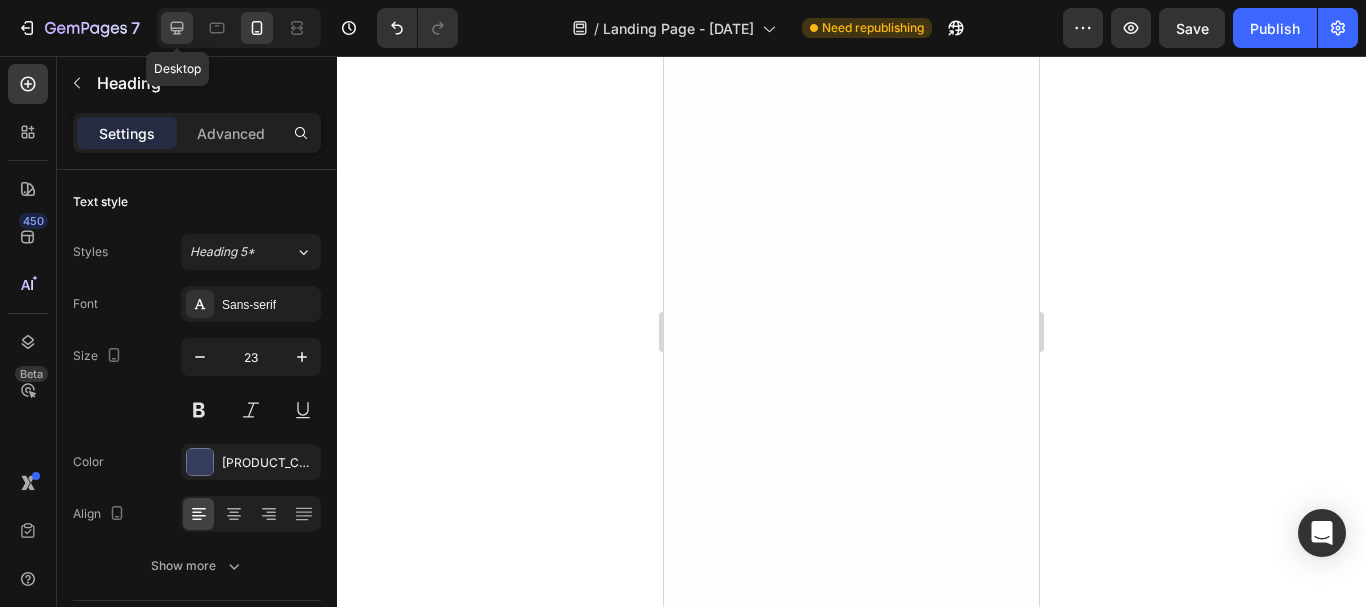 click 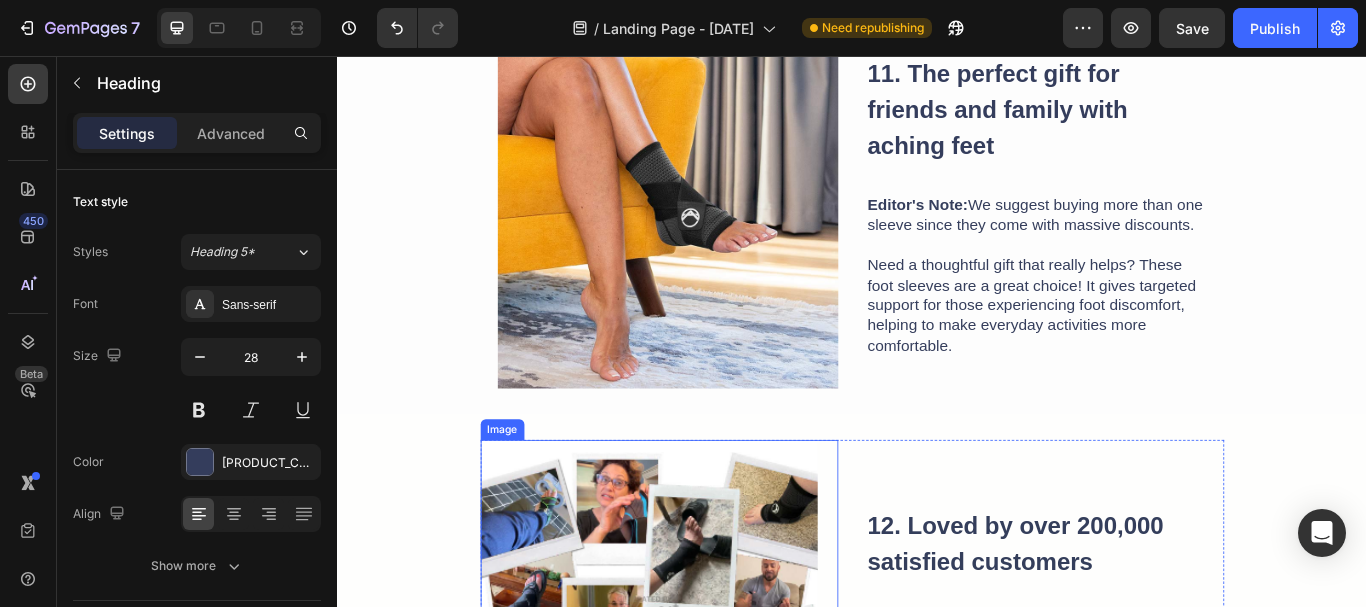 scroll, scrollTop: 7800, scrollLeft: 0, axis: vertical 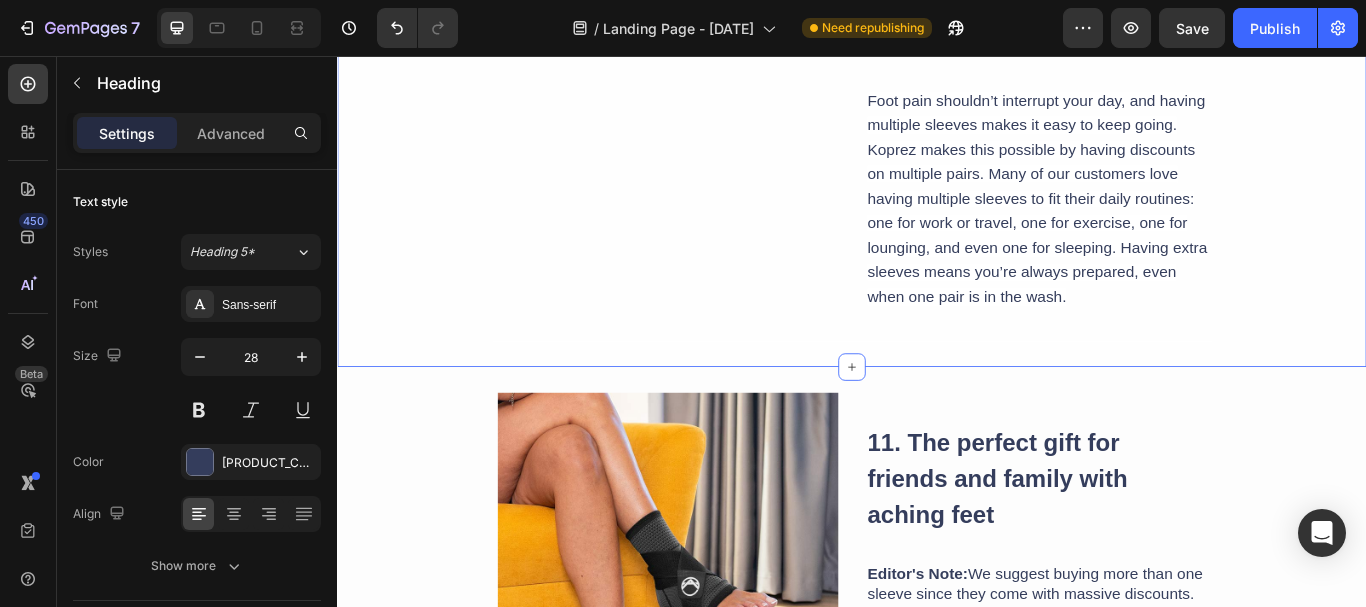 click on "Image 8. It’s the ultimate money-saver Heading With a single session of physical therapy often costing as much as a week’s worth of groceries, the expenses can quickly add up. And let’s not forget those high-end brands that promise relief but often fall short, leaving you feeling frustrated and still in pain.   Instead of quick fixes, the Koprez Foot Sleeves are about effective management of foot pain—offering you comfort and support without breaking the bank.   Bonus:  You can get expert tips and strategies to manage foot pain from our eBook “COMPLETE GUIDE TO FOOT SUPPORT & COMFORT” for a limited time. Text Block Row Image 9. Discounts on multiple sleeves for every part of your day - because they’re that helpful Heading Text Block Product Row Row" at bounding box center (937, -161) 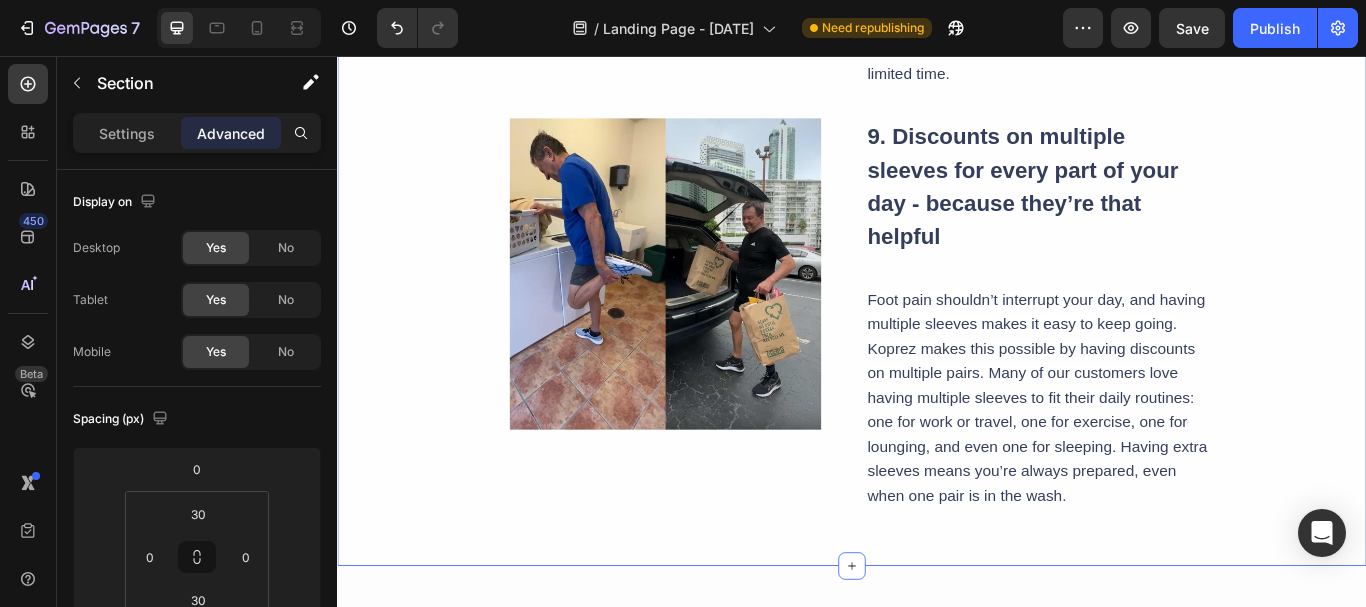 scroll, scrollTop: 7500, scrollLeft: 0, axis: vertical 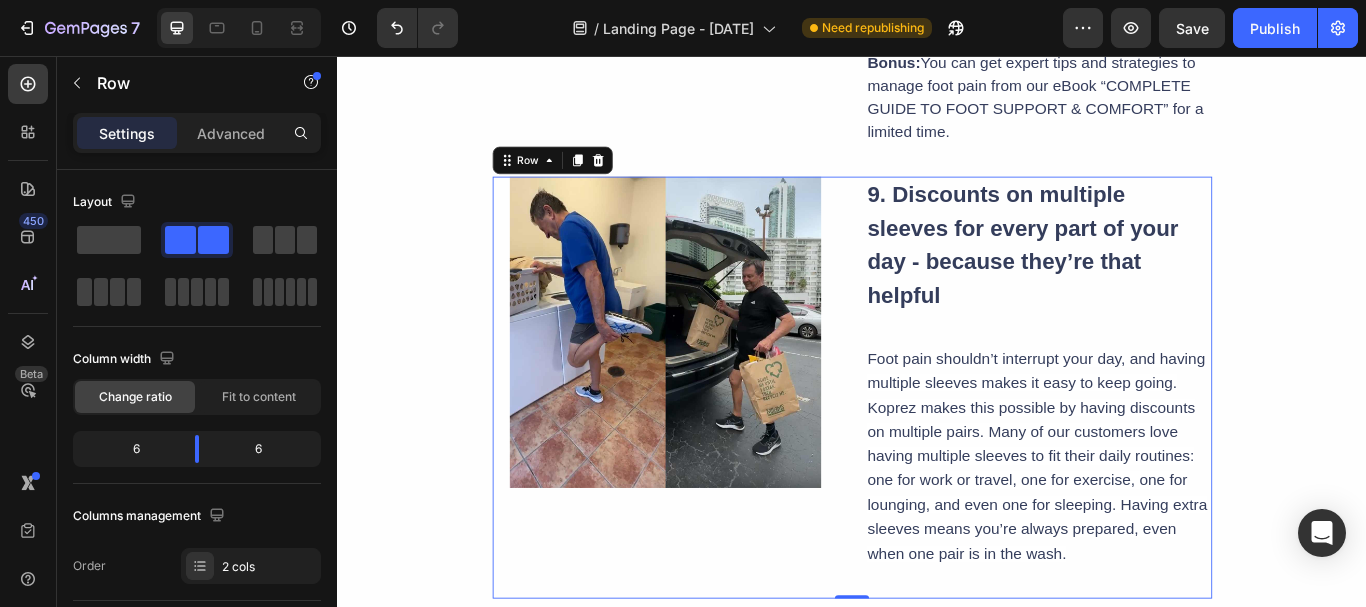 click on "Image 9. Discounts on multiple sleeves for every part of your day - because they’re that helpful Heading Foot pain shouldn’t interrupt your day, and having multiple sleeves makes it easy to keep going. Koprez makes this possible by having discounts on multiple pairs. Many of our customers love having multiple sleeves to fit their daily routines: one for work or travel, one for exercise, one for lounging, and even one for sleeping. Having extra sleeves means you’re always prepared, even when one pair is in the wash.  Text Block Product Row   0" at bounding box center [937, 443] 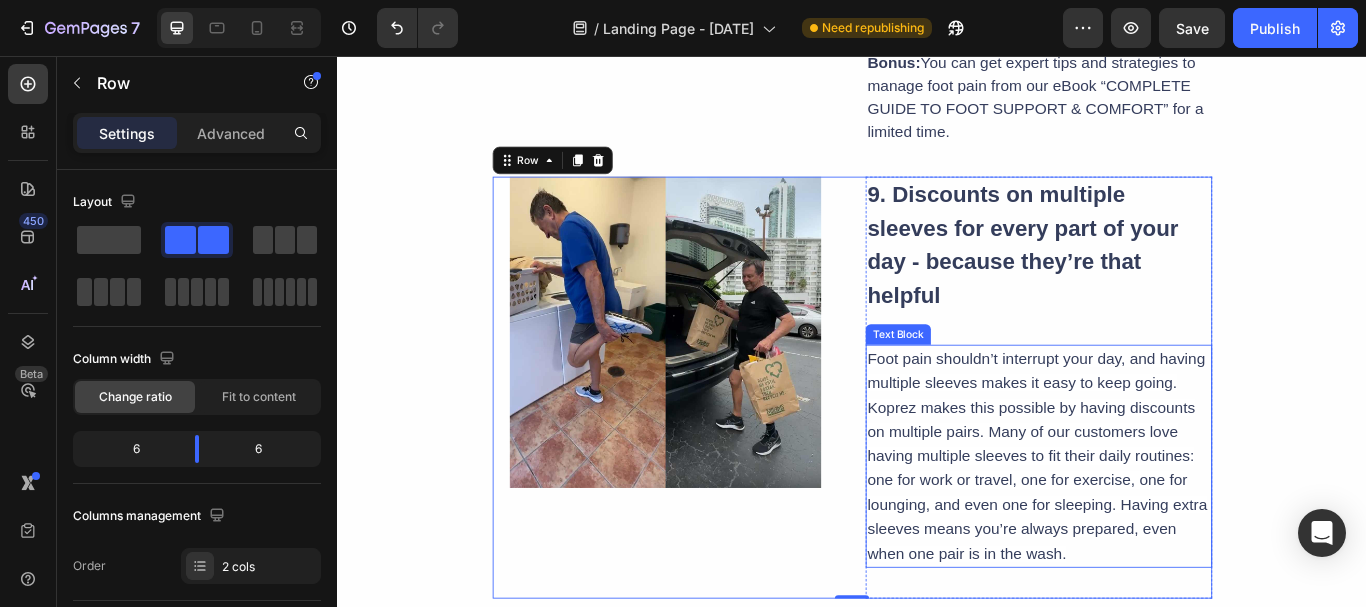 scroll, scrollTop: 8000, scrollLeft: 0, axis: vertical 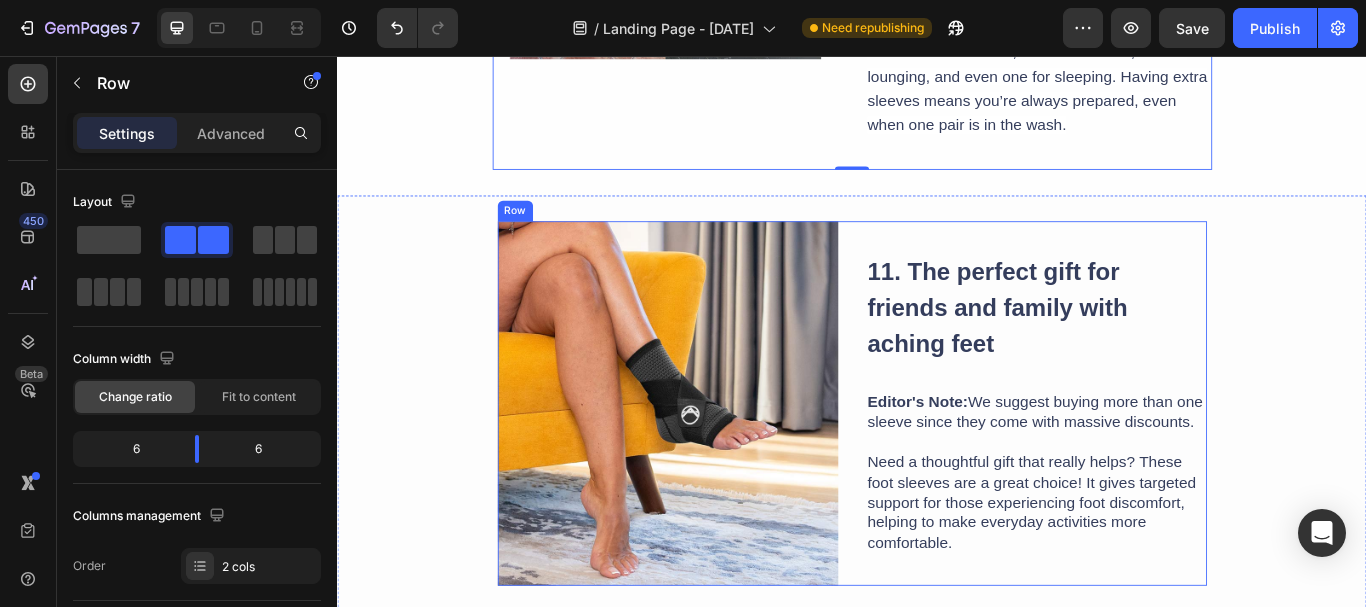 click on "Image 11. The perfect gift for friends and family with aching feet Heading Editor's Note:  We suggest buying more than one sleeve since they come with massive discounts.   Need a thoughtful gift that really helps? These foot sleeves are a great choice! It gives targeted support for those experiencing foot discomfort, helping to make everyday activities more comfortable. Text Block Row" at bounding box center [937, 461] 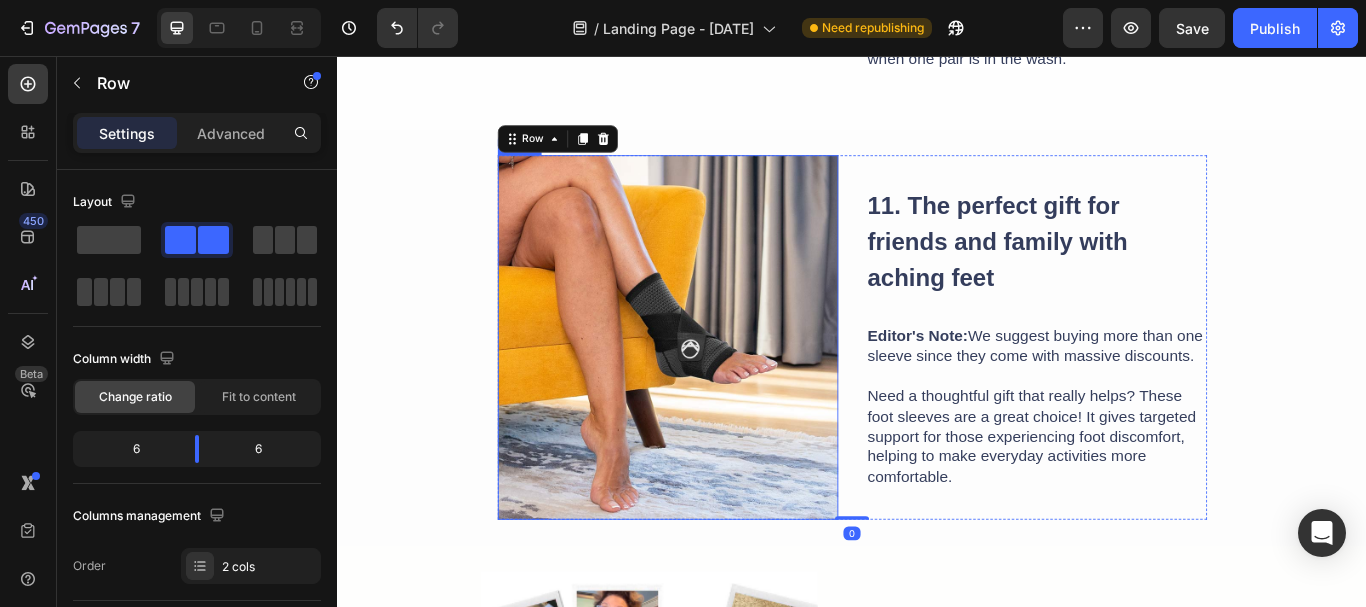 scroll, scrollTop: 8100, scrollLeft: 0, axis: vertical 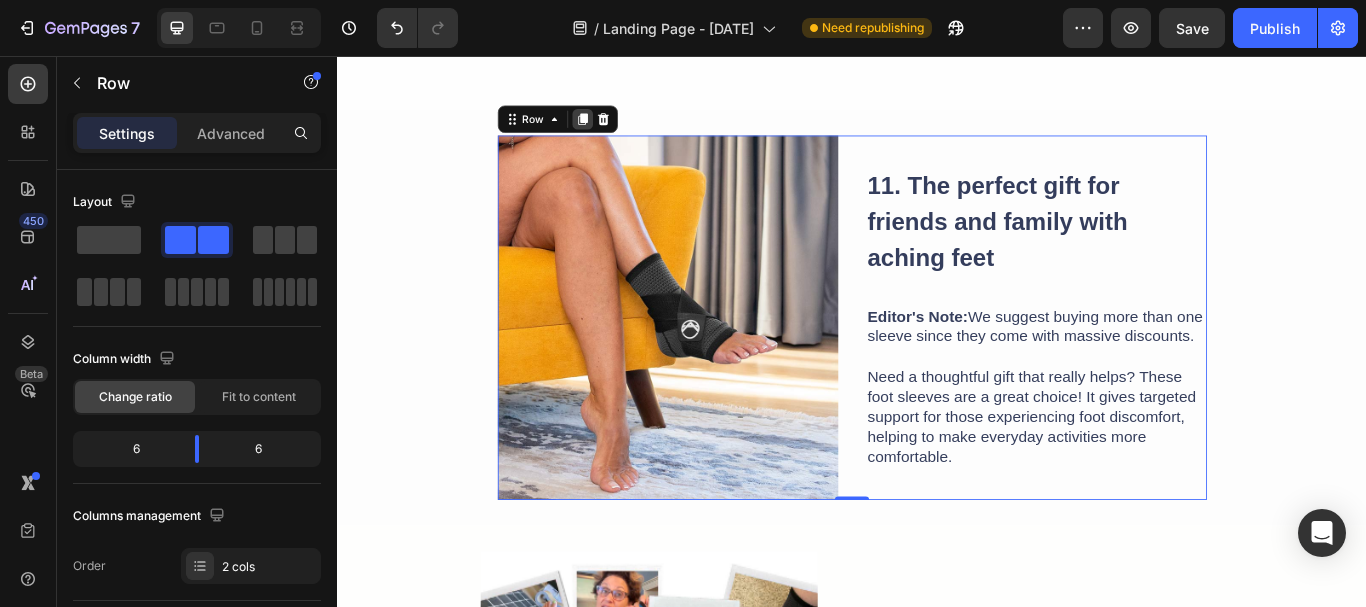 click 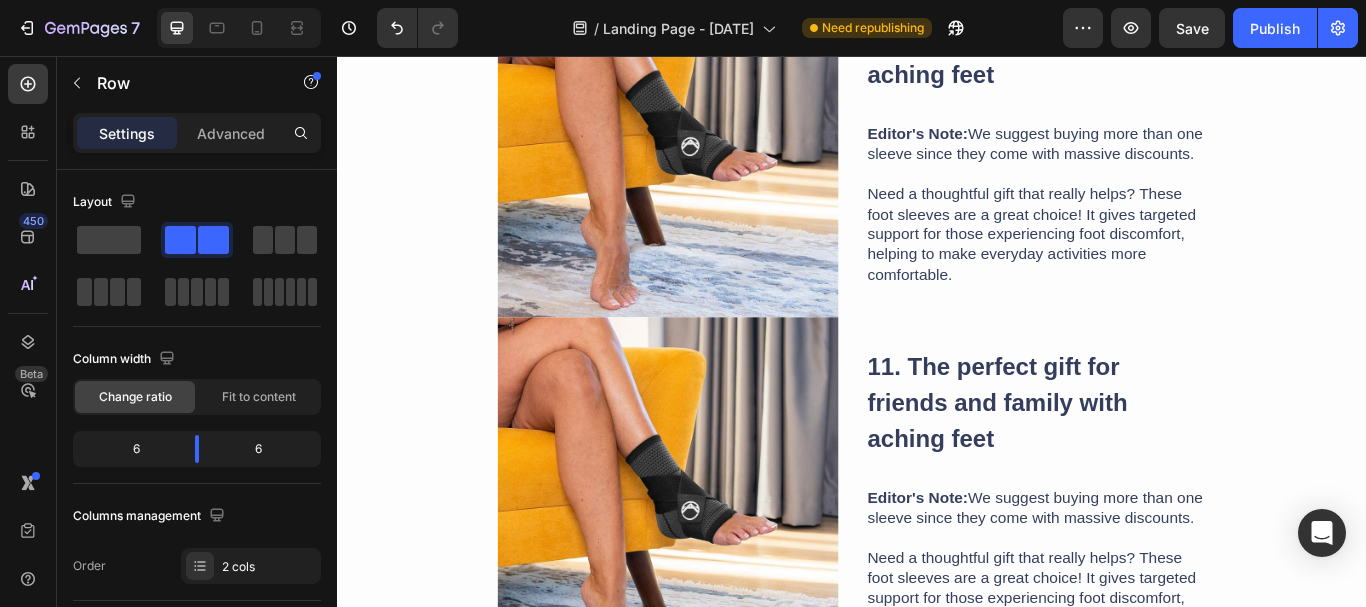 scroll, scrollTop: 8348, scrollLeft: 0, axis: vertical 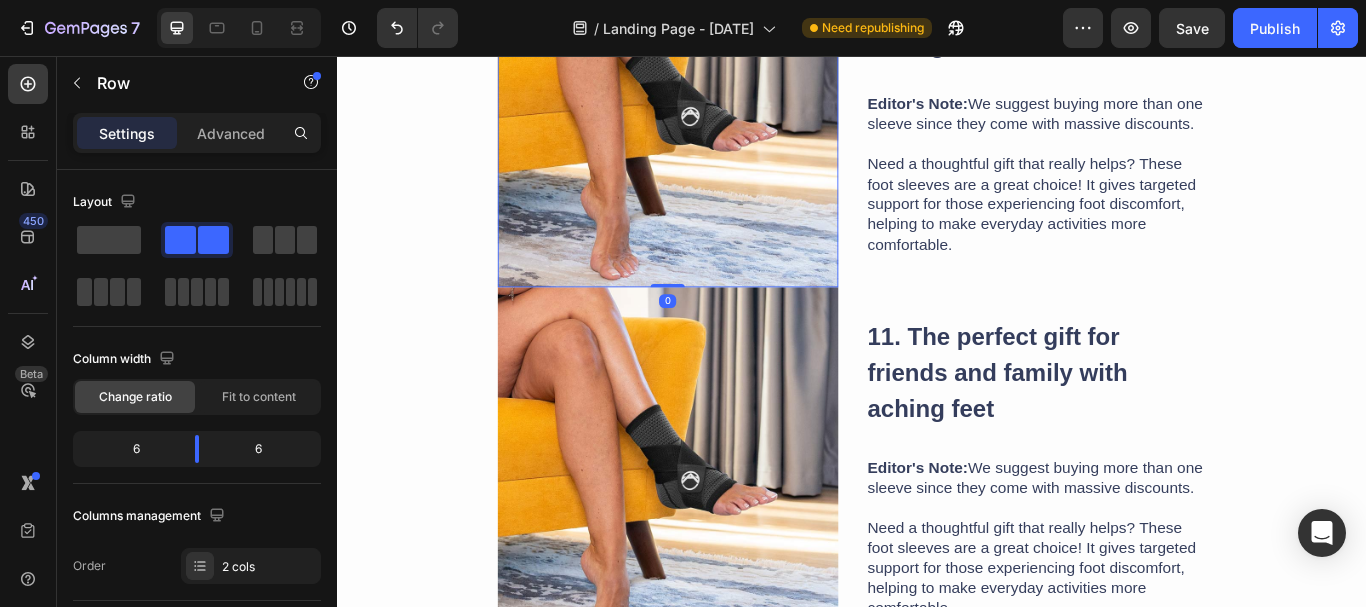 click at bounding box center [723, 113] 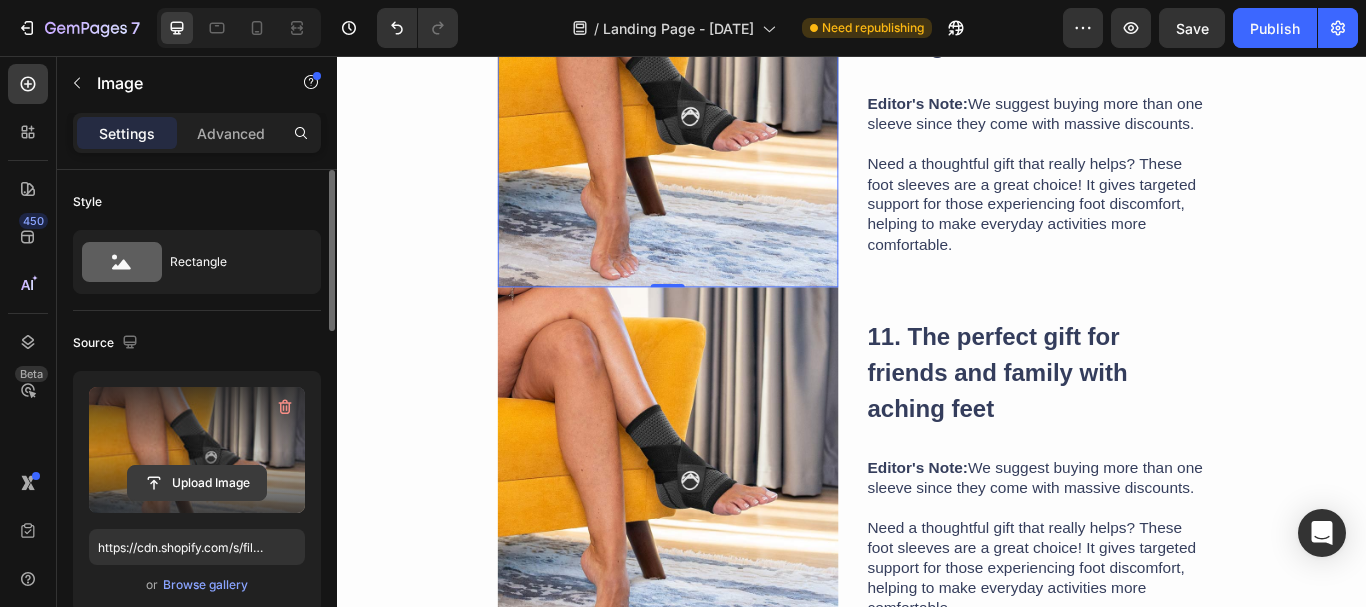 click 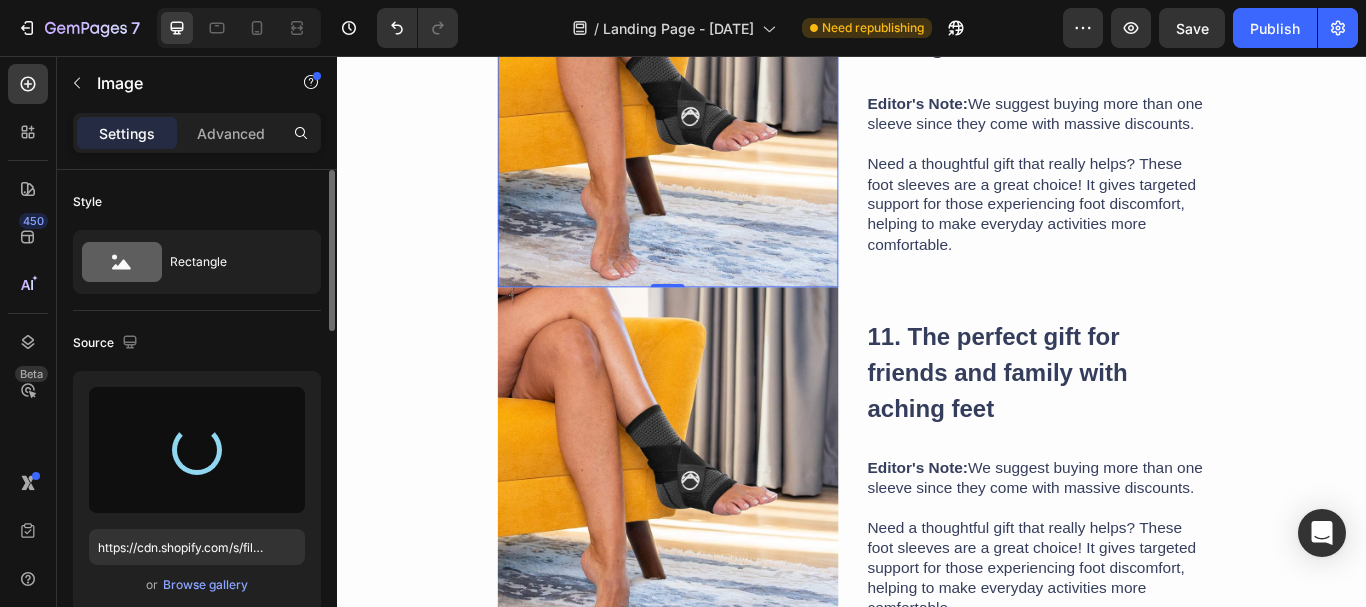 type on "https://cdn.shopify.com/s/files/1/0638/7574/3849/files/gempages_574884256640140517-e6b056bf-9134-4781-8475-6c71ad2a93af.webp" 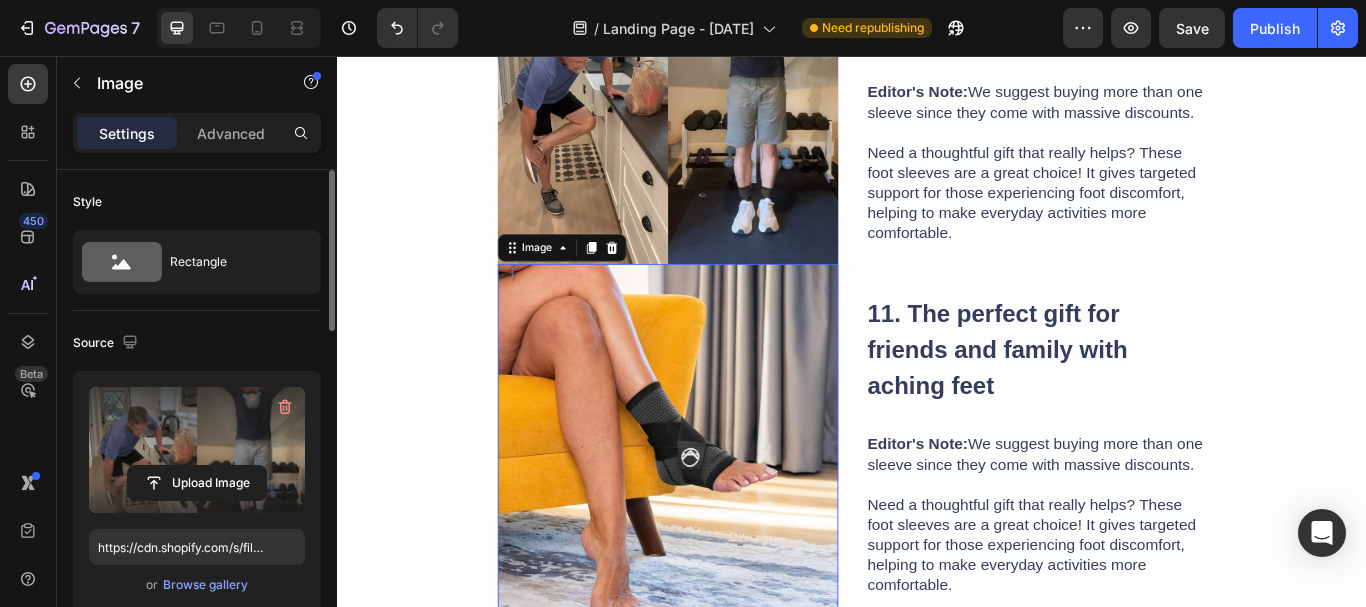click at bounding box center (723, 511) 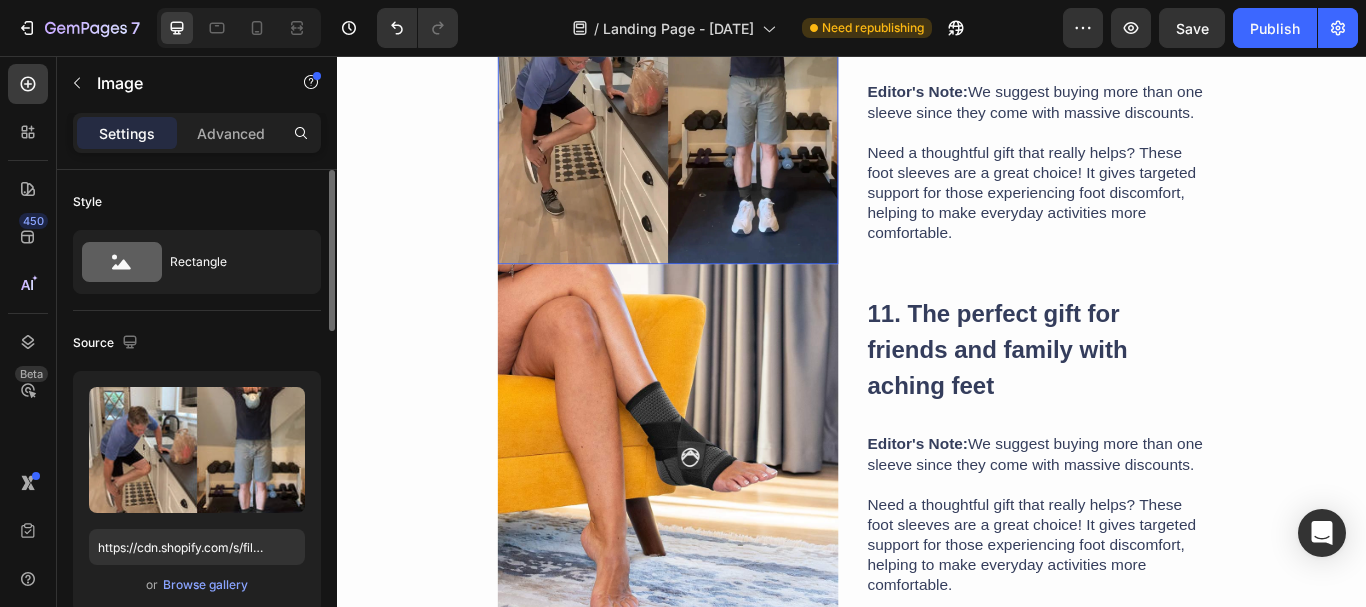 click at bounding box center (723, 100) 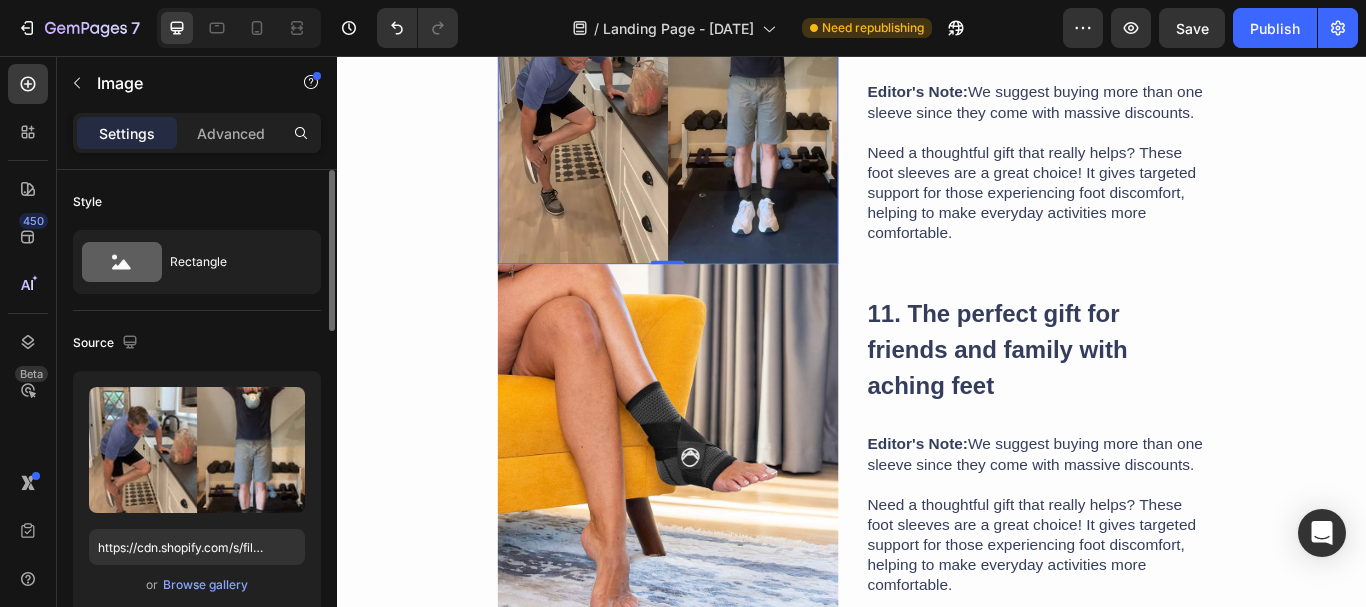 click at bounding box center [723, 100] 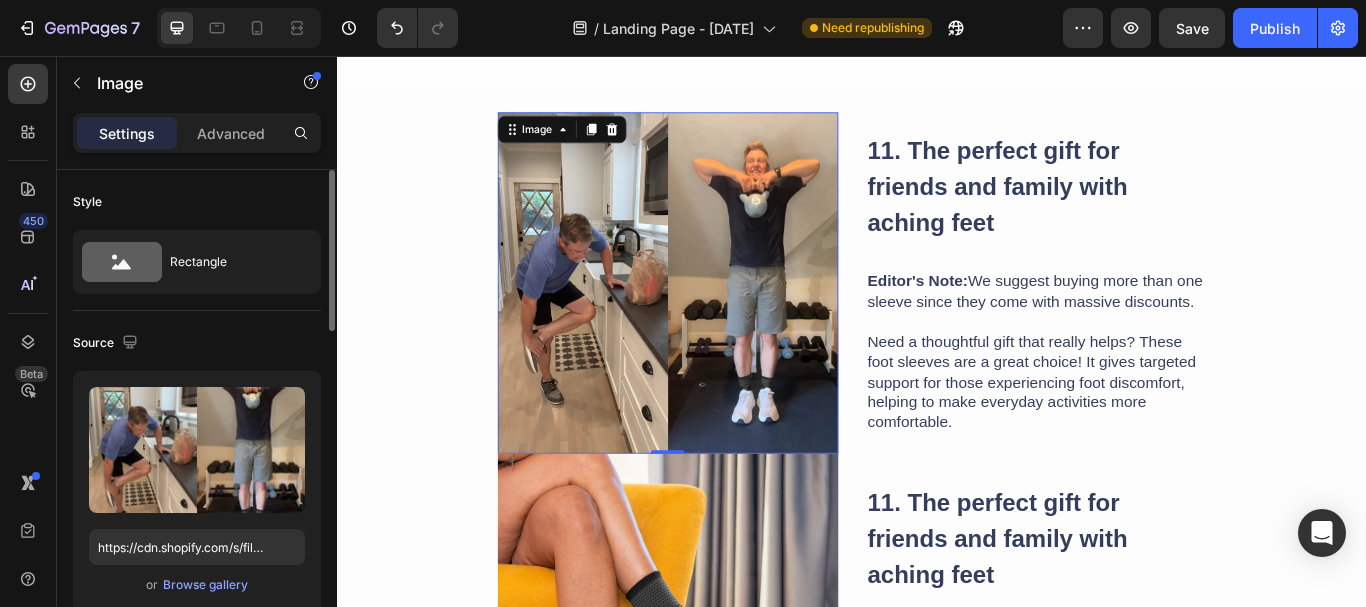 scroll, scrollTop: 7948, scrollLeft: 0, axis: vertical 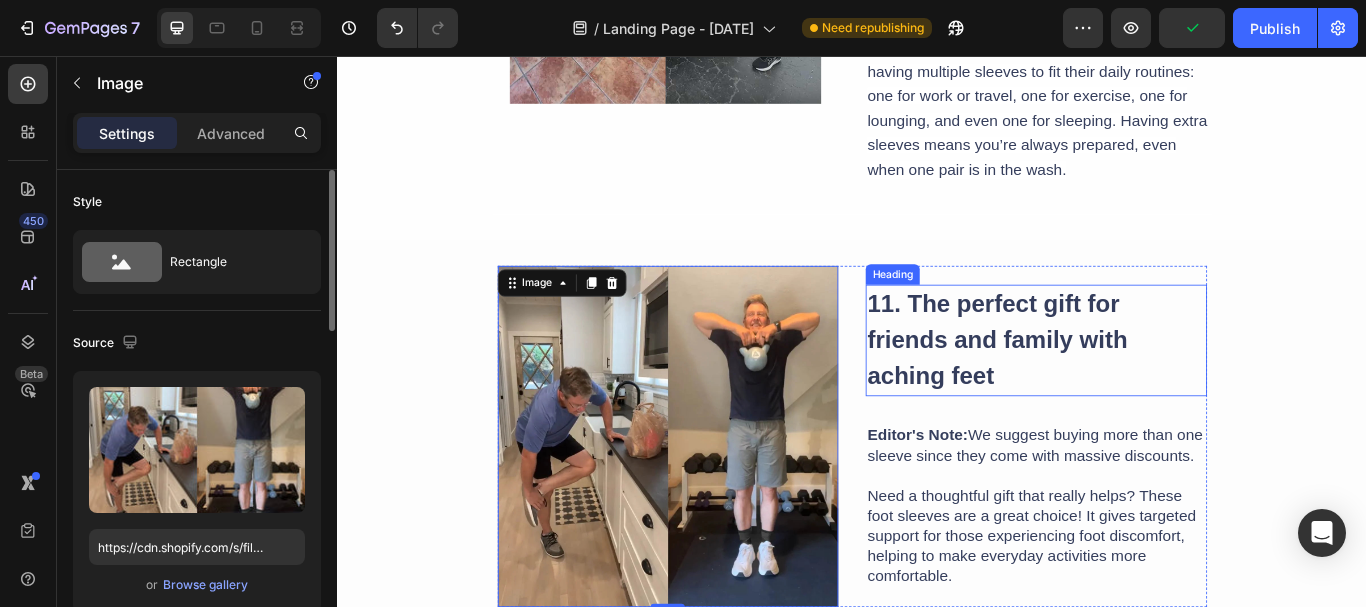 click on "11. The perfect gift for friends and family with aching feet" at bounding box center [1152, 388] 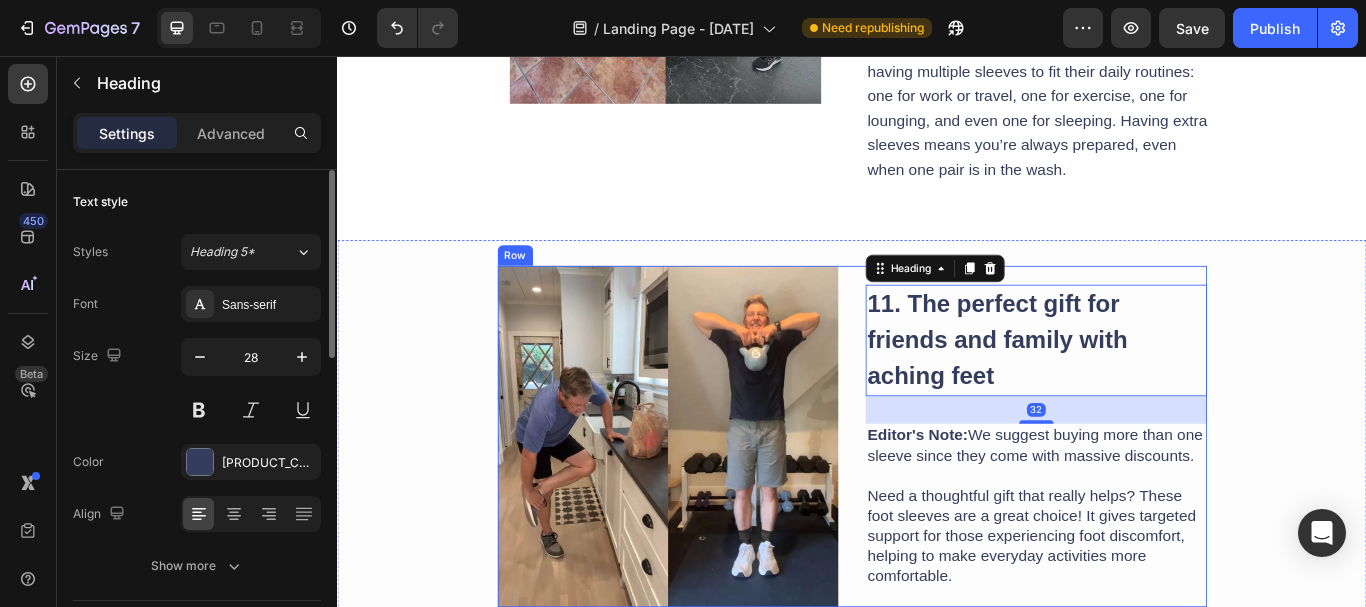 click on "Image 11. The perfect gift for friends and family with aching feet Heading   32 Editor's Note:  We suggest buying more than one sleeve since they come with massive discounts.   Need a thoughtful gift that really helps? These foot sleeves are a great choice! It gives targeted support for those experiencing foot discomfort, helping to make everyday activities more comfortable. Text Block Row" at bounding box center (937, 500) 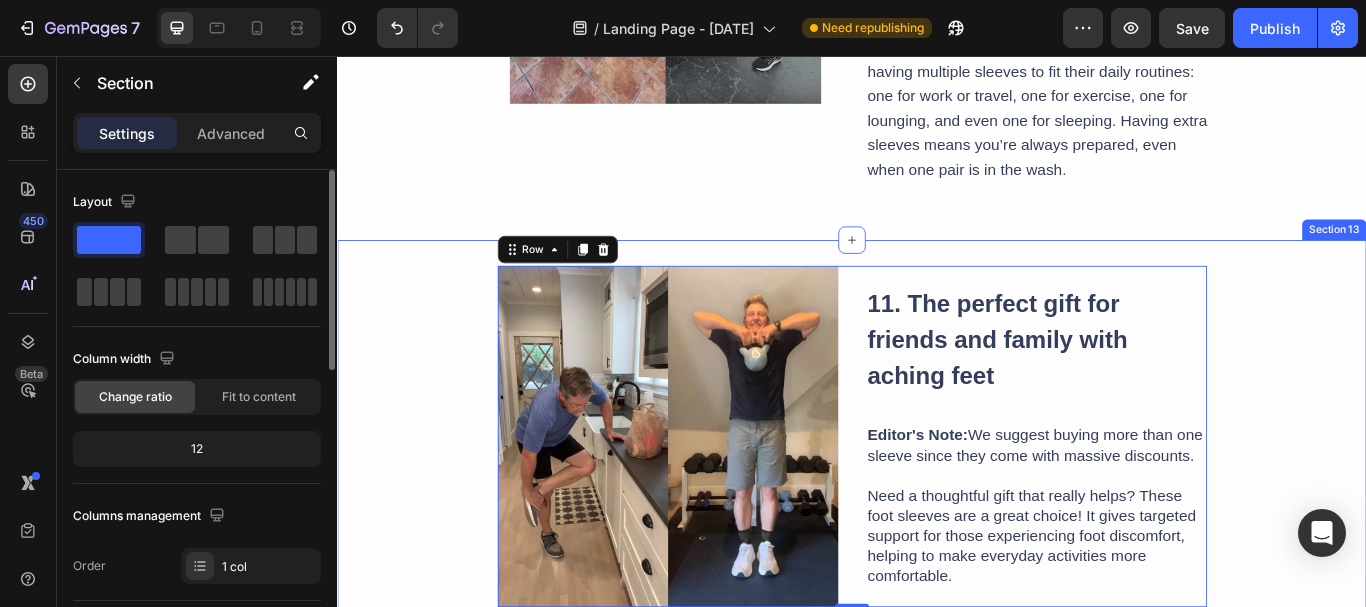 click on "Image 11. The perfect gift for friends and family with aching feet Heading Editor's Note:  We suggest buying more than one sleeve since they come with massive discounts.   Need a thoughtful gift that really helps? These foot sleeves are a great choice! It gives targeted support for those experiencing foot discomfort, helping to make everyday activities more comfortable. Text Block Row   0 Image 11. The perfect gift for friends and family with aching feet Heading Editor's Note:  We suggest buying more than one sleeve since they come with massive discounts.   Need a thoughtful gift that really helps? These foot sleeves are a great choice! It gives targeted support for those experiencing foot discomfort, helping to make everyday activities more comfortable. Text Block Row Section 13" at bounding box center (937, 712) 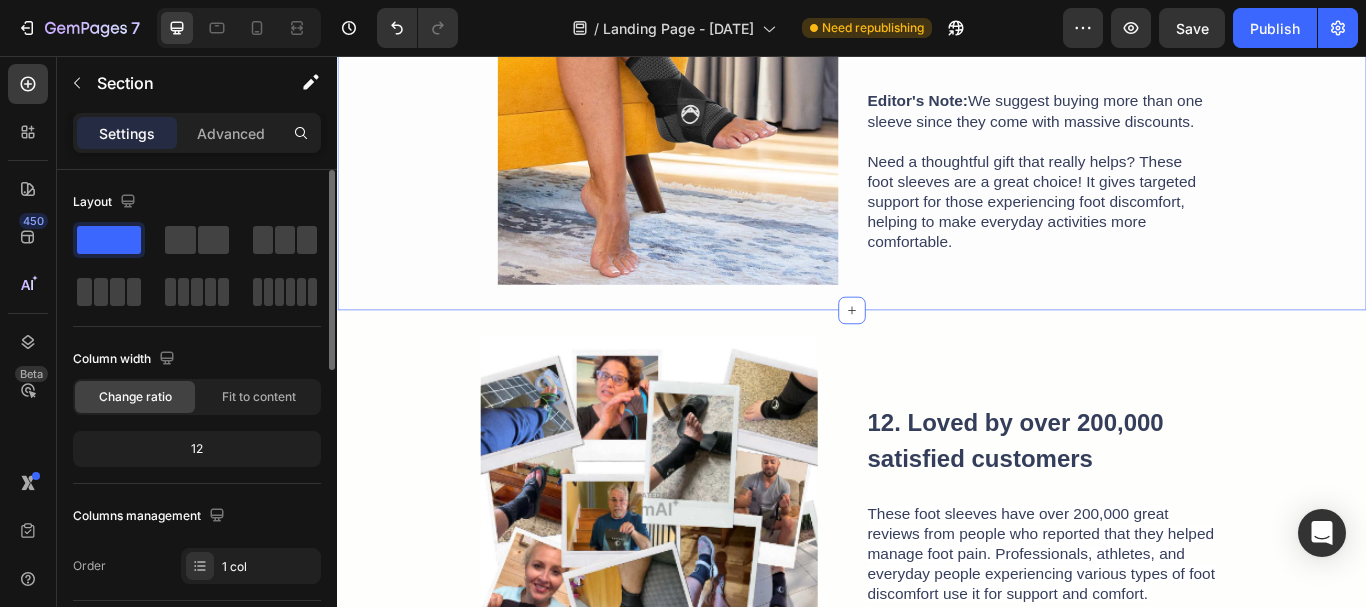 scroll, scrollTop: 9248, scrollLeft: 0, axis: vertical 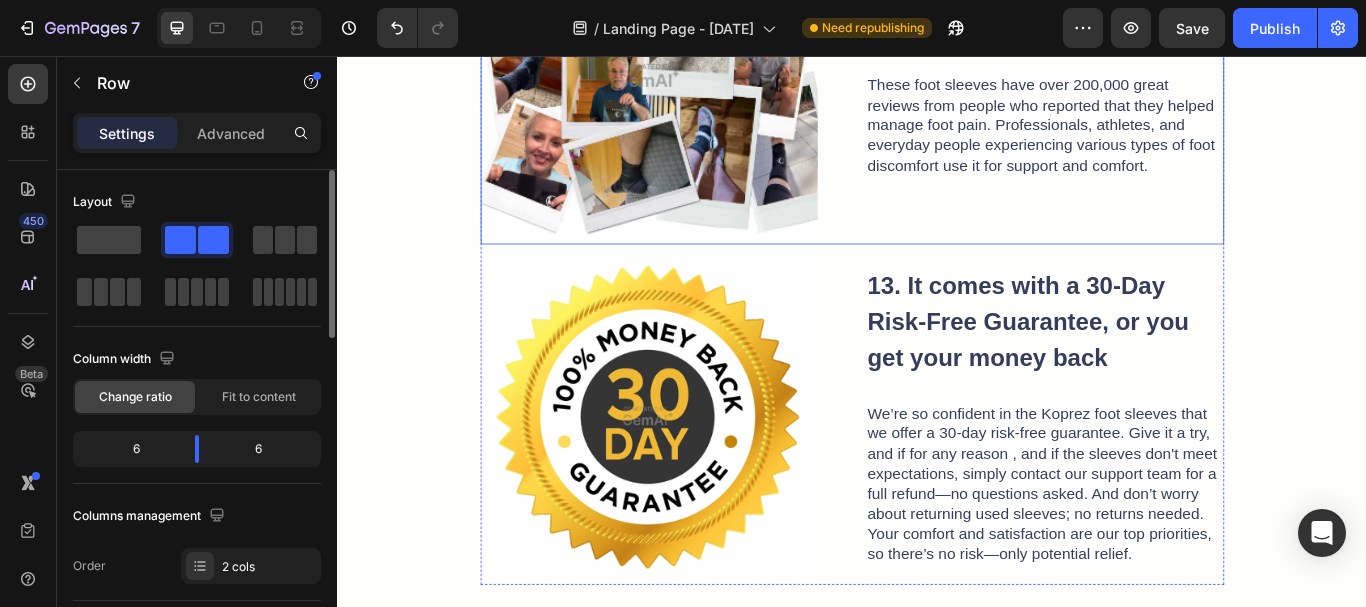 click on "12. Loved by over 200,000 satisfied customers Heading These foot sleeves have over 200,000 great reviews from people who reported that they helped manage foot pain. Professionals, athletes, and everyday people experiencing various types of foot discomfort use it for support and comfort. Text Block" at bounding box center (1162, 79) 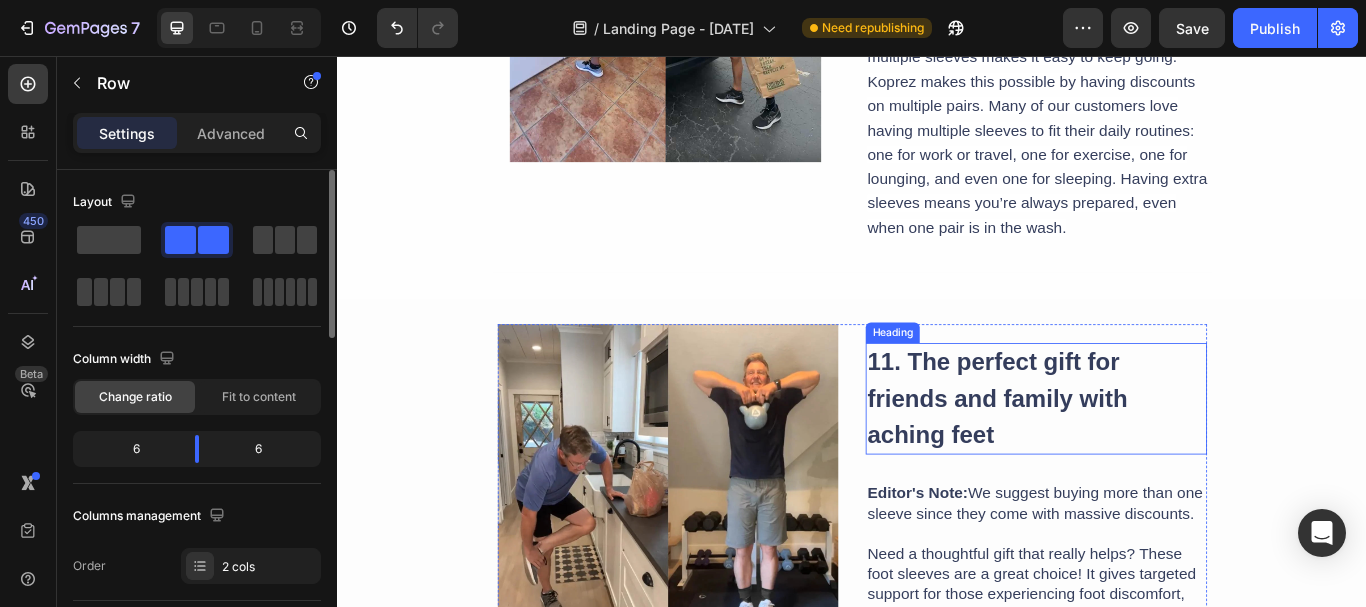 scroll, scrollTop: 7848, scrollLeft: 0, axis: vertical 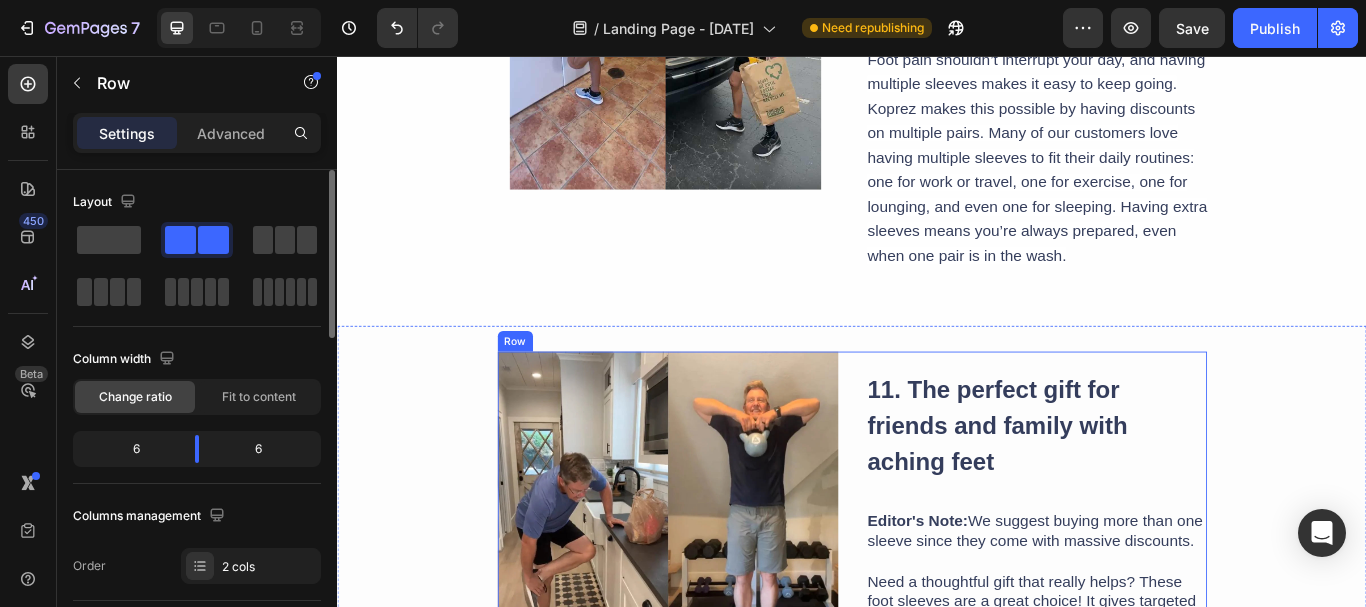click on "Image 11. The perfect gift for friends and family with aching feet Heading Editor's Note:  We suggest buying more than one sleeve since they come with massive discounts.   Need a thoughtful gift that really helps? These foot sleeves are a great choice! It gives targeted support for those experiencing foot discomfort, helping to make everyday activities more comfortable. Text Block Row" at bounding box center [937, 600] 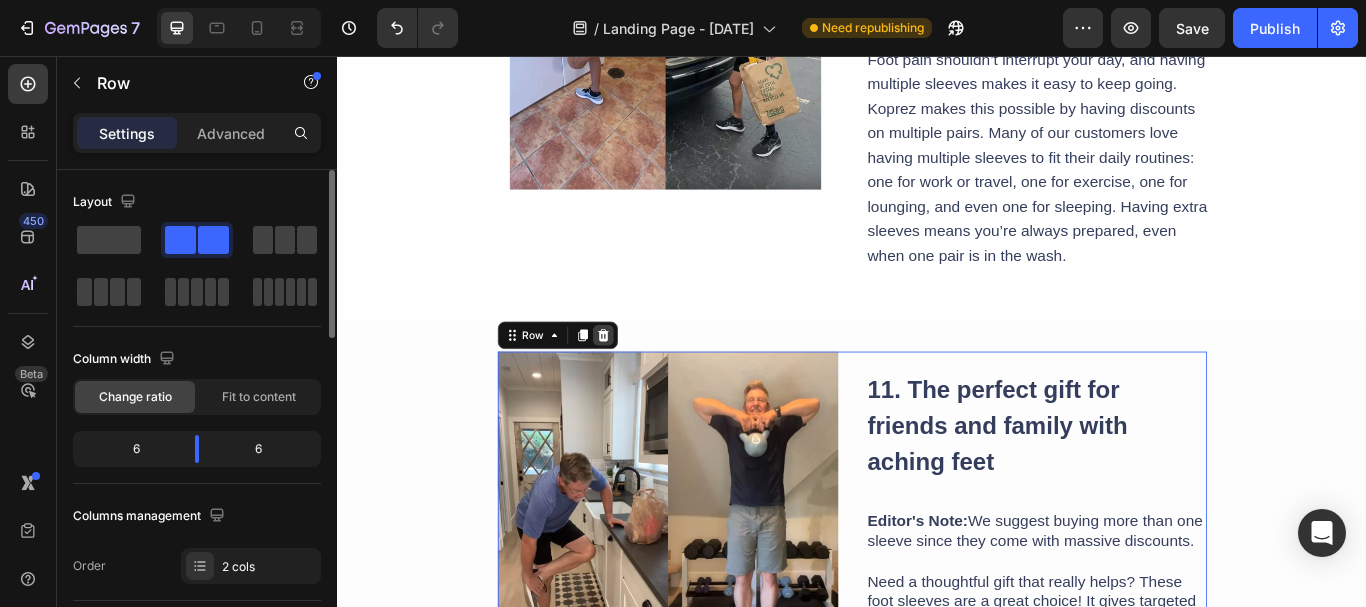 click at bounding box center [647, 382] 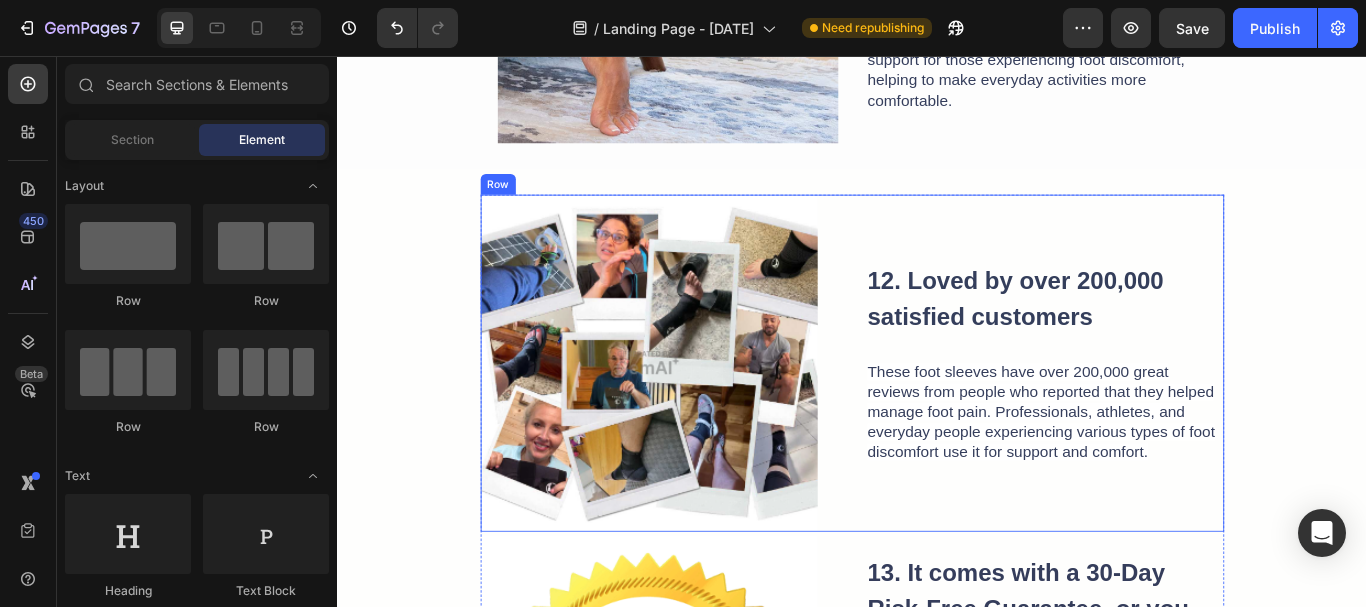 scroll, scrollTop: 8648, scrollLeft: 0, axis: vertical 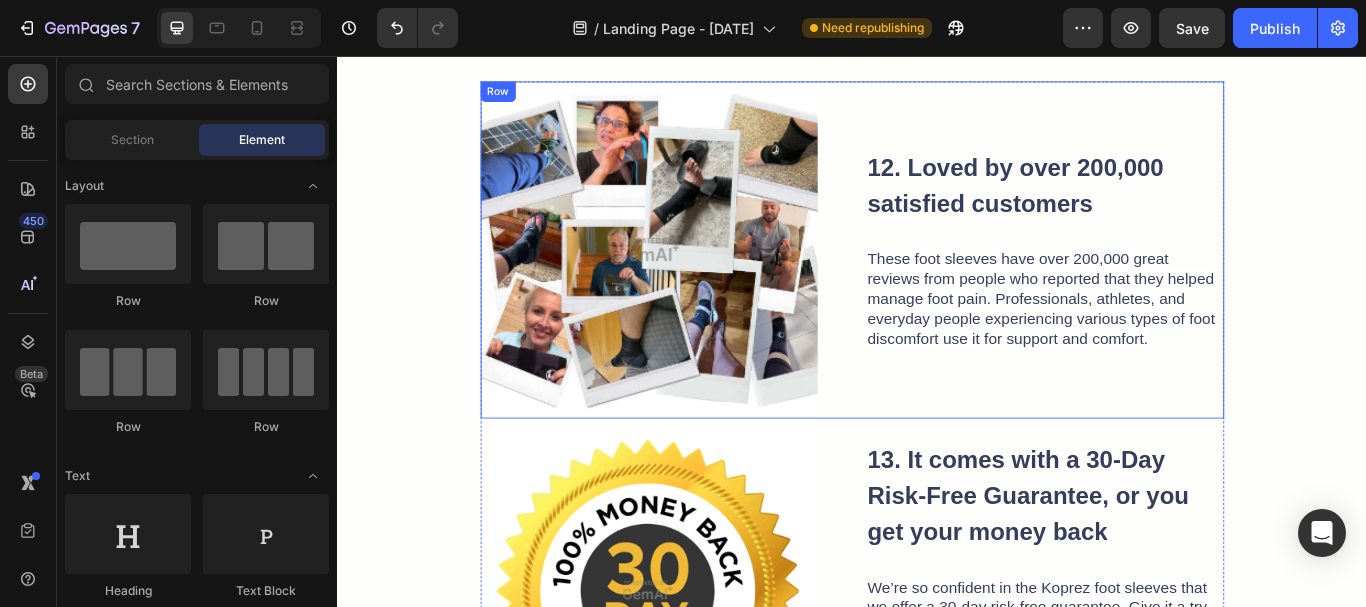 click on "Image 12. Loved by over 200,000 satisfied customers Heading These foot sleeves have over 200,000 great reviews from people who reported that they helped manage foot pain. Professionals, athletes, and everyday people experiencing various types of foot discomfort use it for support and comfort. Text Block Row" at bounding box center (937, 282) 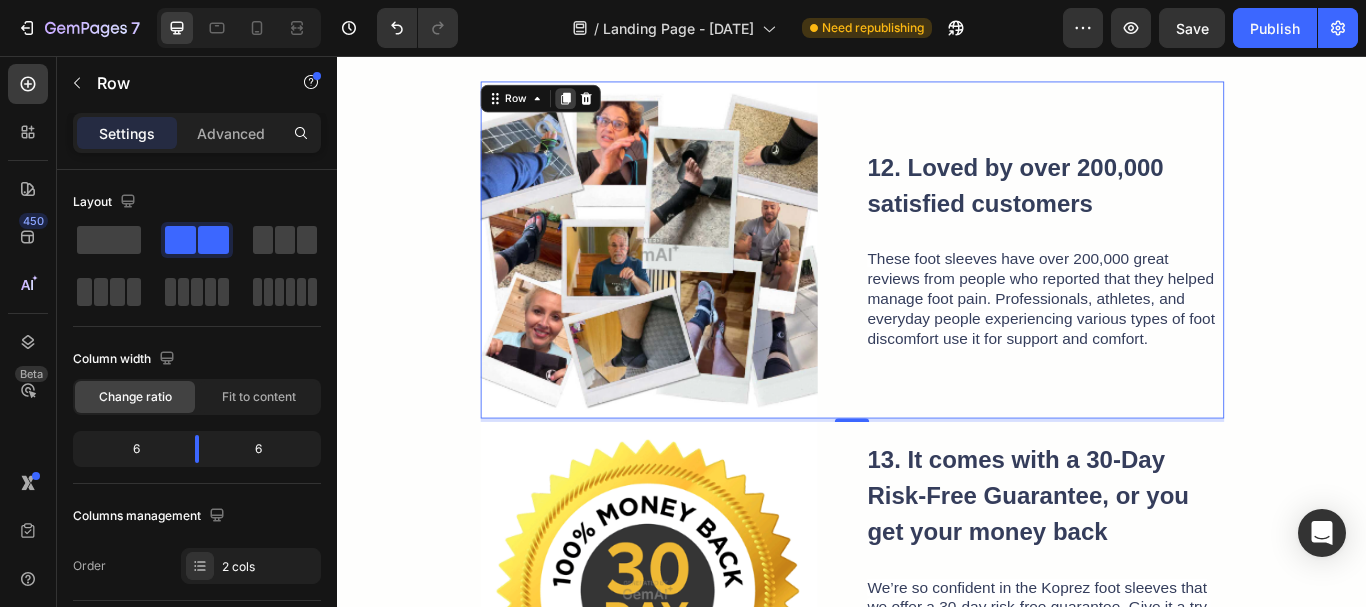 click 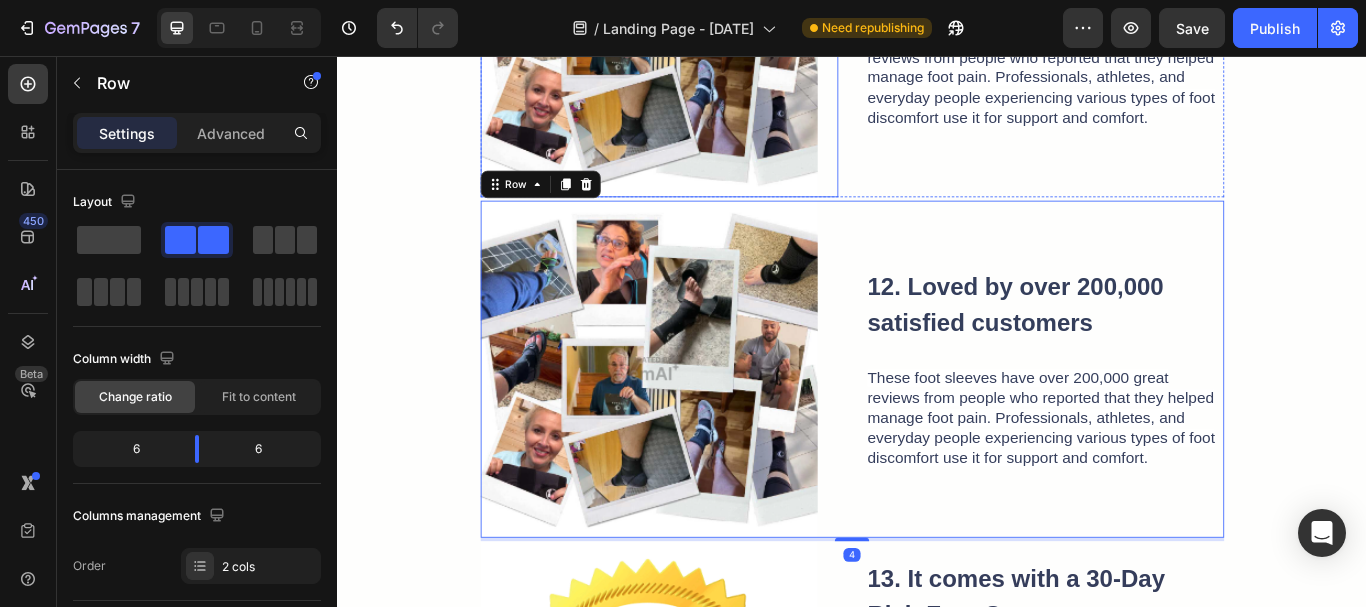 scroll, scrollTop: 9005, scrollLeft: 0, axis: vertical 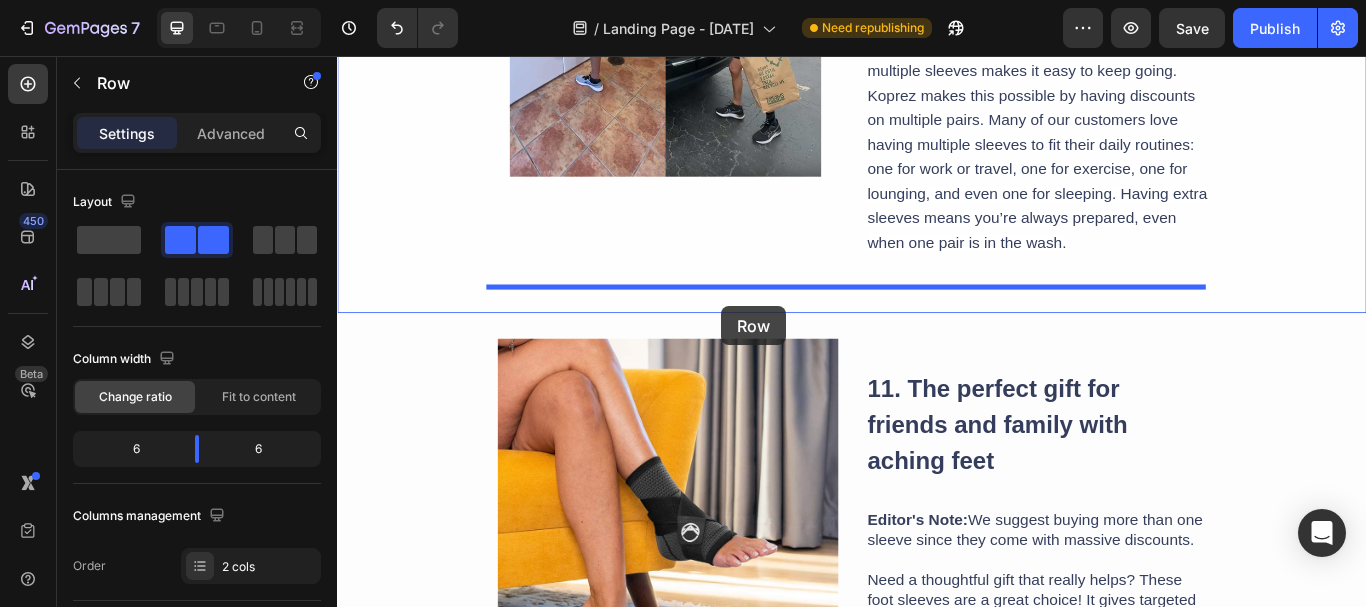 drag, startPoint x: 523, startPoint y: 113, endPoint x: 785, endPoint y: 348, distance: 351.9503 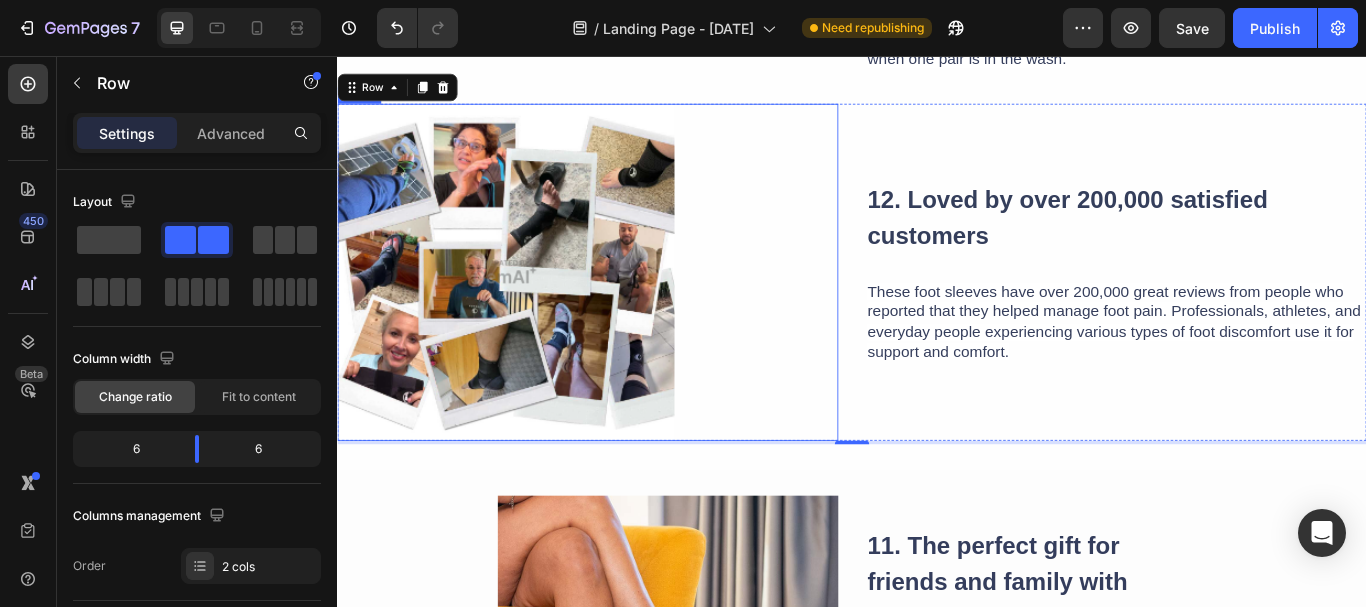 scroll, scrollTop: 8063, scrollLeft: 0, axis: vertical 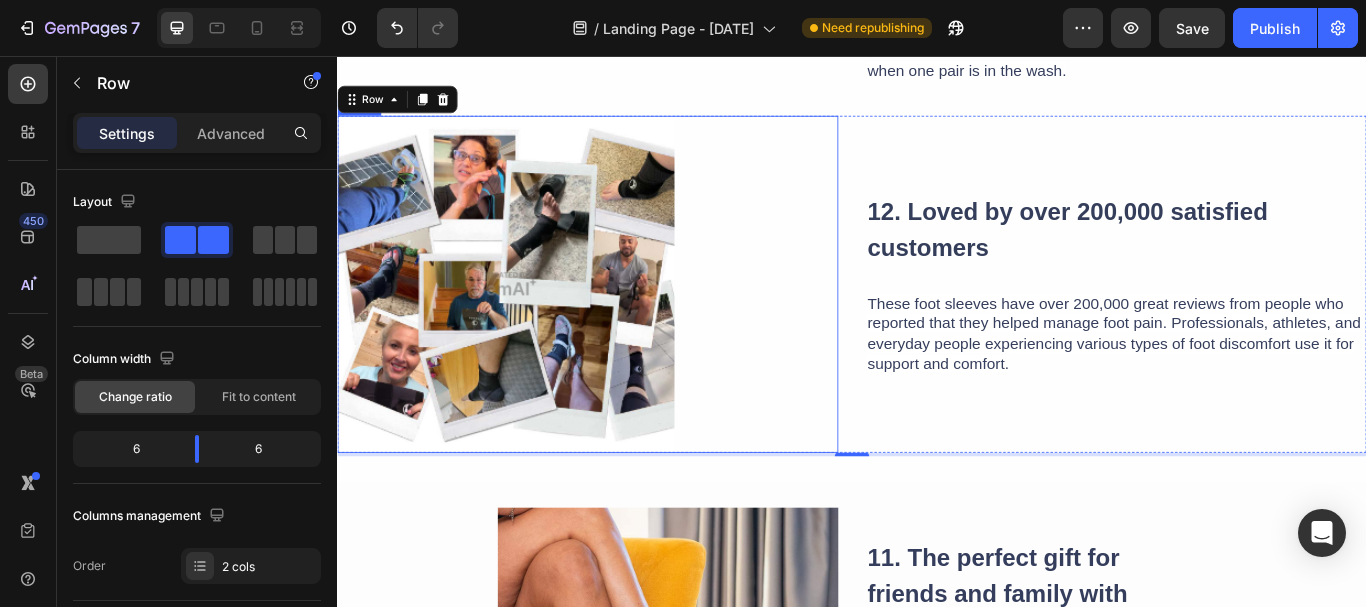 click at bounding box center (533, 322) 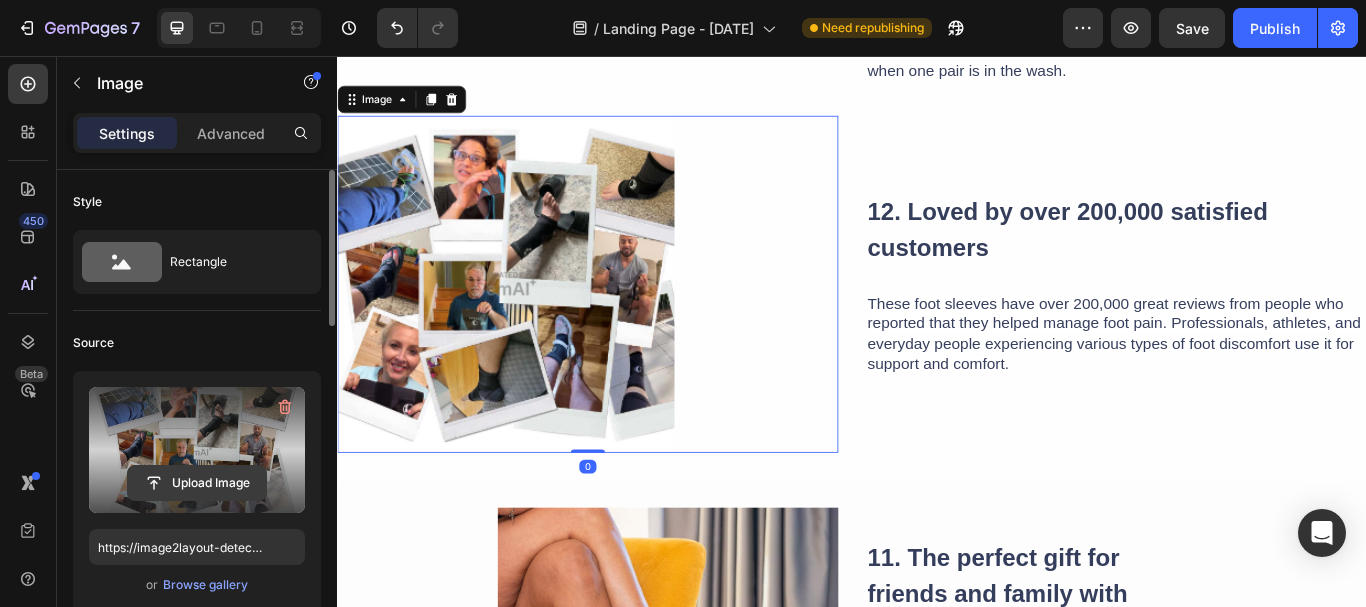 click 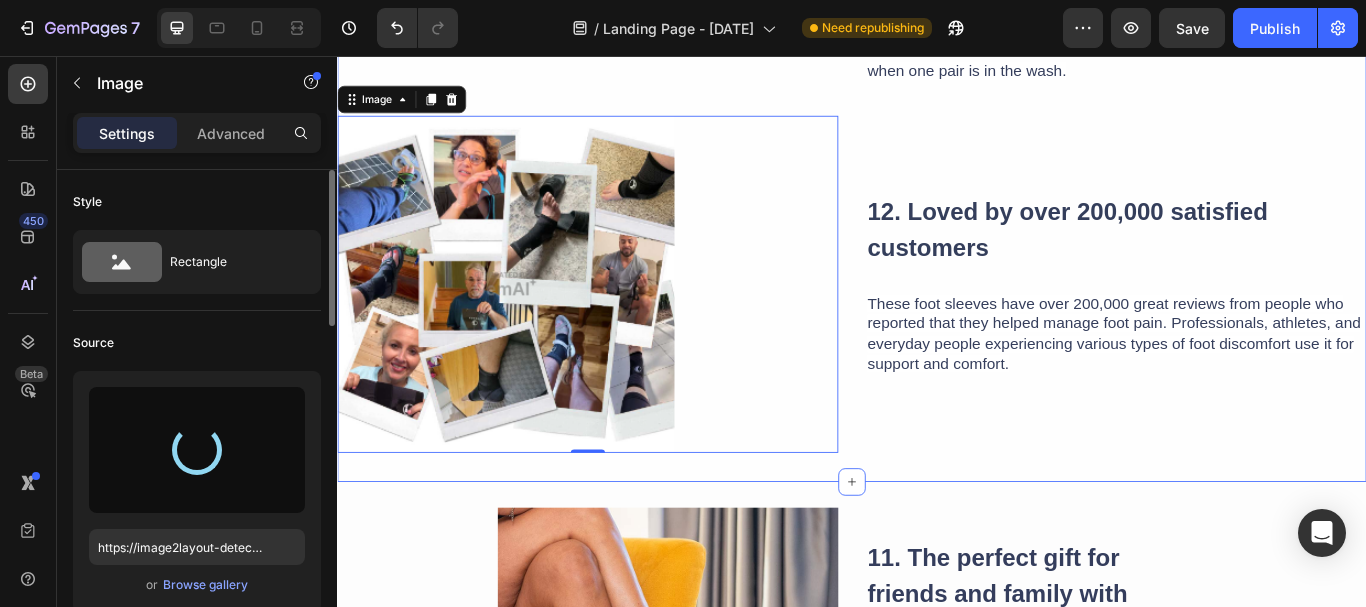 type on "https://cdn.shopify.com/s/files/1/0638/7574/3849/files/gempages_574884256640140517-e6b056bf-9134-4781-8475-6c71ad2a93af.webp" 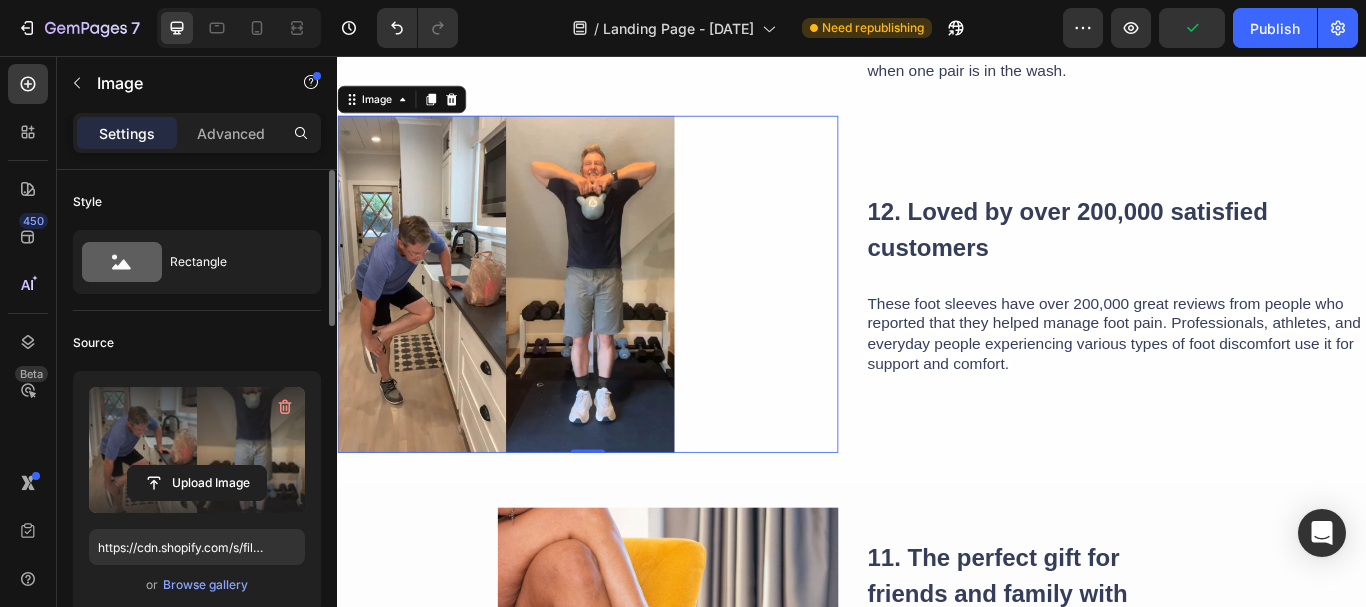 scroll, scrollTop: 400, scrollLeft: 0, axis: vertical 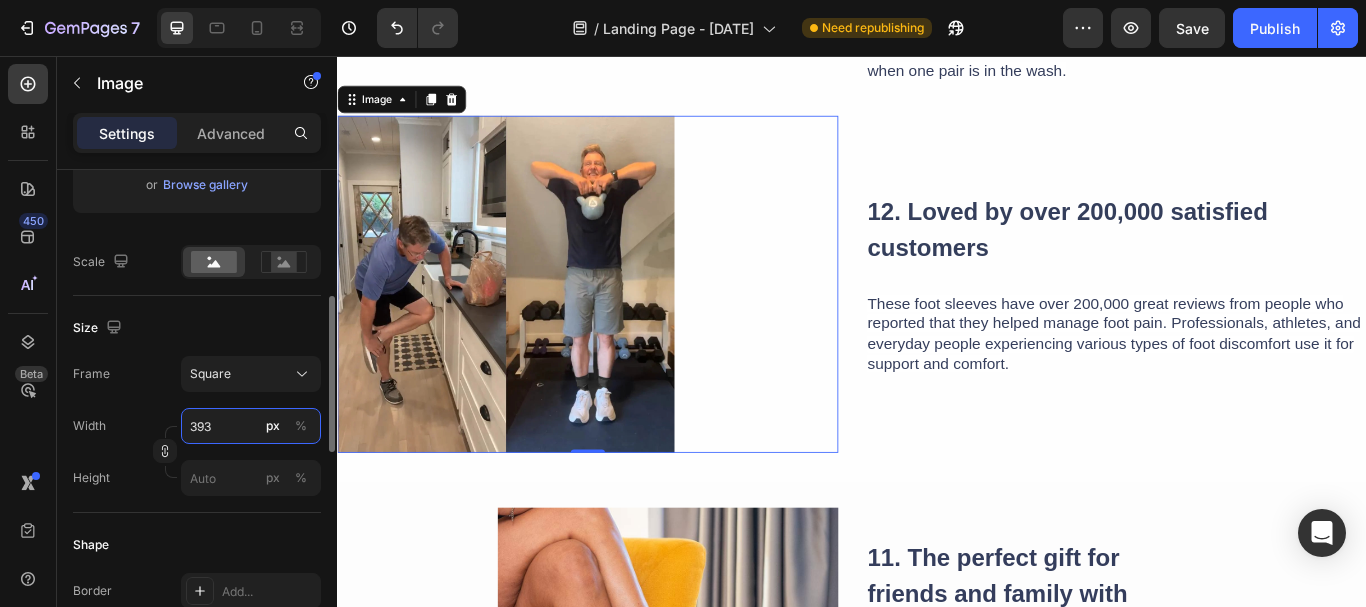 type on "9" 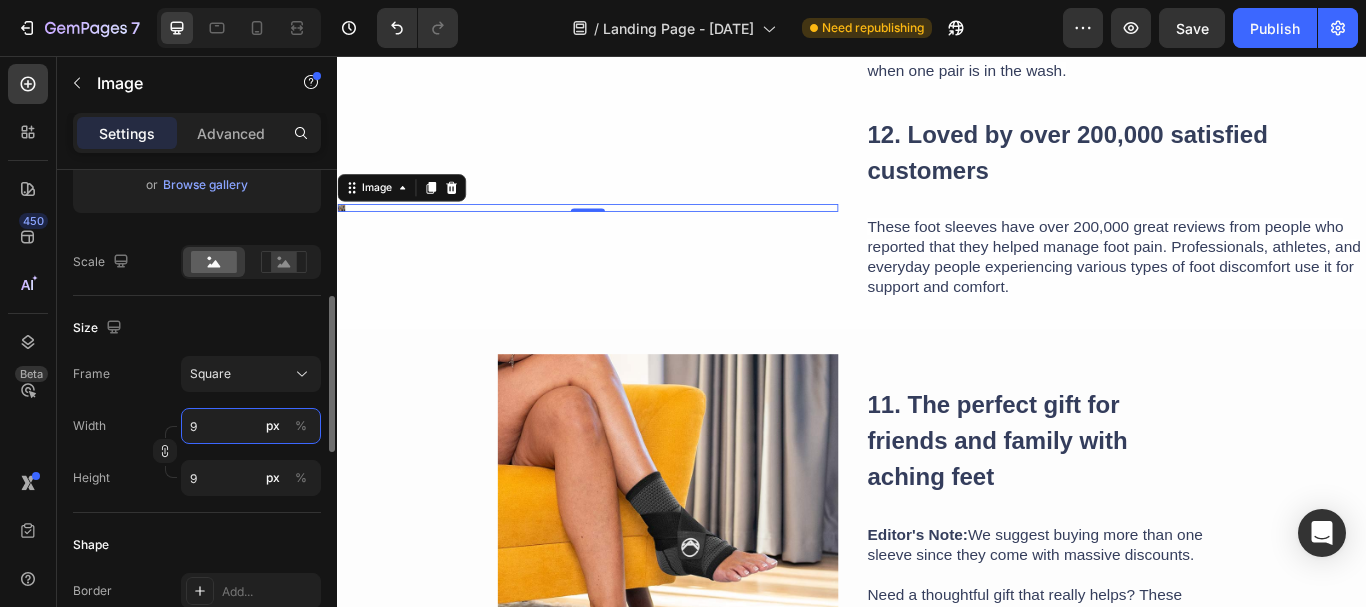 type on "90" 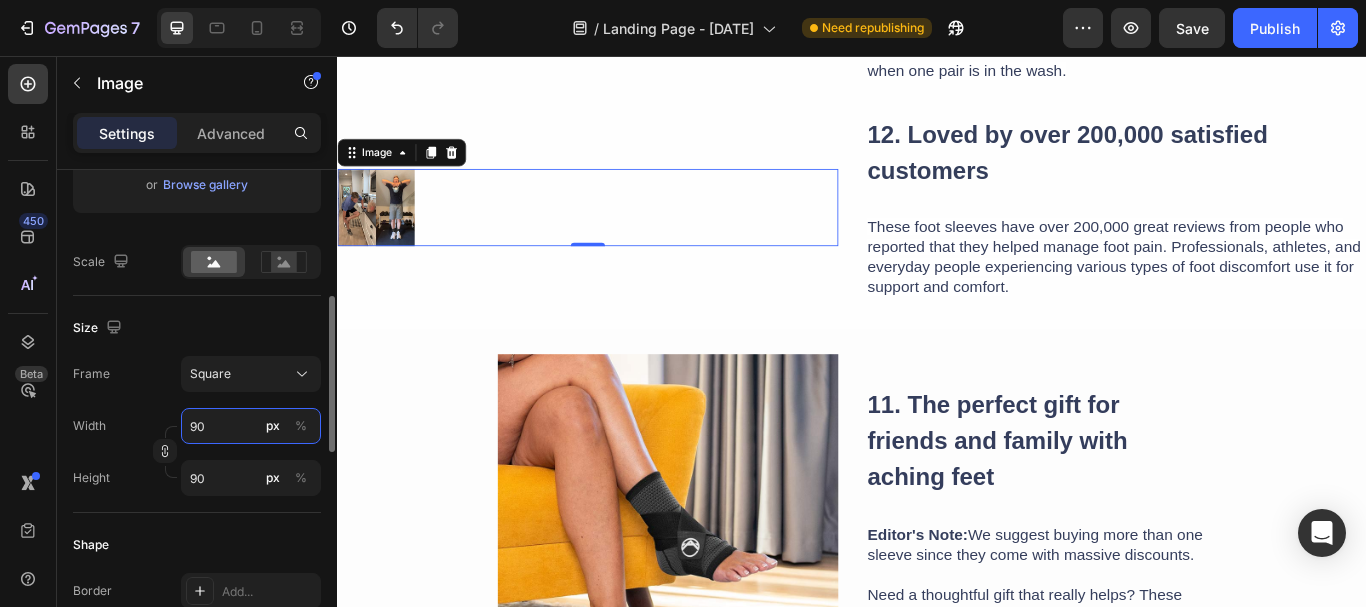 drag, startPoint x: 207, startPoint y: 423, endPoint x: 152, endPoint y: 414, distance: 55.7315 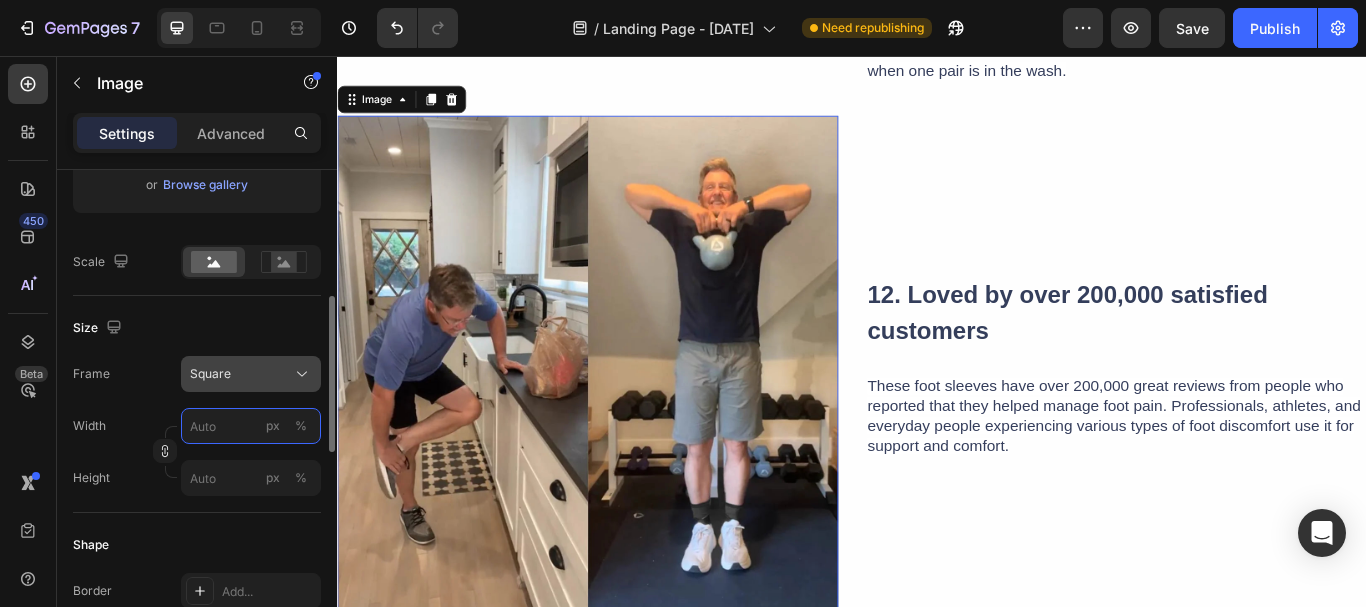 type 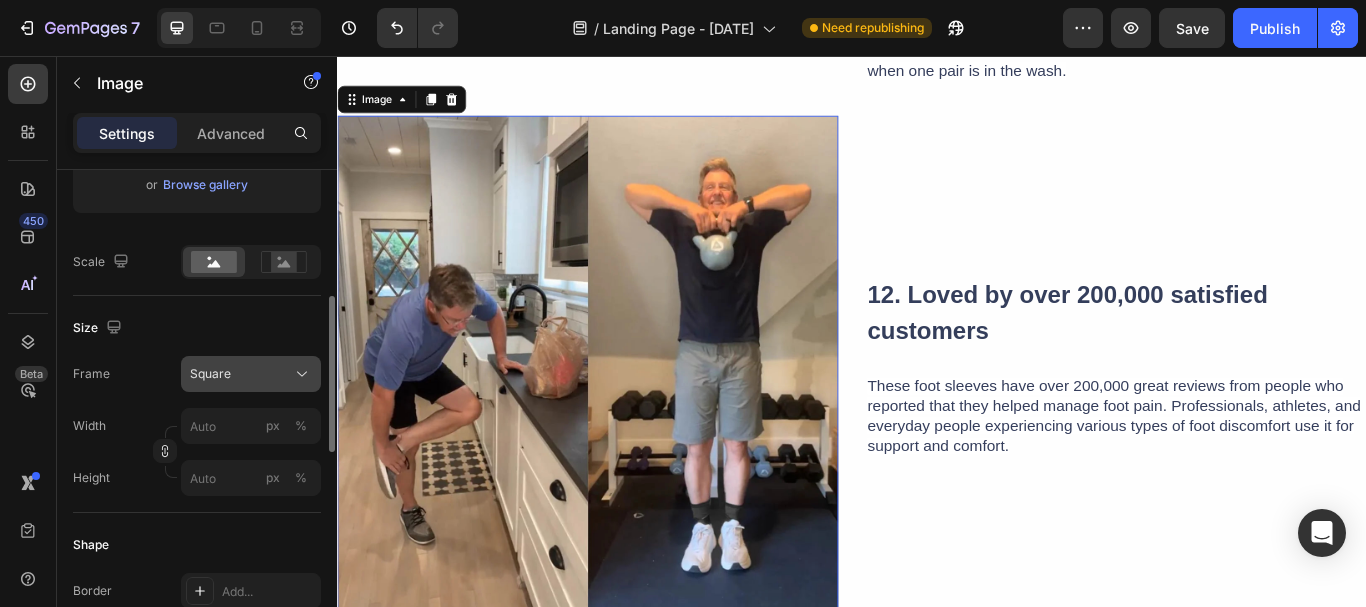 click on "Square" at bounding box center (251, 374) 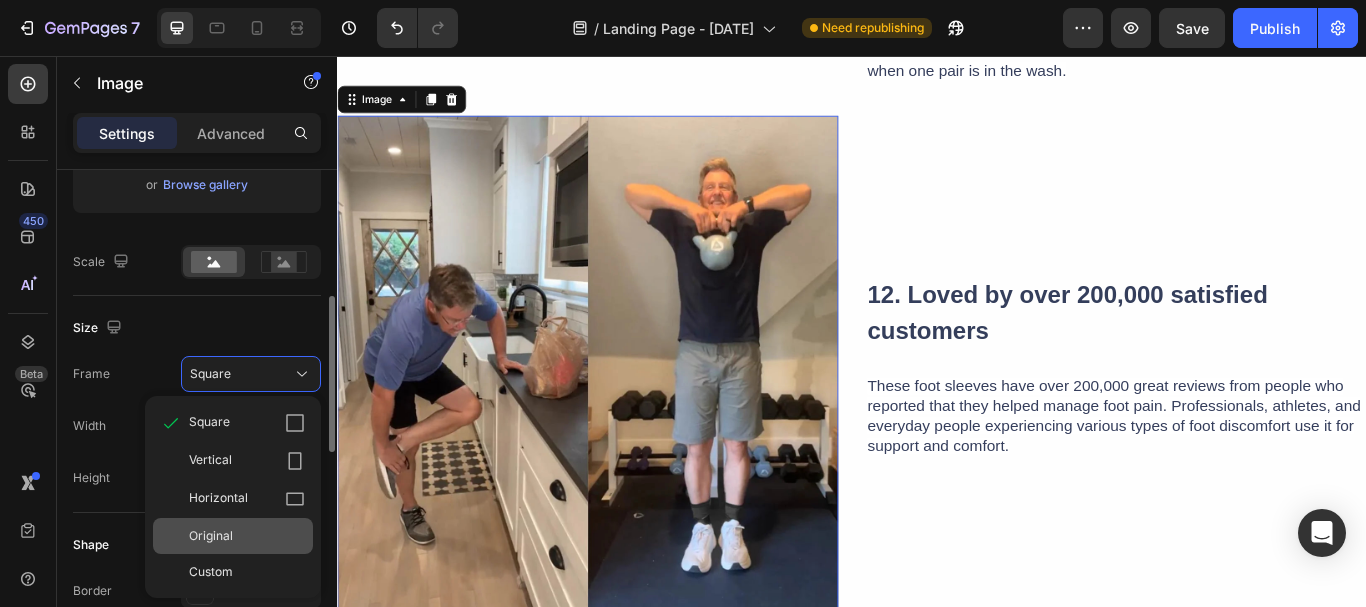click on "Original" at bounding box center [211, 536] 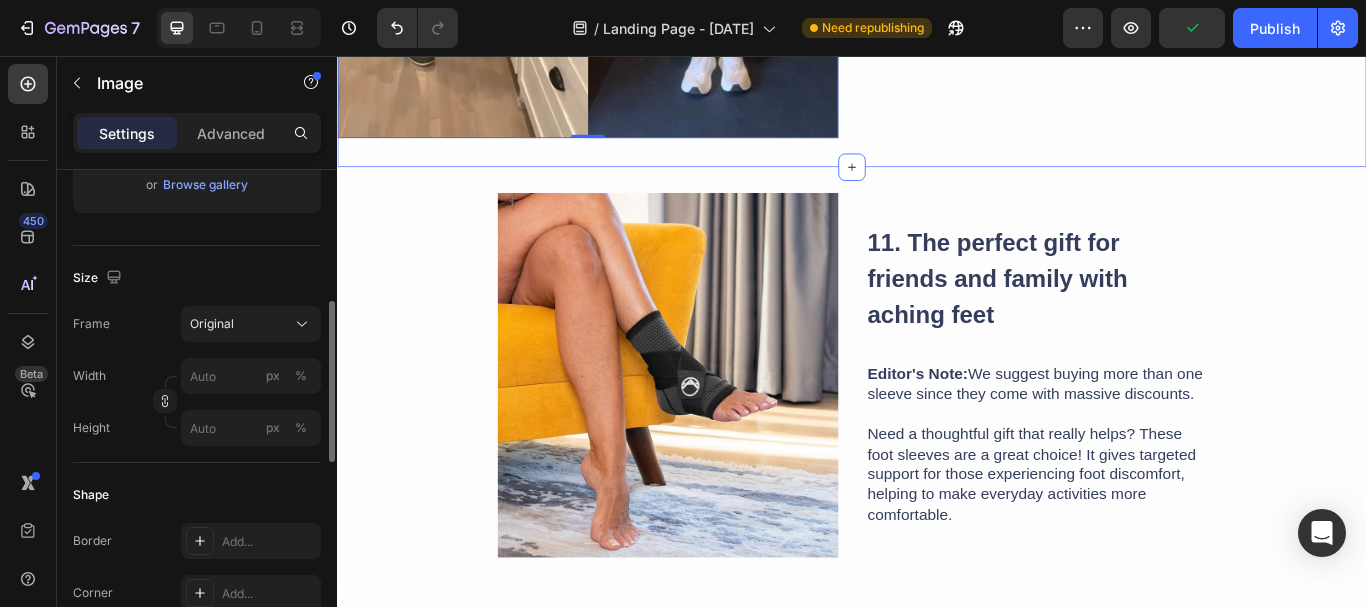 scroll, scrollTop: 8763, scrollLeft: 0, axis: vertical 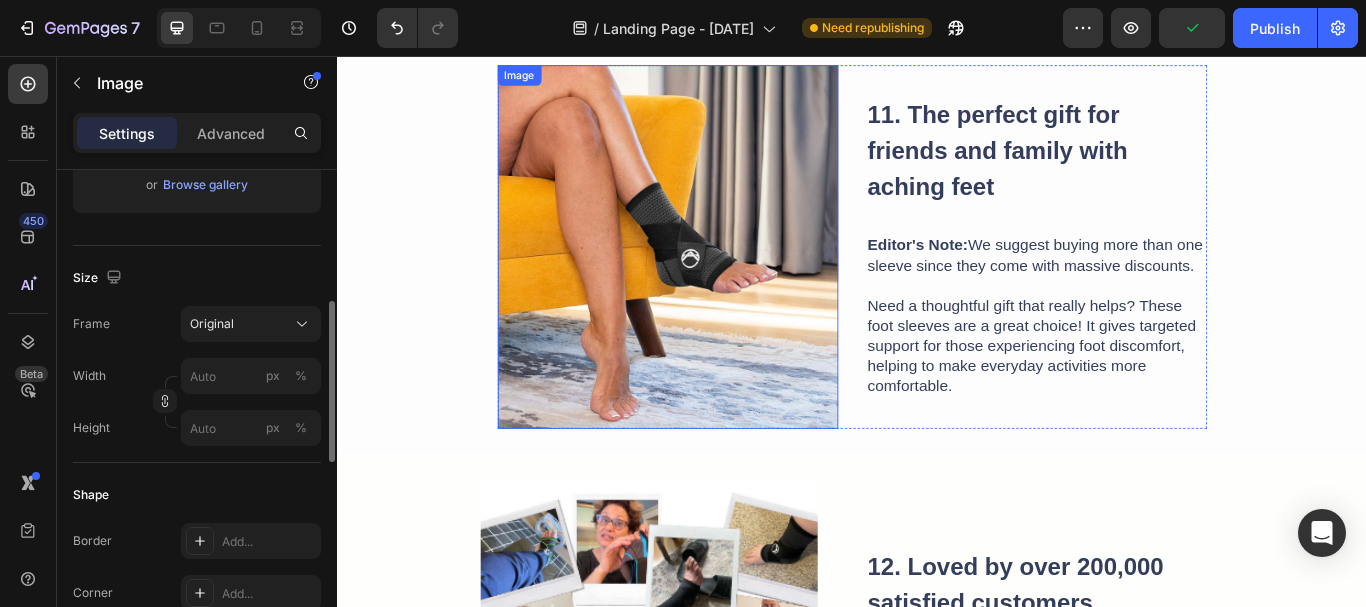 click at bounding box center (723, 279) 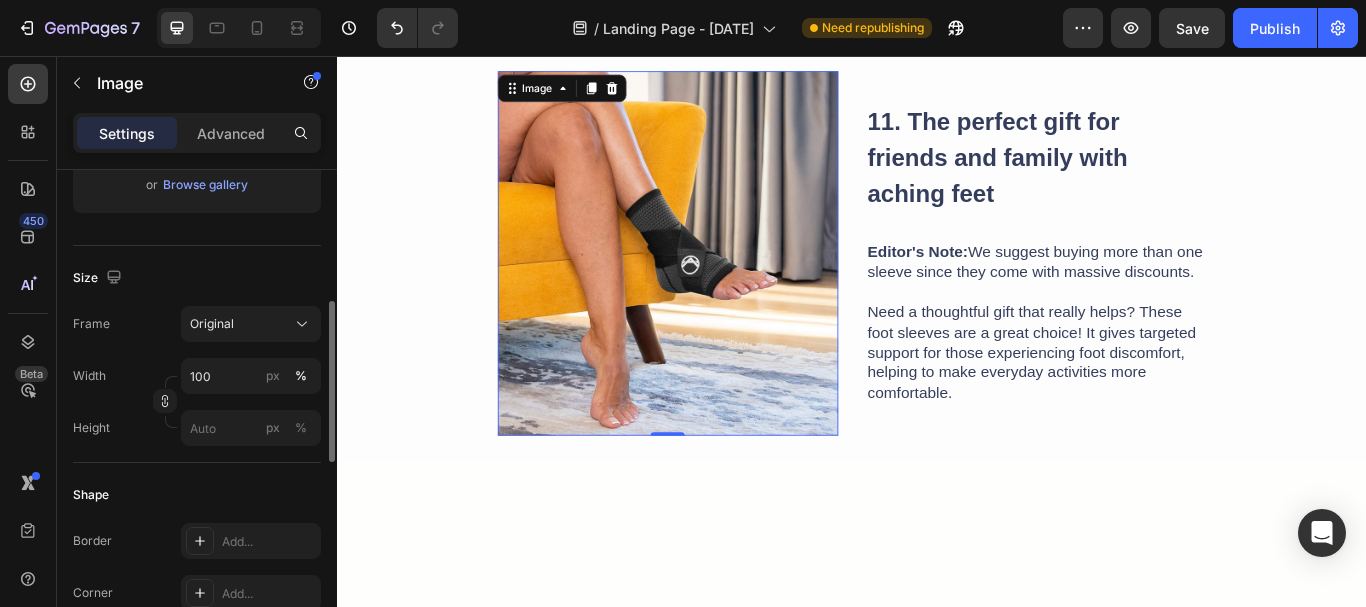 scroll, scrollTop: 8363, scrollLeft: 0, axis: vertical 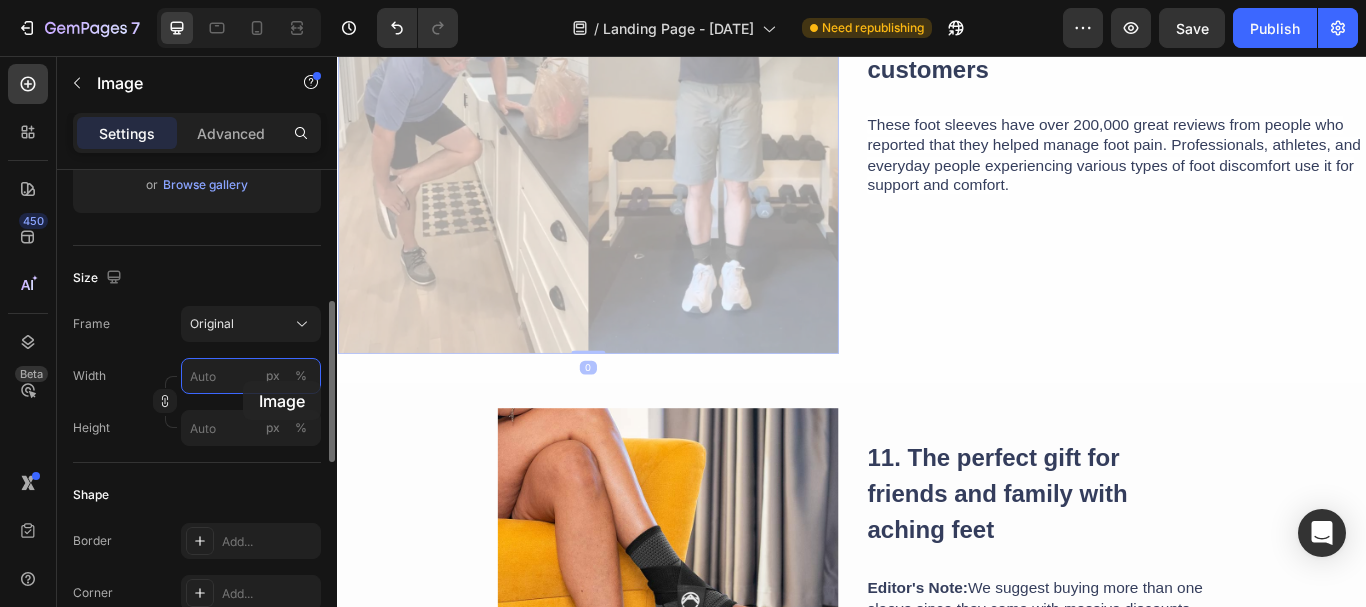 click on "px %" at bounding box center [251, 376] 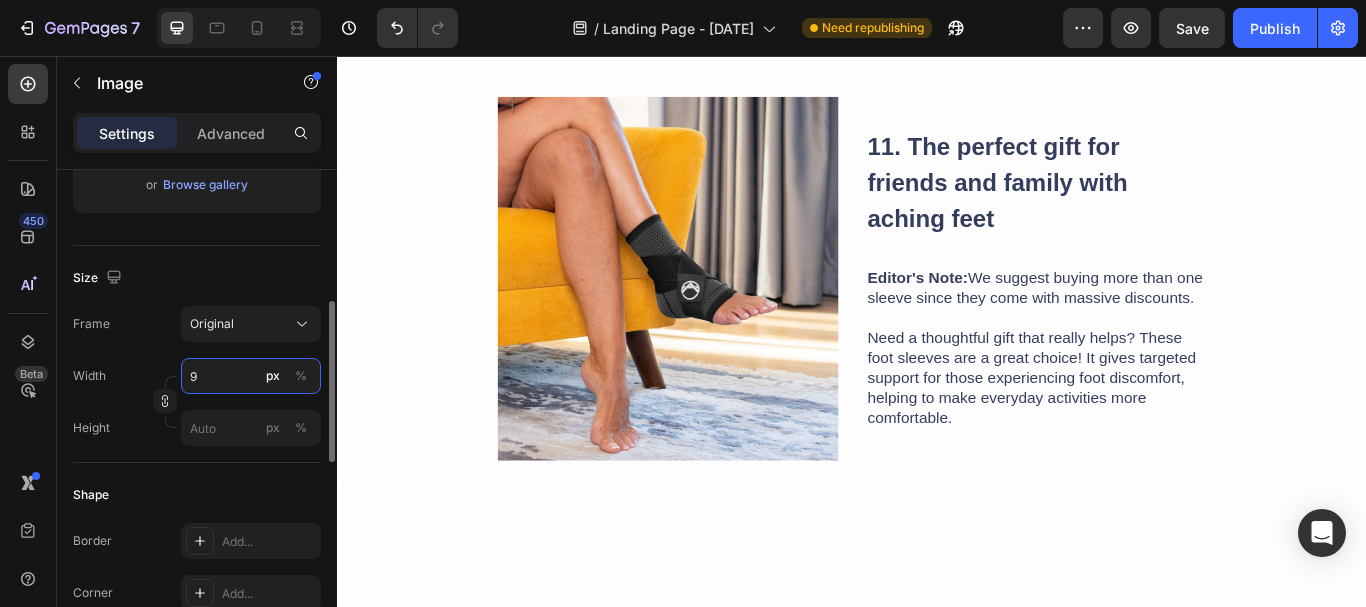 type on "90" 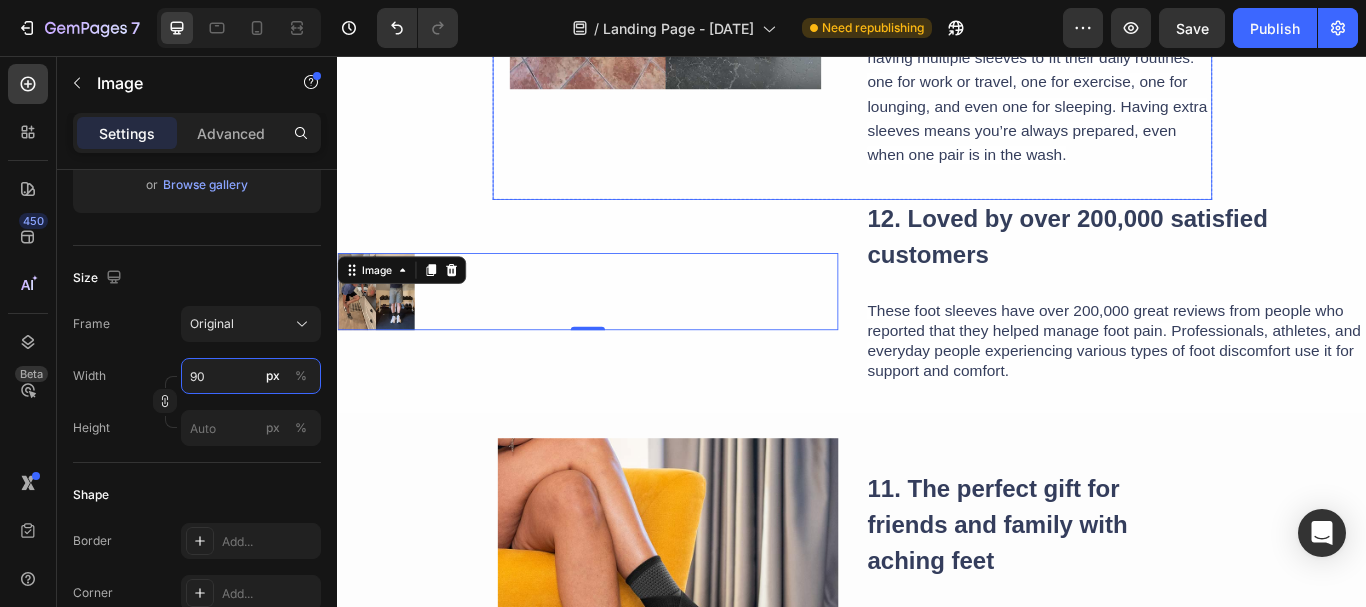 scroll, scrollTop: 8163, scrollLeft: 0, axis: vertical 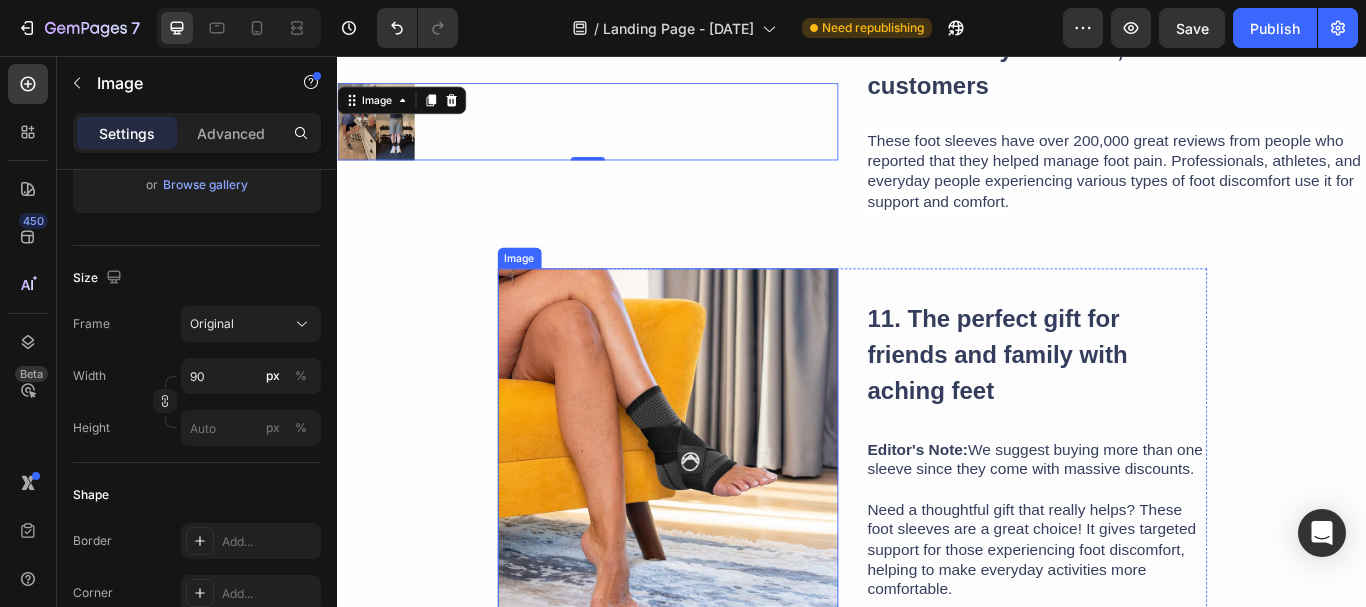 click at bounding box center [723, 516] 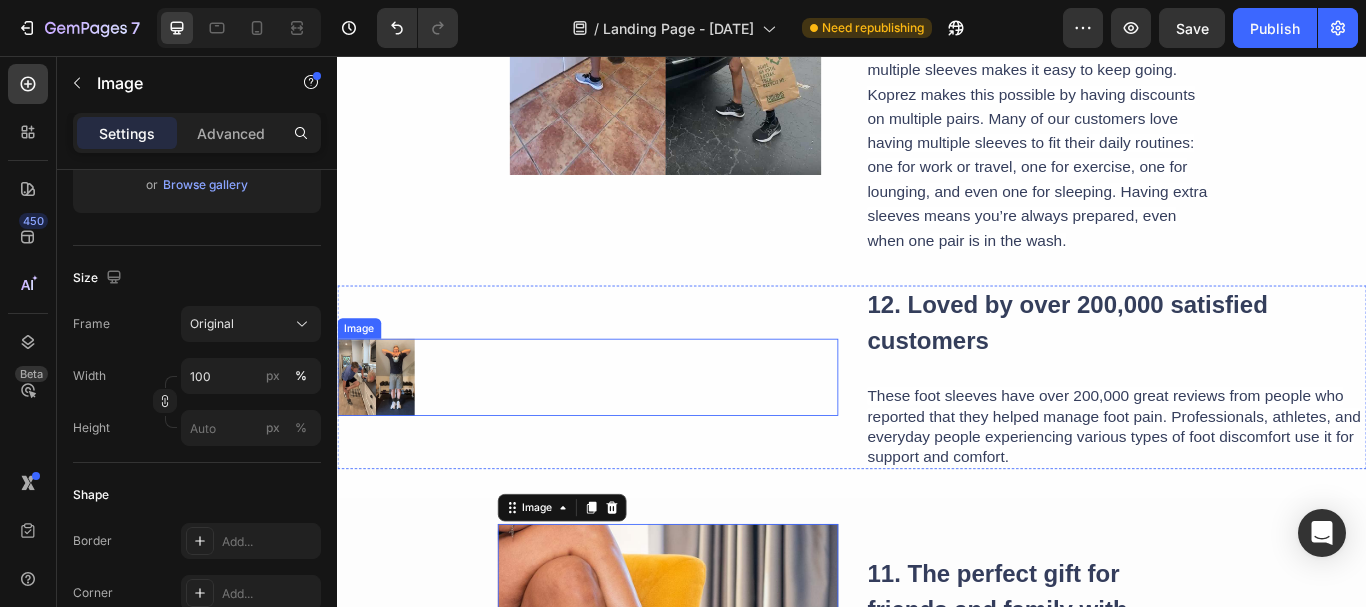 scroll, scrollTop: 7863, scrollLeft: 0, axis: vertical 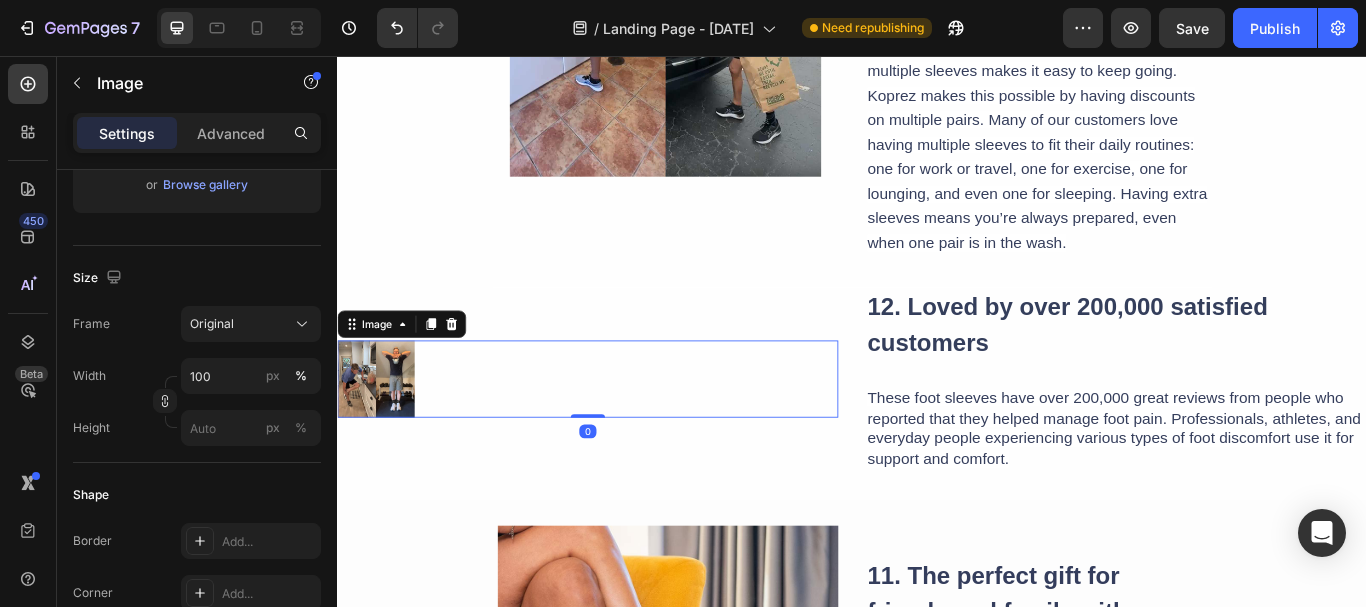 click at bounding box center (629, 433) 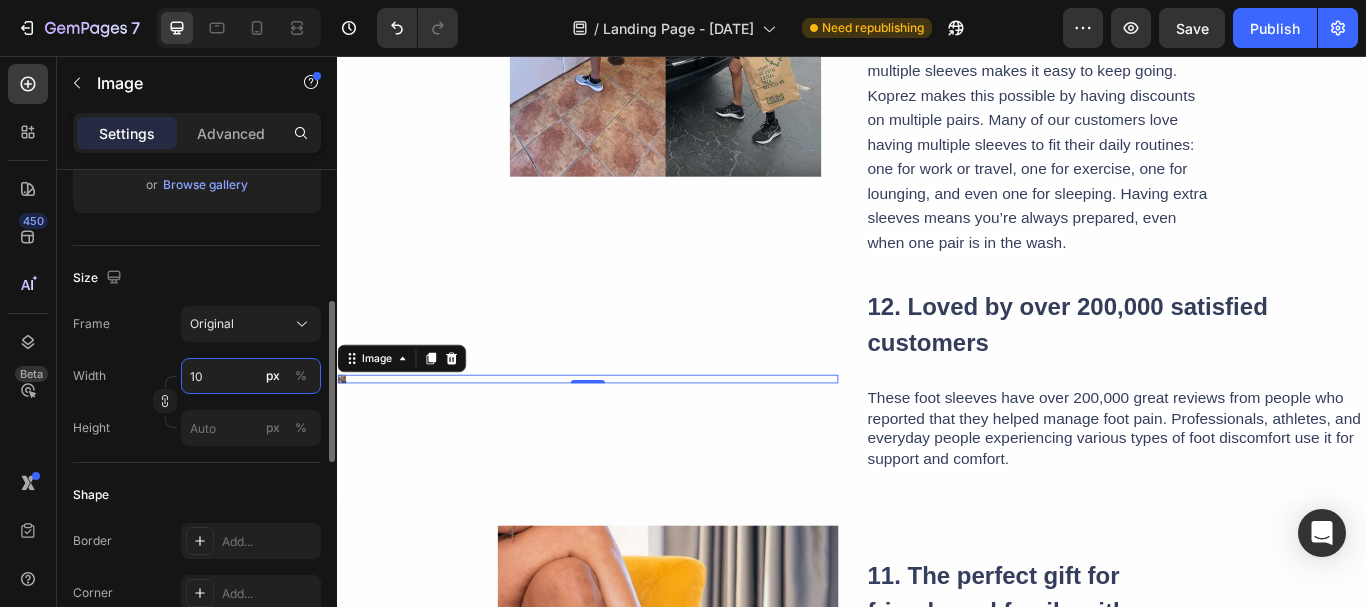 type on "100" 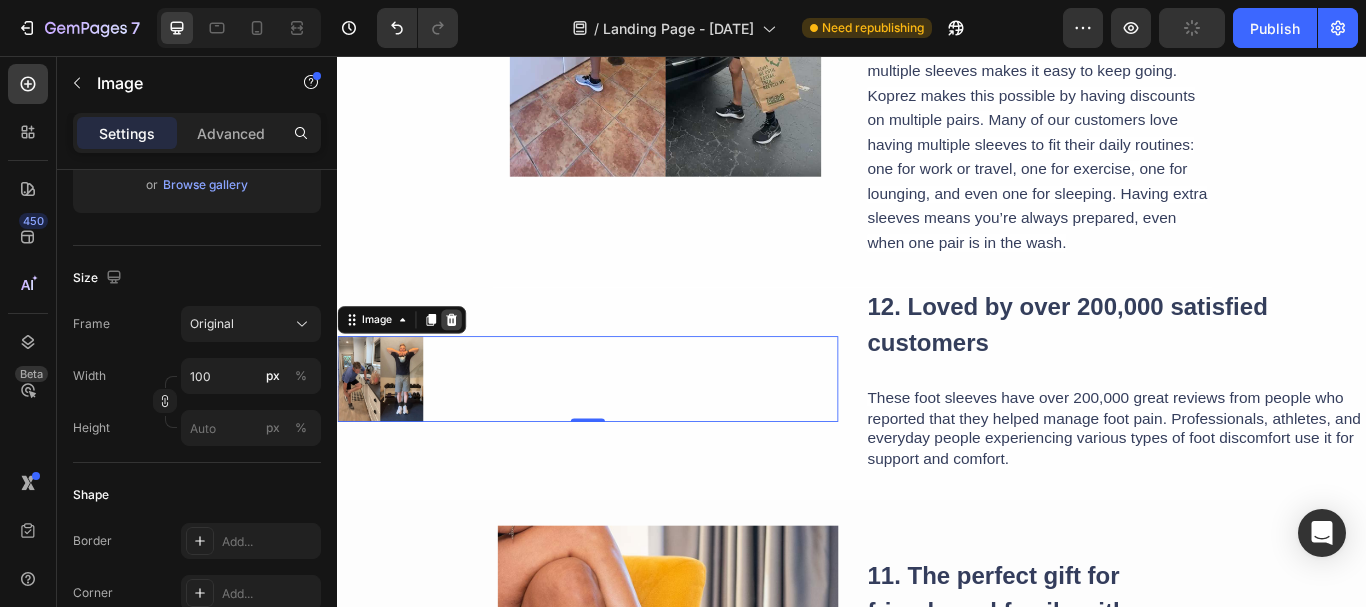 click at bounding box center (470, 364) 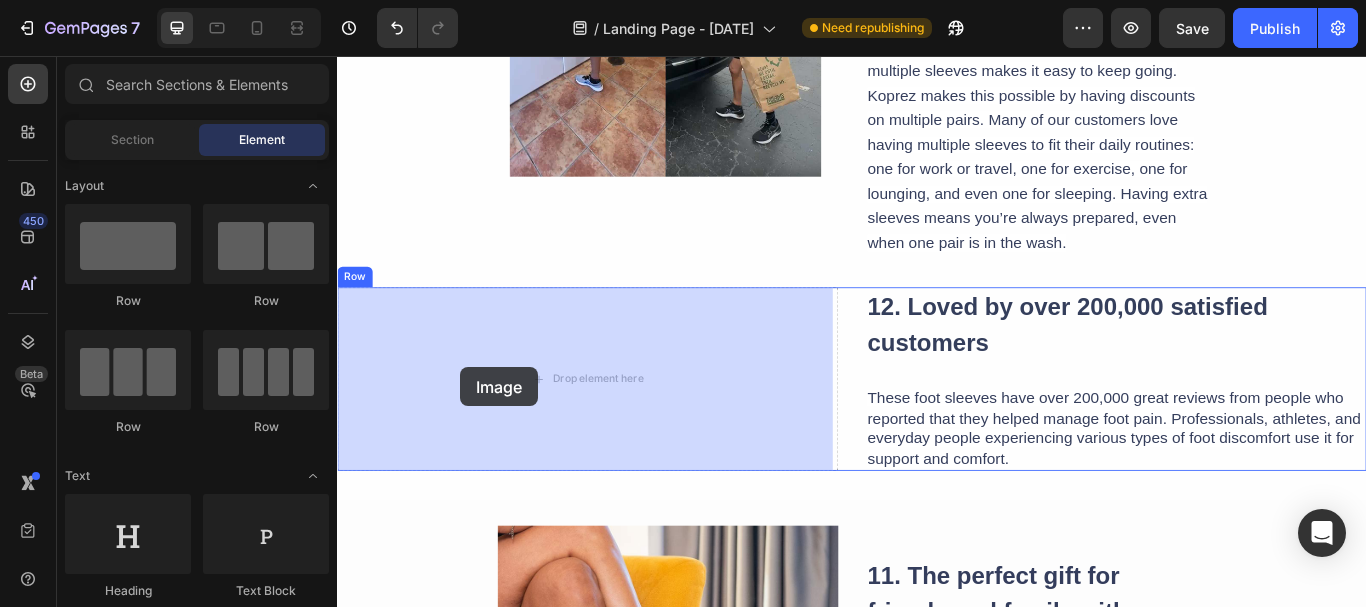 drag, startPoint x: 482, startPoint y: 434, endPoint x: 485, endPoint y: 419, distance: 15.297058 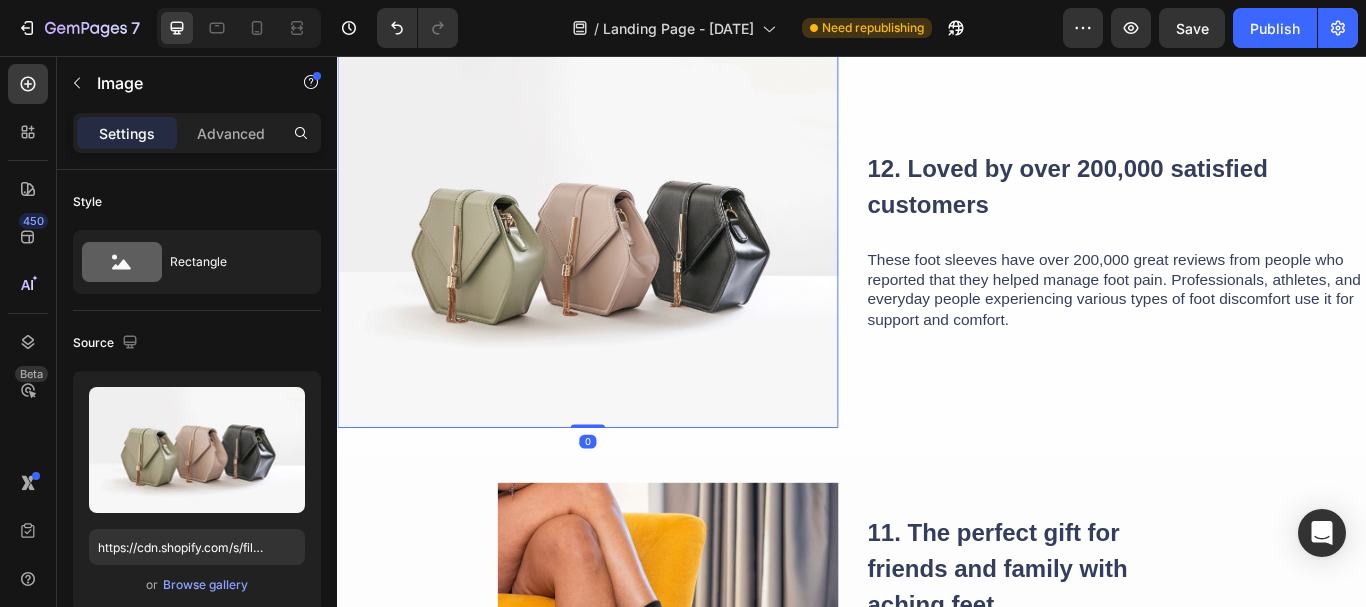 scroll, scrollTop: 8163, scrollLeft: 0, axis: vertical 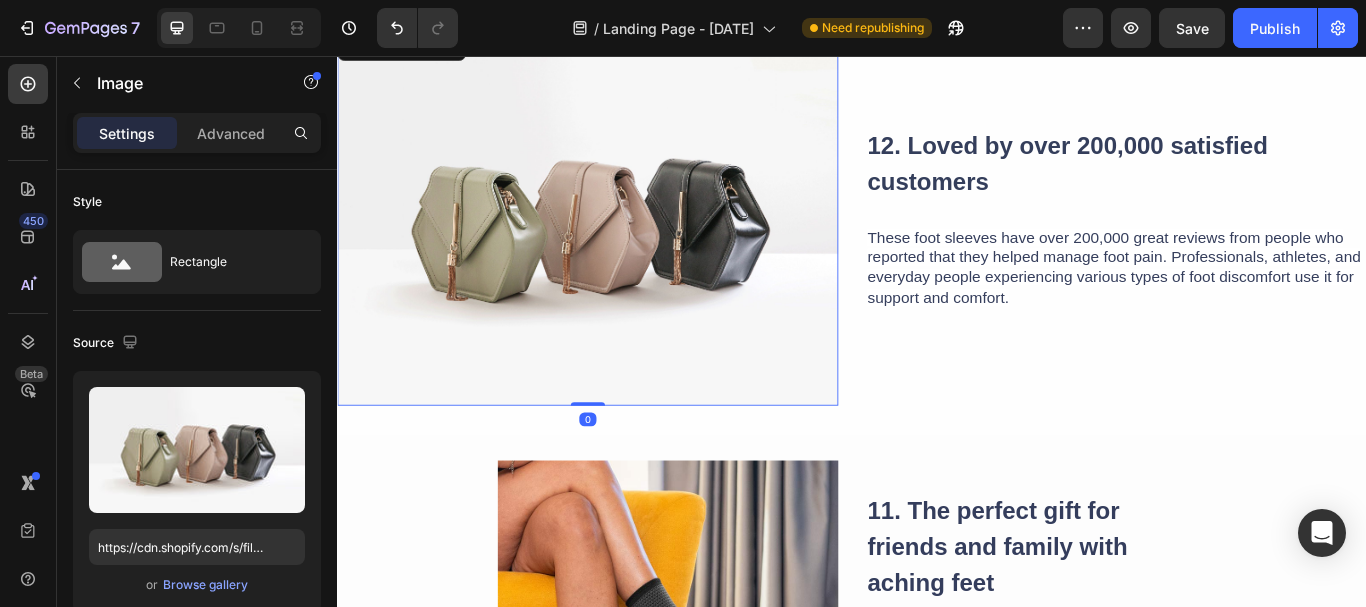 click at bounding box center (629, 245) 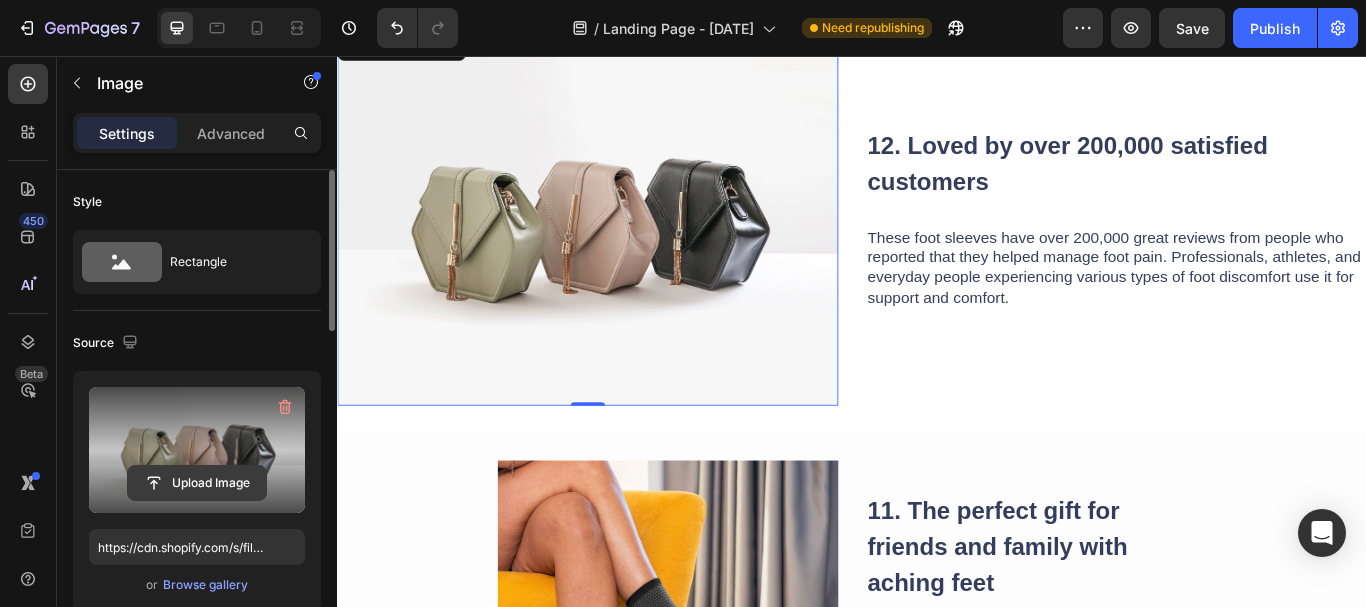 click 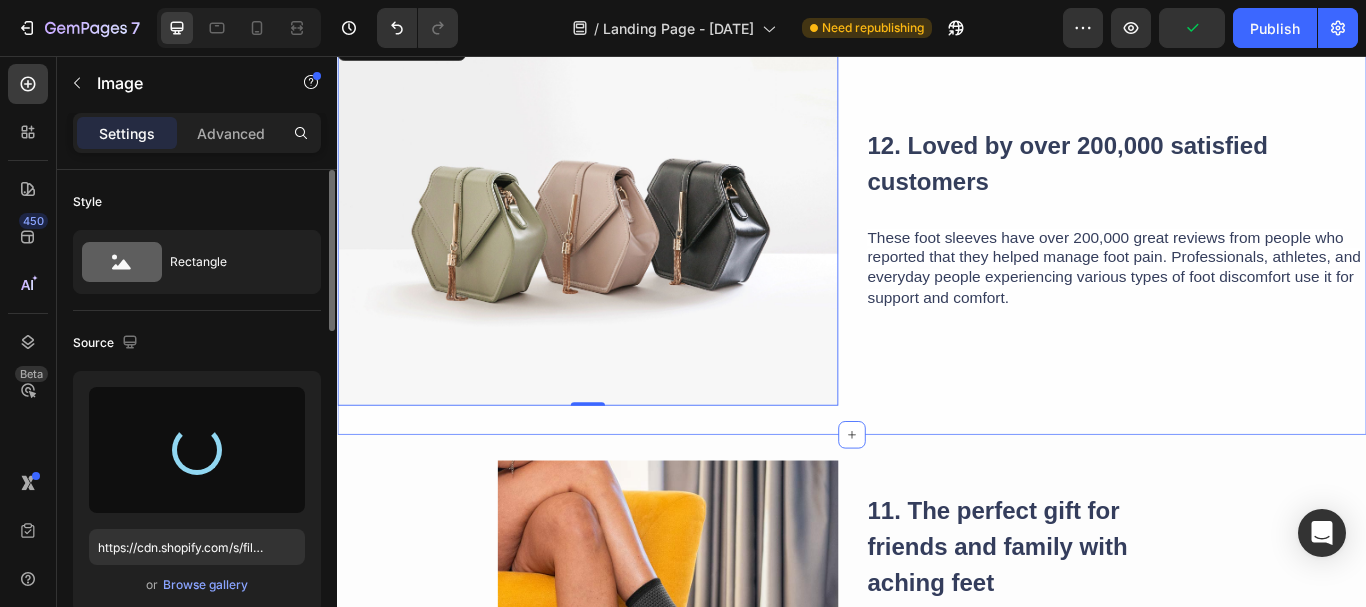 type on "https://cdn.shopify.com/s/files/1/0638/7574/3849/files/gempages_574884256640140517-e6b056bf-9134-4781-8475-6c71ad2a93af.webp" 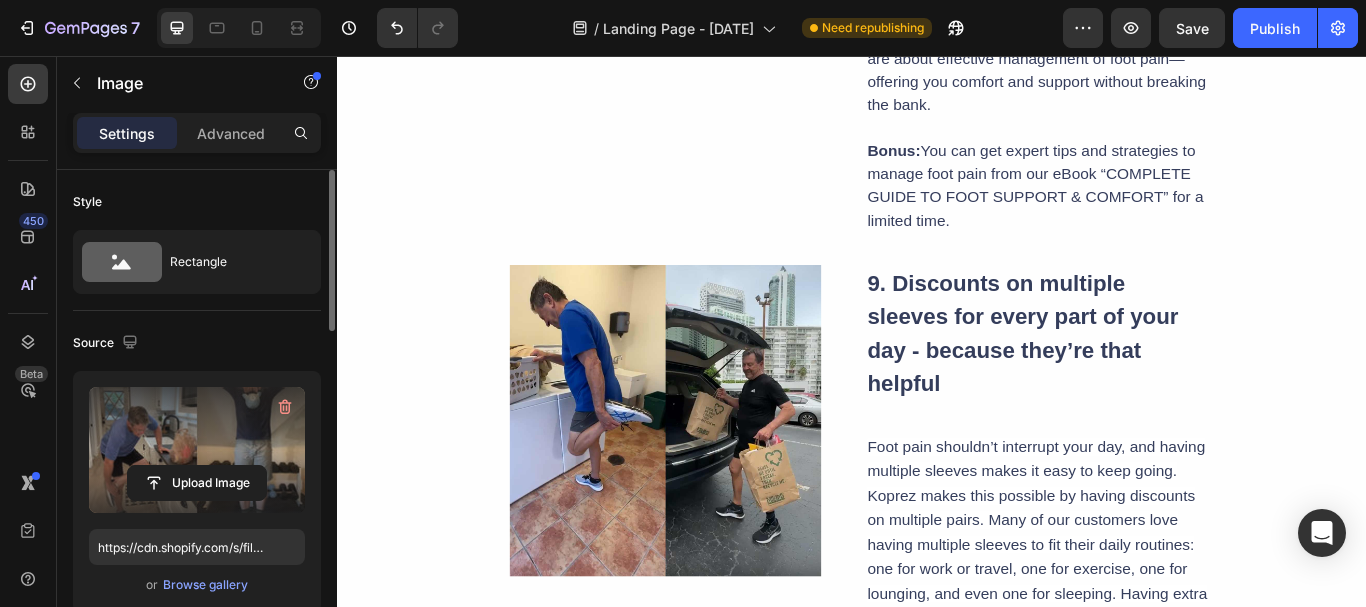 scroll, scrollTop: 7363, scrollLeft: 0, axis: vertical 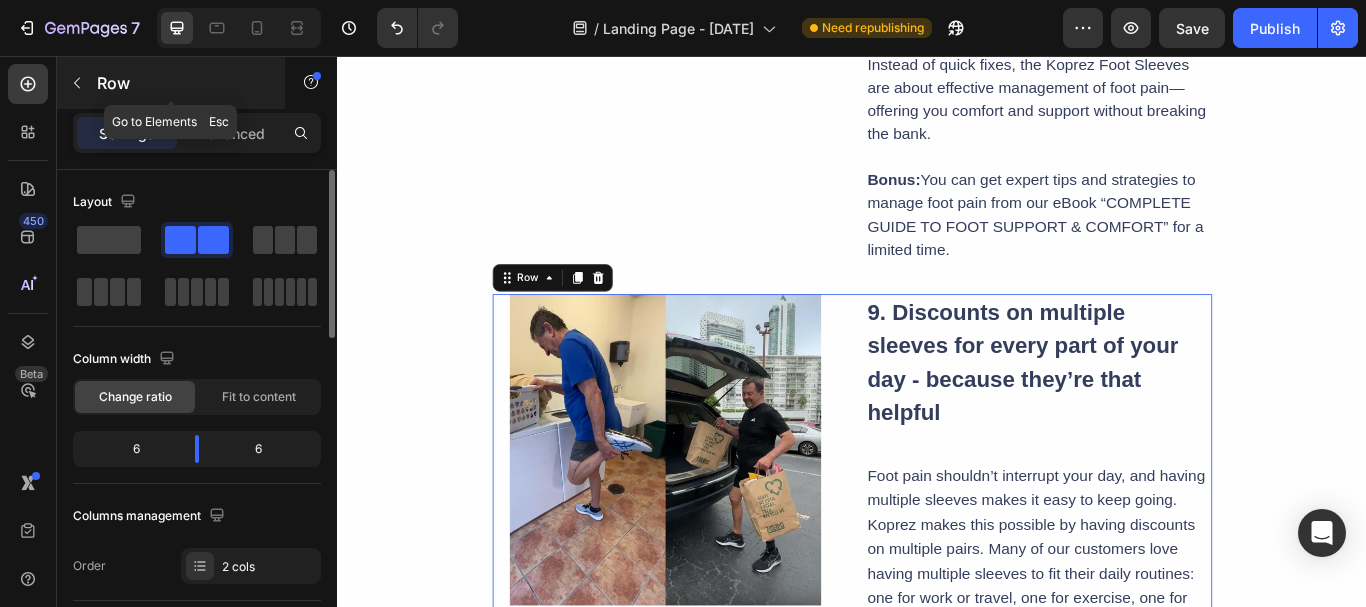 click at bounding box center (77, 83) 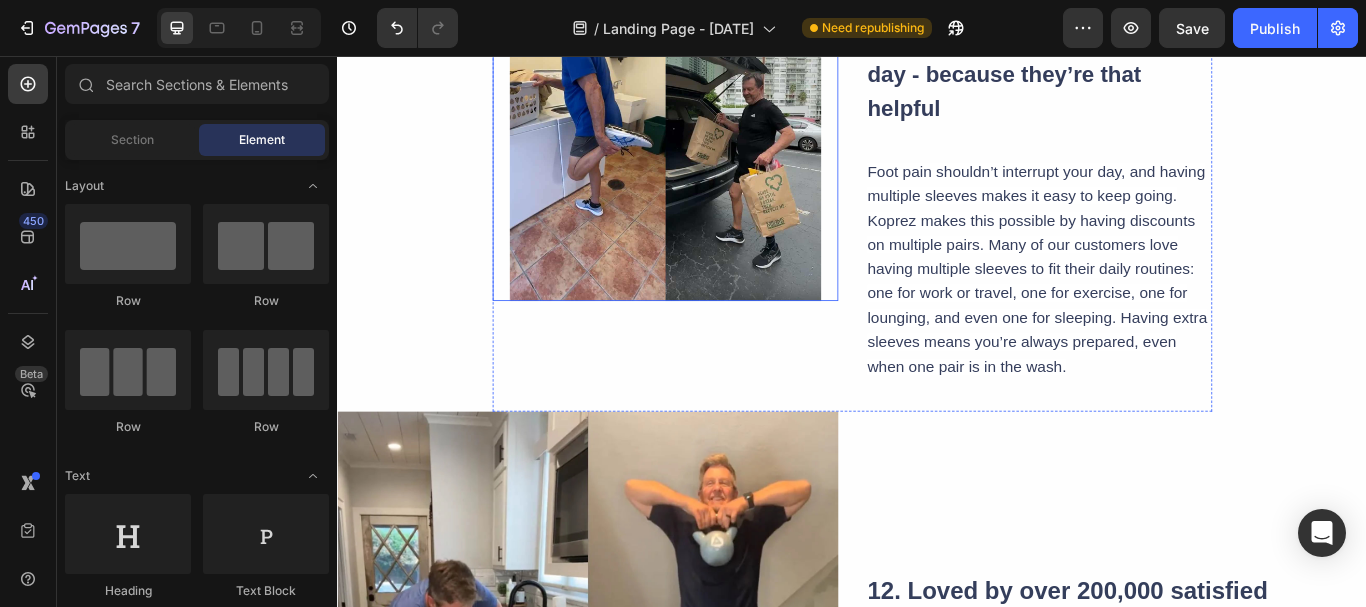 scroll, scrollTop: 7763, scrollLeft: 0, axis: vertical 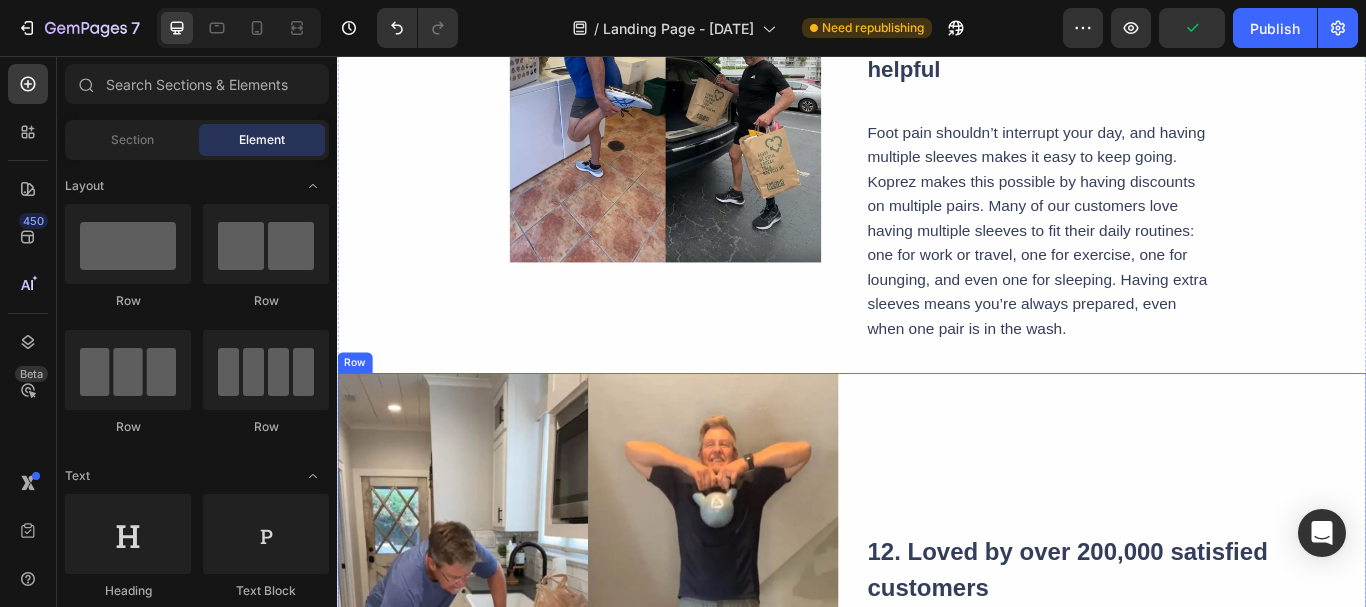 click on "12. Loved by over 200,000 satisfied customers Heading These foot sleeves have over 200,000 great reviews from people who reported that they helped manage foot pain. Professionals, athletes, and everyday people experiencing various types of foot discomfort use it for support and comfort. Text Block" at bounding box center [1245, 718] 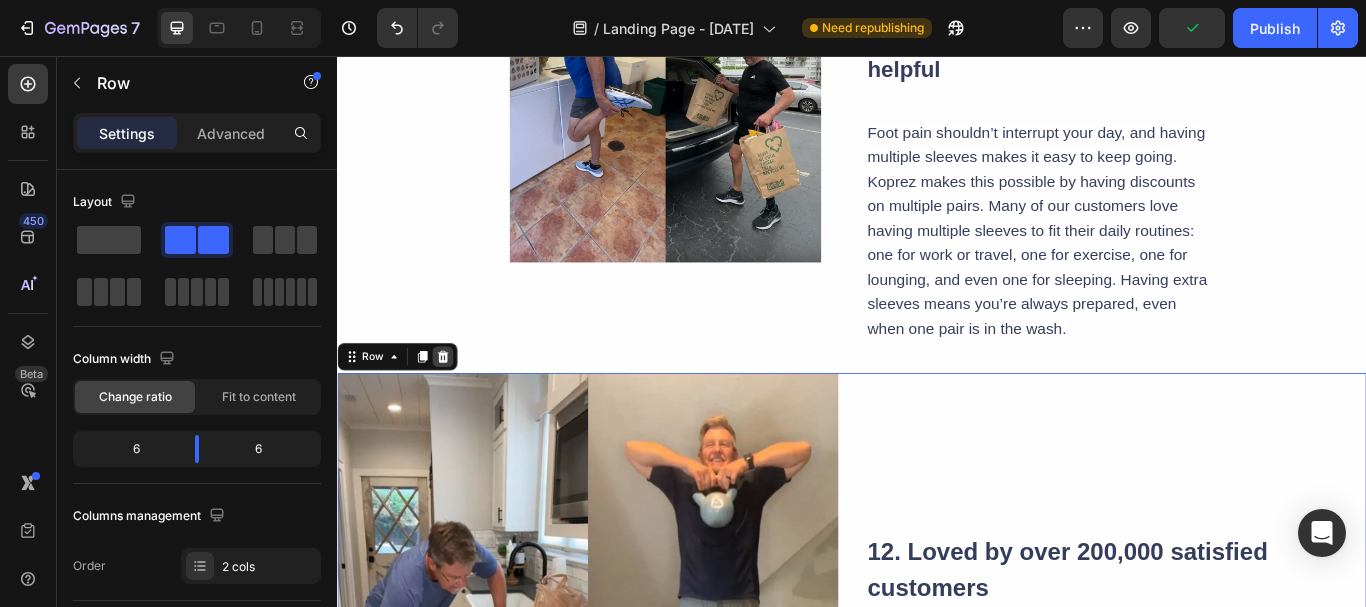 click 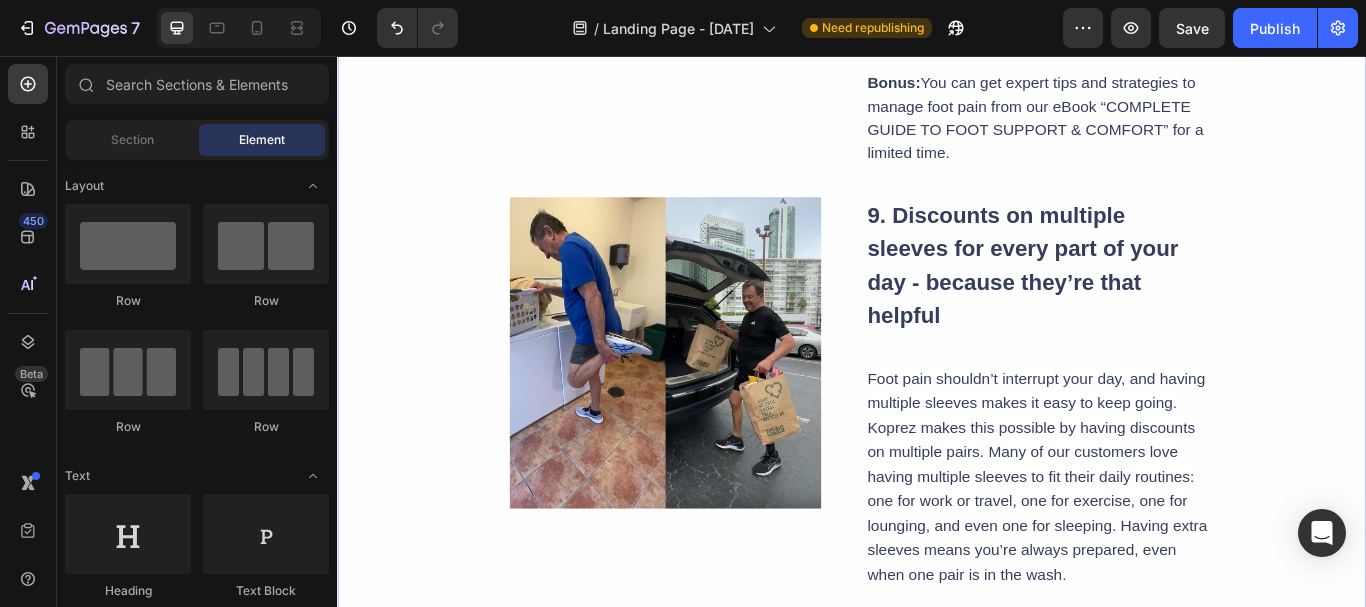 scroll, scrollTop: 7463, scrollLeft: 0, axis: vertical 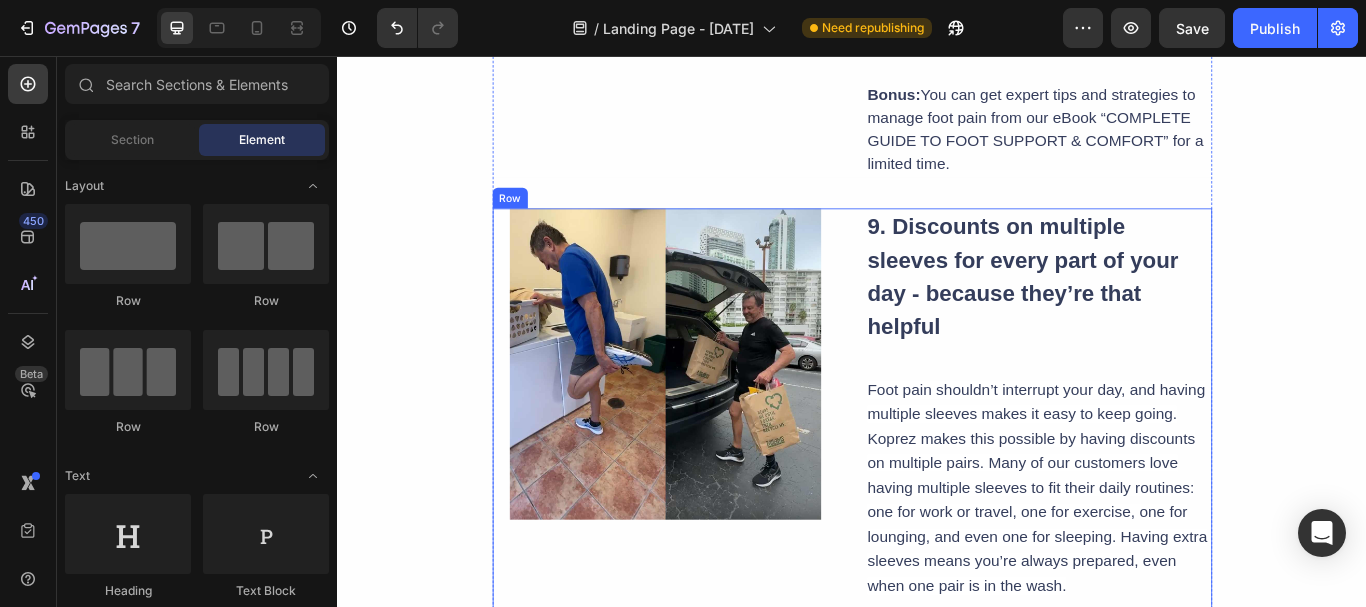 click on "Image 9. Discounts on multiple sleeves for every part of your day - because they’re that helpful Heading Foot pain shouldn’t interrupt your day, and having multiple sleeves makes it easy to keep going. Koprez makes this possible by having discounts on multiple pairs. Many of our customers love having multiple sleeves to fit their daily routines: one for work or travel, one for exercise, one for lounging, and even one for sleeping. Having extra sleeves means you’re always prepared, even when one pair is in the wash.  Text Block Product Row" at bounding box center [937, 480] 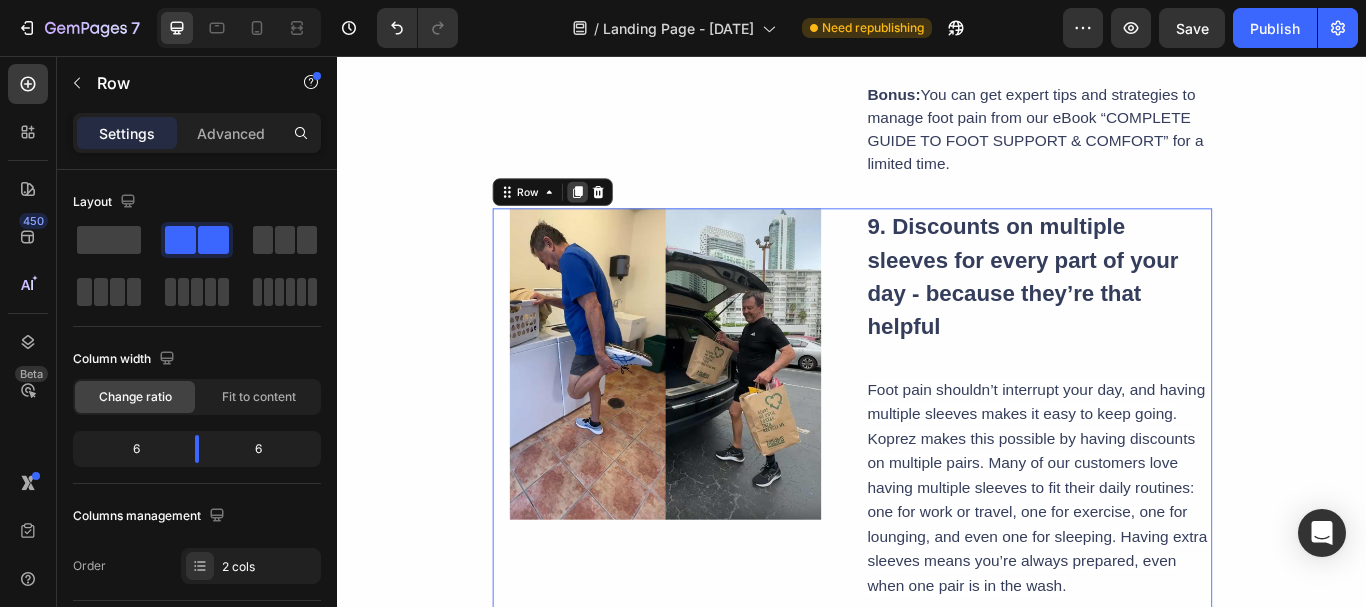 click at bounding box center [617, 215] 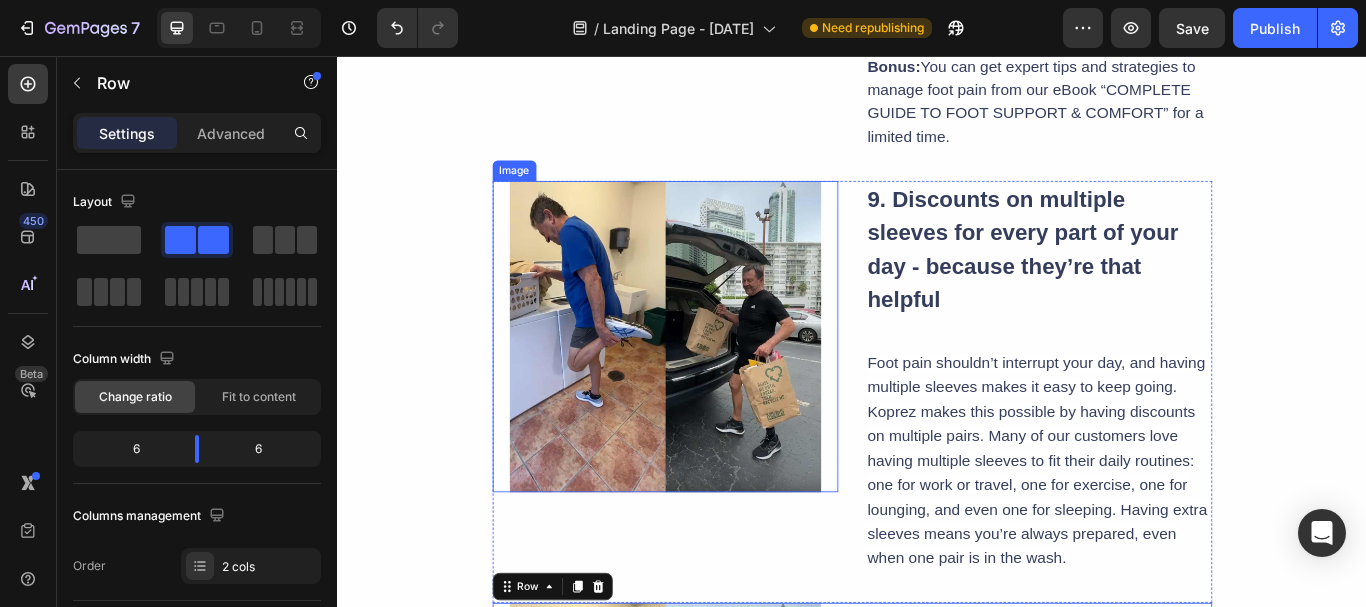scroll, scrollTop: 400, scrollLeft: 0, axis: vertical 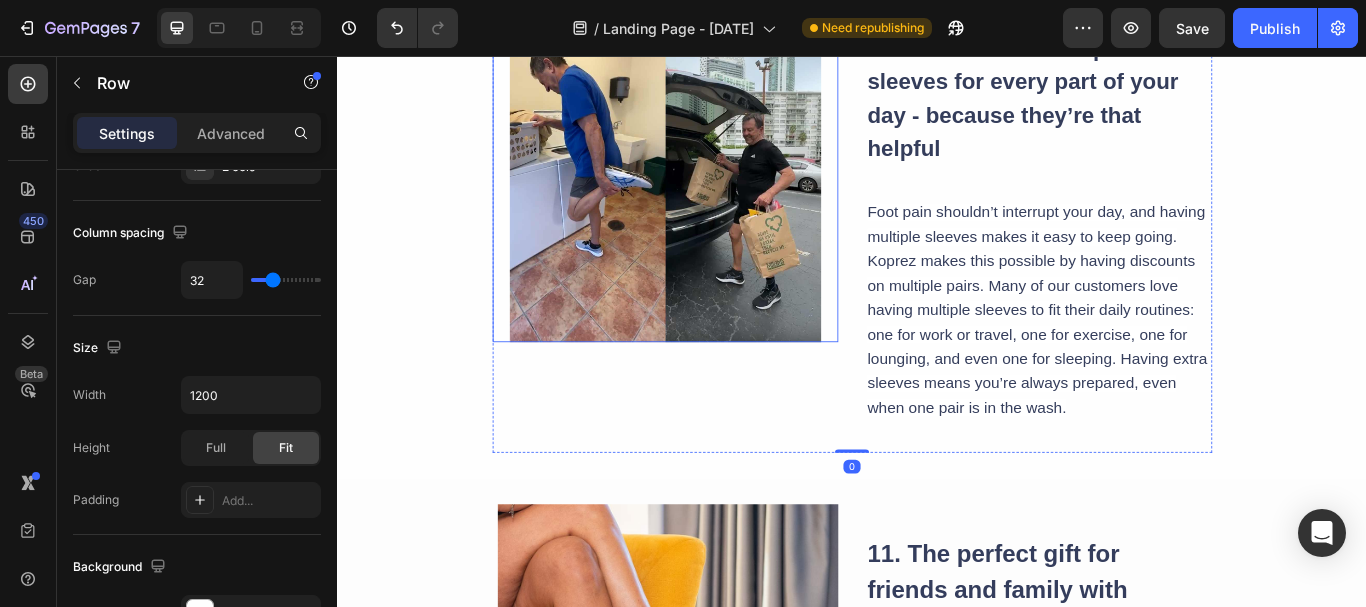 click at bounding box center (719, 207) 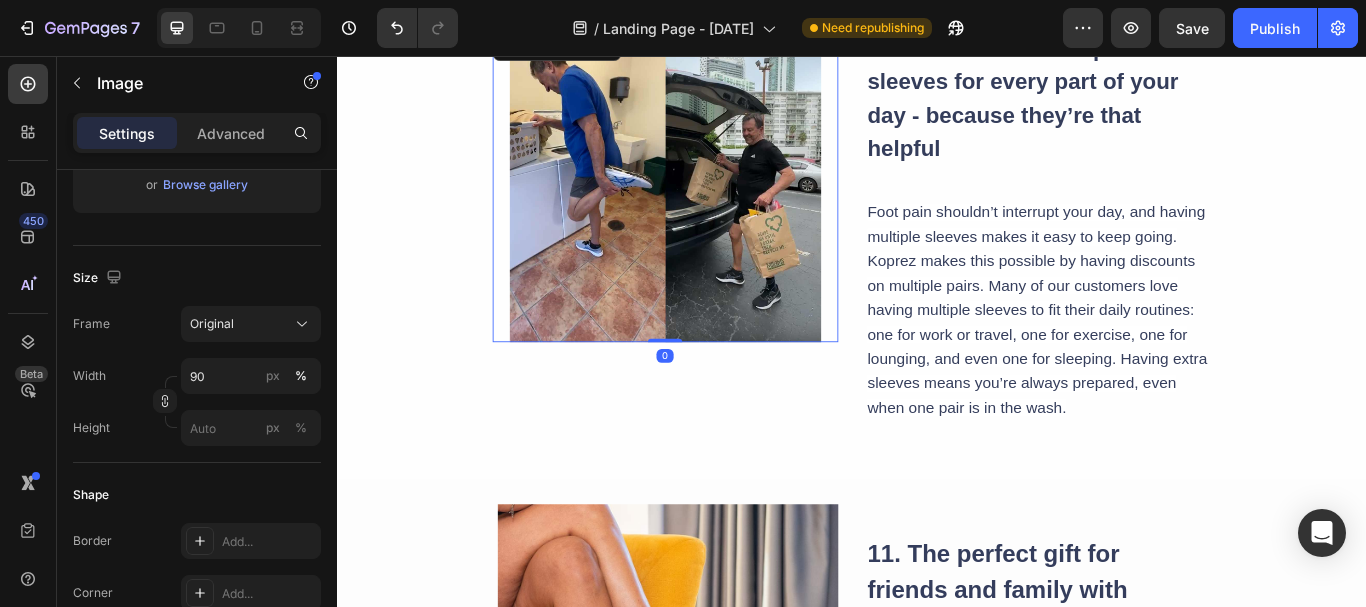 scroll, scrollTop: 0, scrollLeft: 0, axis: both 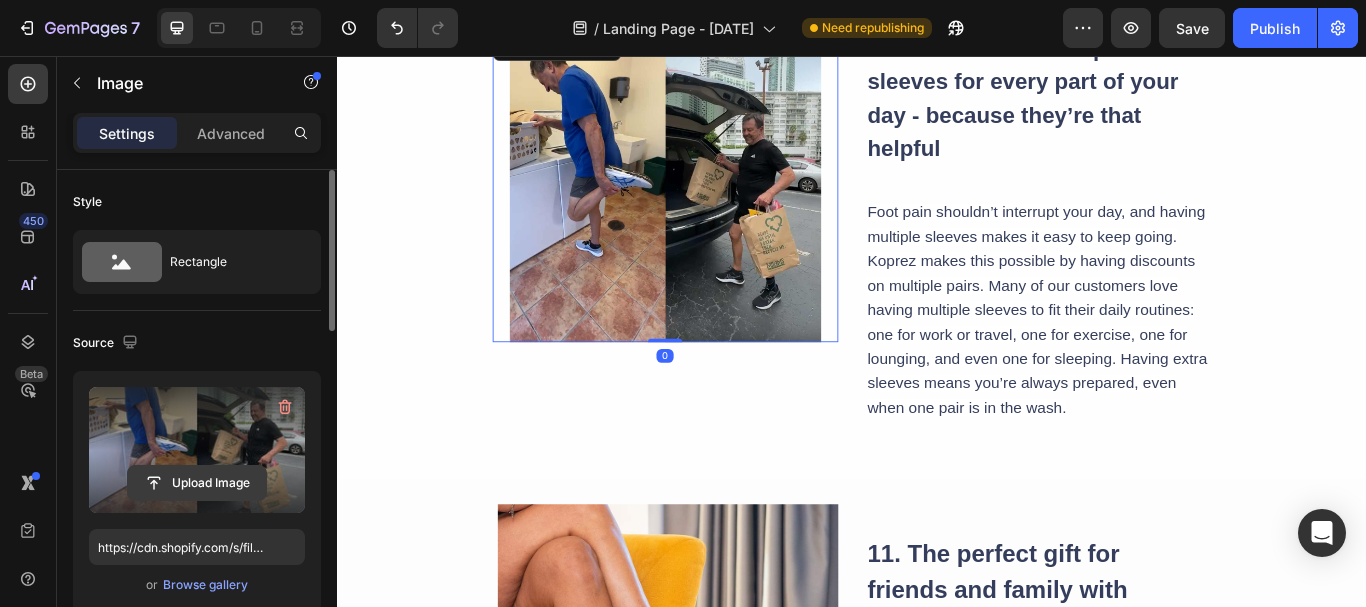click 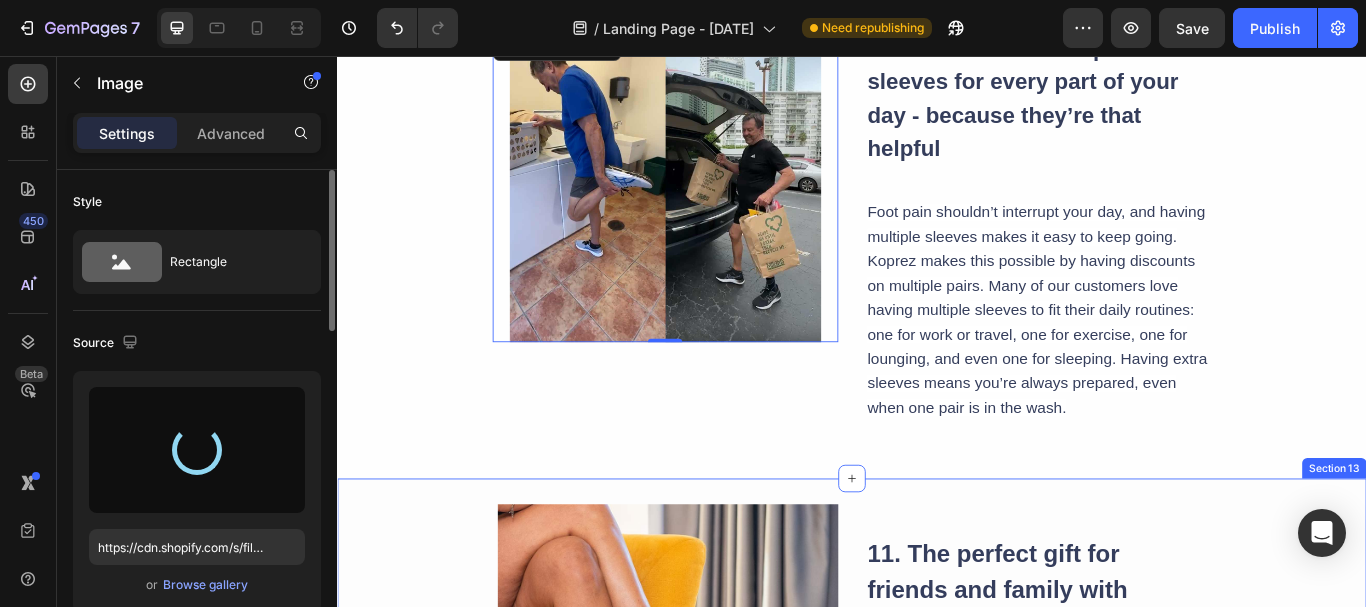 type on "https://cdn.shopify.com/s/files/1/0638/7574/3849/files/gempages_574884256640140517-e6b056bf-9134-4781-8475-6c71ad2a93af.webp" 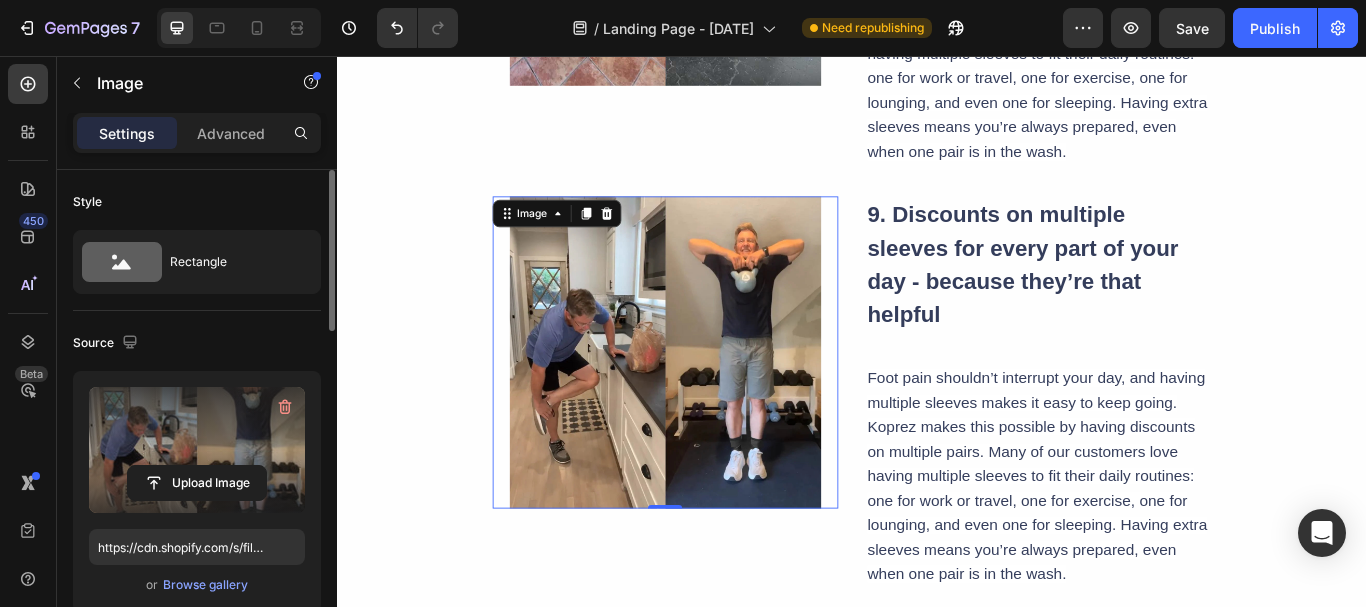 scroll, scrollTop: 7963, scrollLeft: 0, axis: vertical 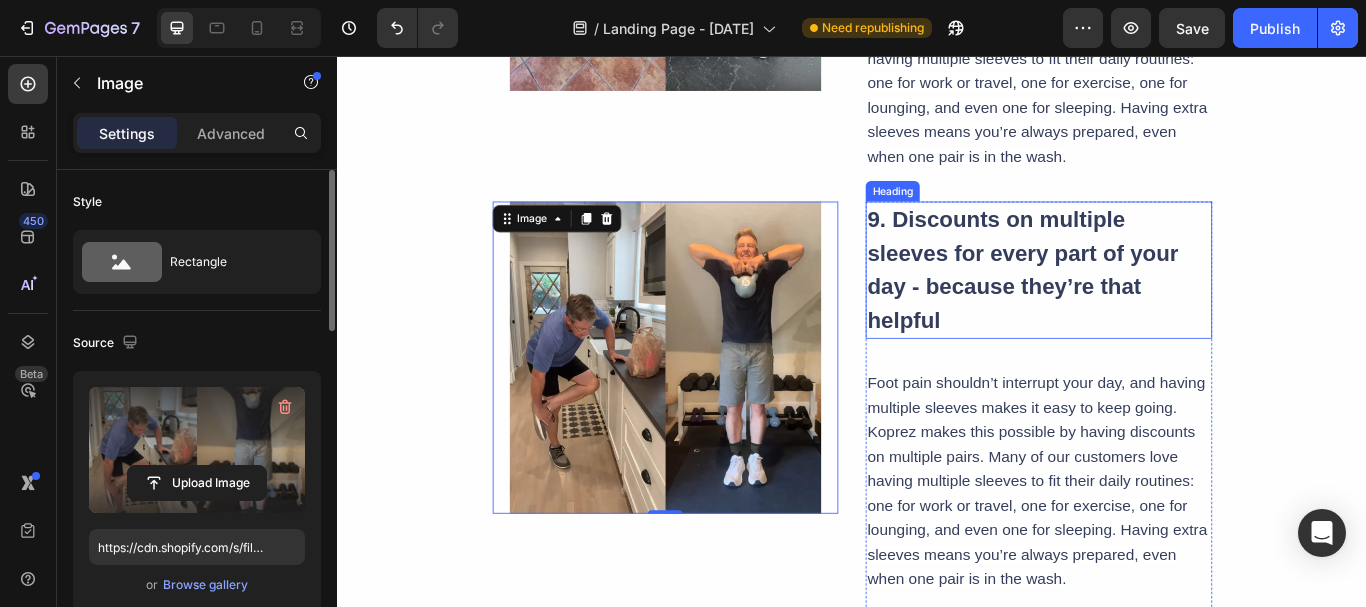 click on "9. Discounts on multiple sleeves for every part of your day - because they’re that helpful" at bounding box center [1136, 305] 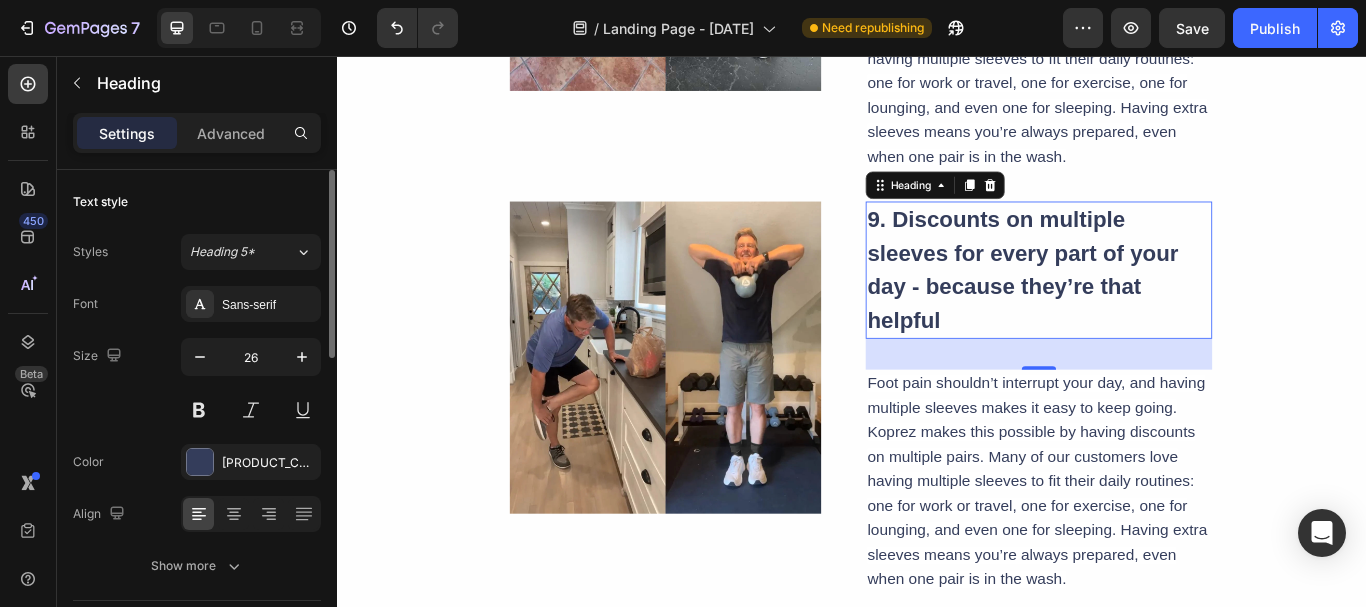 click on "9. Discounts on multiple sleeves for every part of your day - because they’re that helpful" at bounding box center [1155, 306] 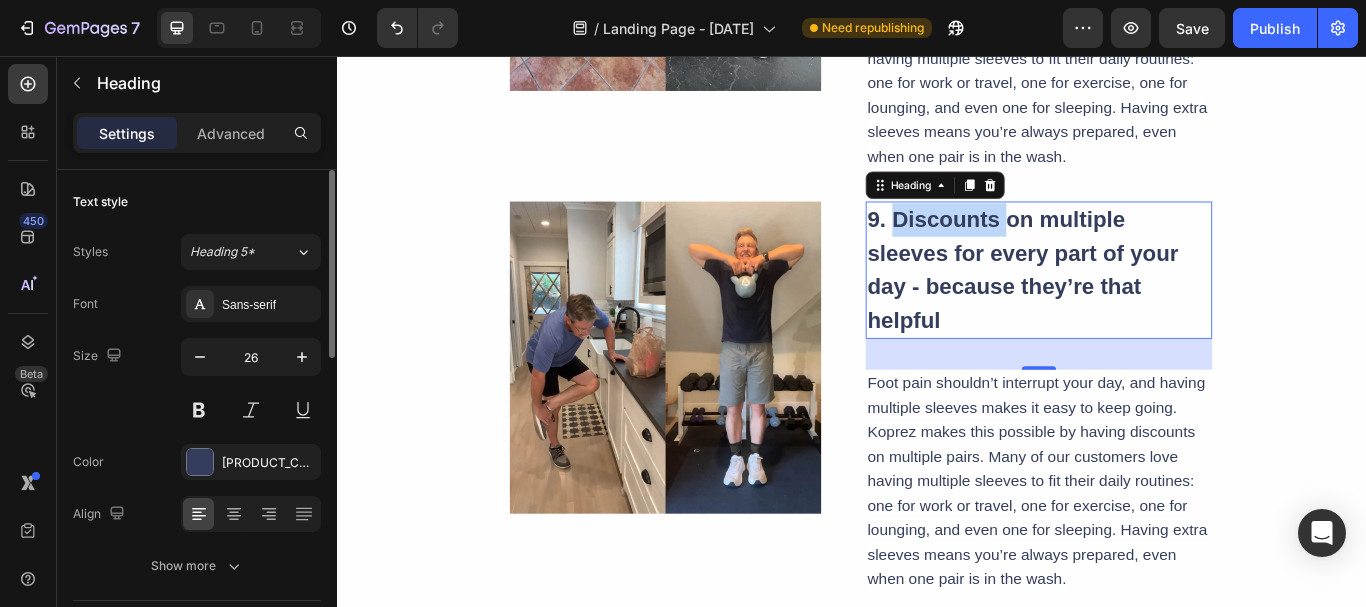 click on "9. Discounts on multiple sleeves for every part of your day - because they’re that helpful" at bounding box center (1155, 306) 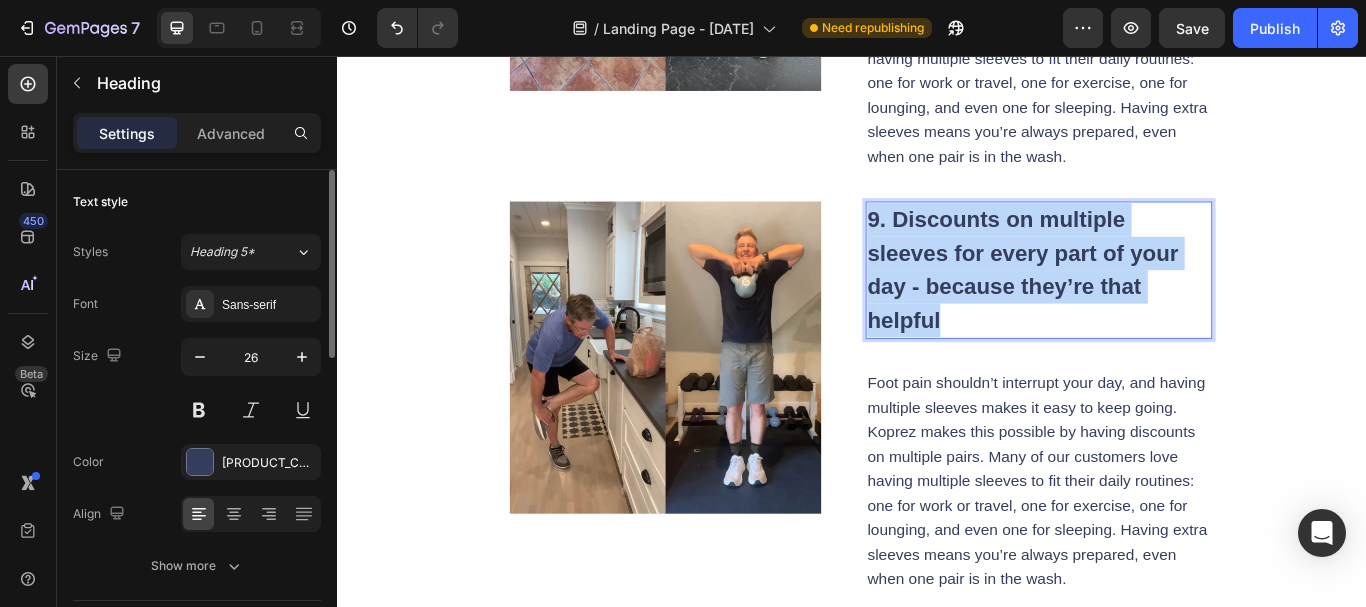 click on "9. Discounts on multiple sleeves for every part of your day - because they’re that helpful" at bounding box center (1155, 306) 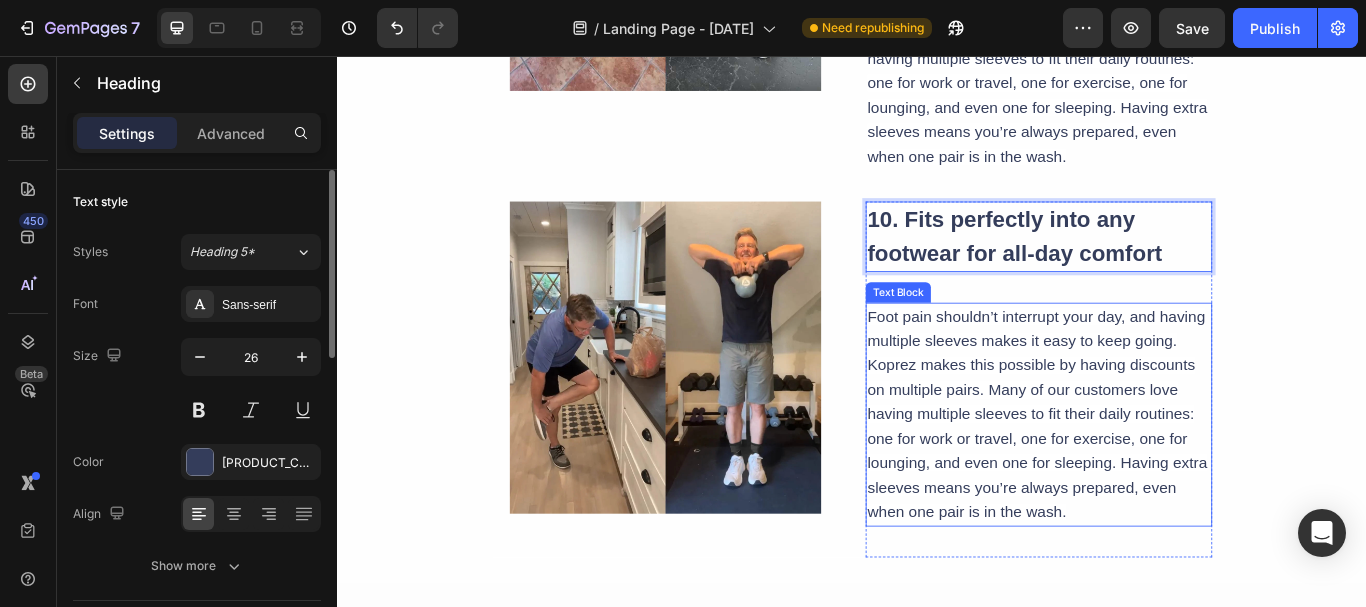 click on "Foot pain shouldn’t interrupt your day, and having multiple sleeves makes it easy to keep going. Koprez makes this possible by having discounts on multiple pairs. Many of our customers love having multiple sleeves to fit their daily routines: one for work or travel, one for exercise, one for lounging, and even one for sleeping. Having extra sleeves means you’re always prepared, even when one pair is in the wash." at bounding box center (1153, 474) 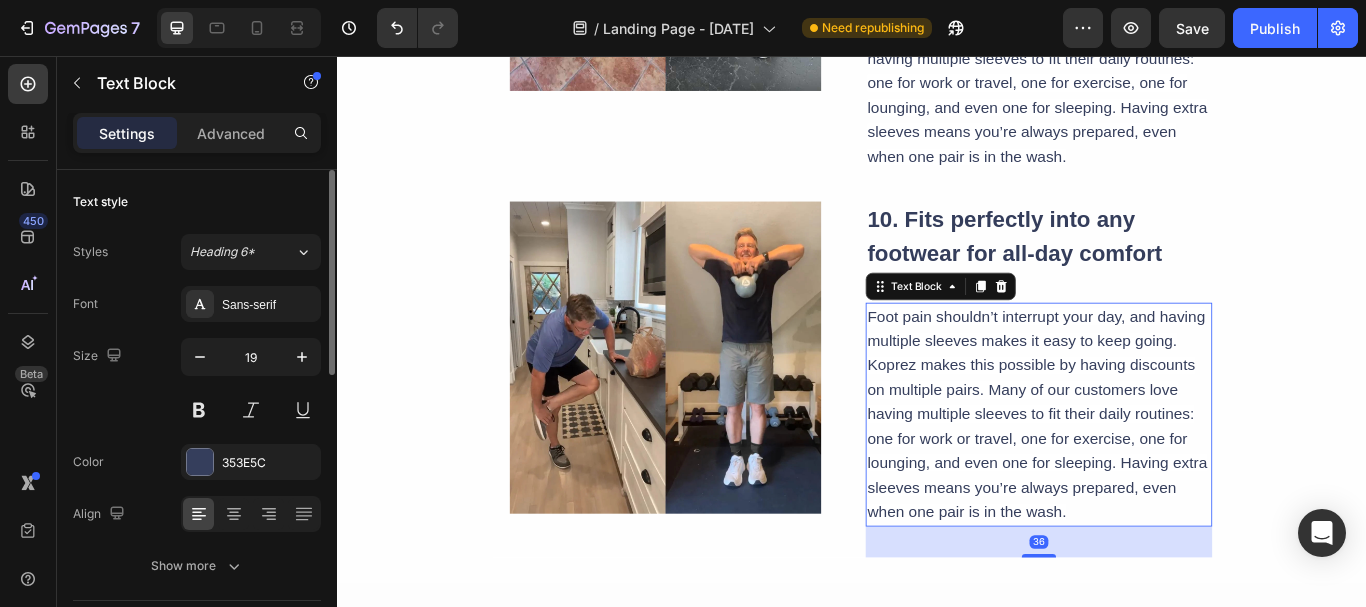 click on "Foot pain shouldn’t interrupt your day, and having multiple sleeves makes it easy to keep going. Koprez makes this possible by having discounts on multiple pairs. Many of our customers love having multiple sleeves to fit their daily routines: one for work or travel, one for exercise, one for lounging, and even one for sleeping. Having extra sleeves means you’re always prepared, even when one pair is in the wash." at bounding box center [1153, 474] 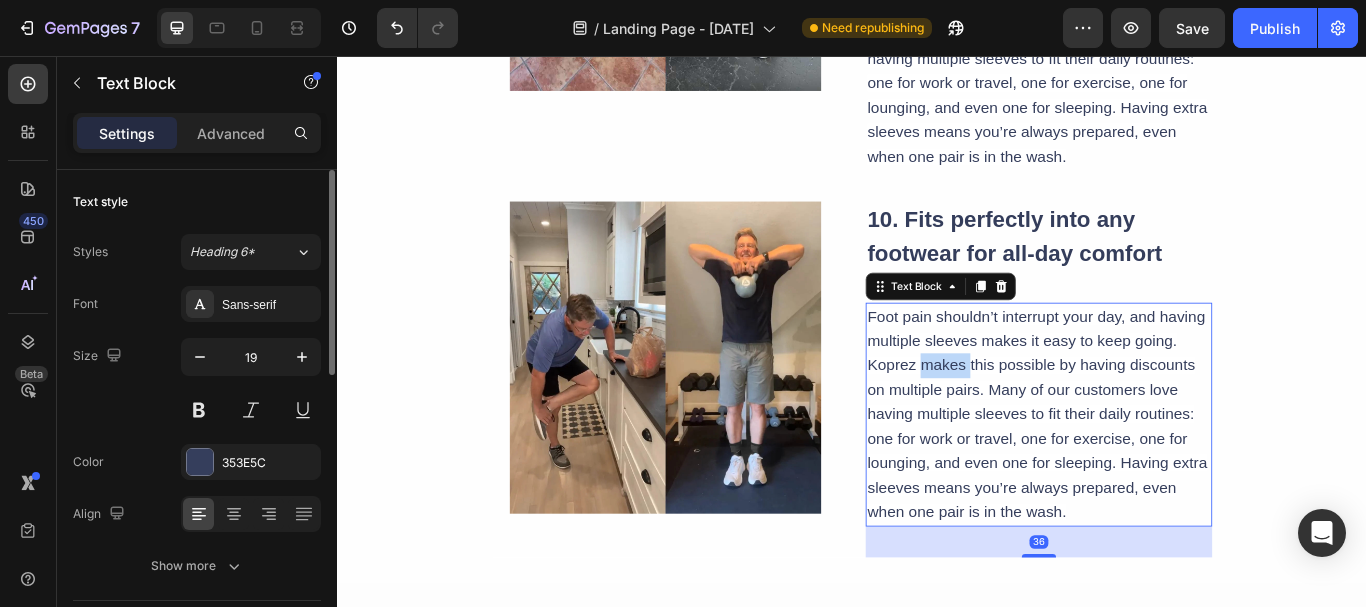click on "Foot pain shouldn’t interrupt your day, and having multiple sleeves makes it easy to keep going. Koprez makes this possible by having discounts on multiple pairs. Many of our customers love having multiple sleeves to fit their daily routines: one for work or travel, one for exercise, one for lounging, and even one for sleeping. Having extra sleeves means you’re always prepared, even when one pair is in the wash." at bounding box center (1153, 474) 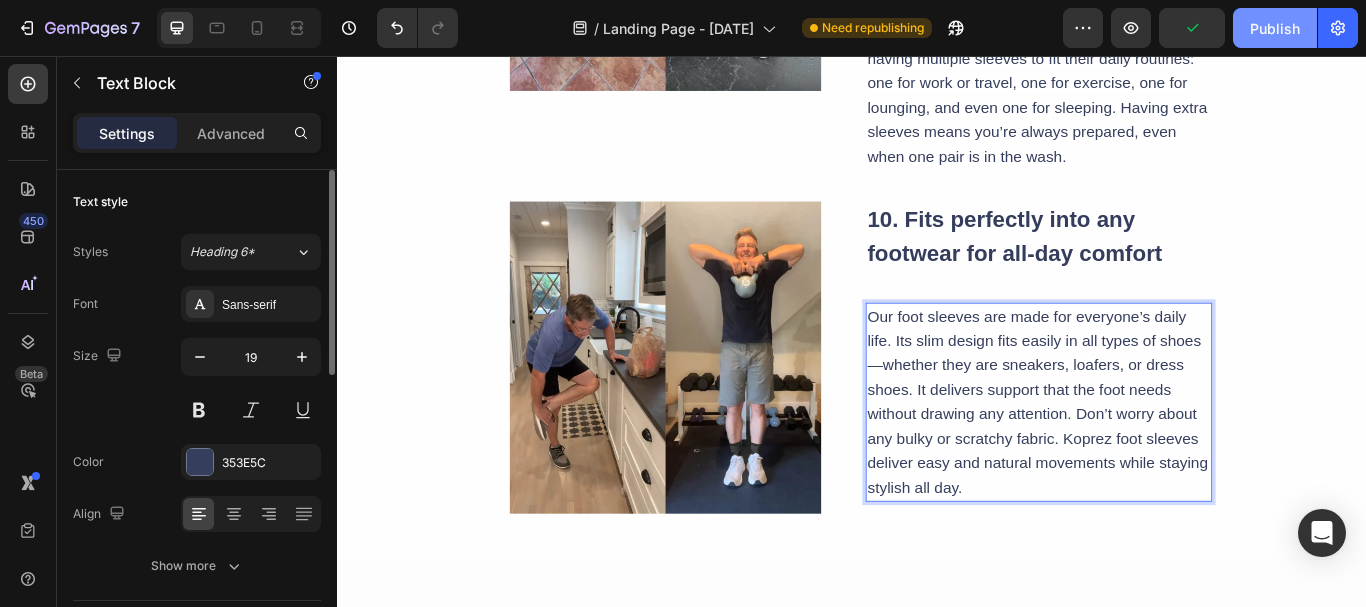 click on "Publish" at bounding box center (1275, 28) 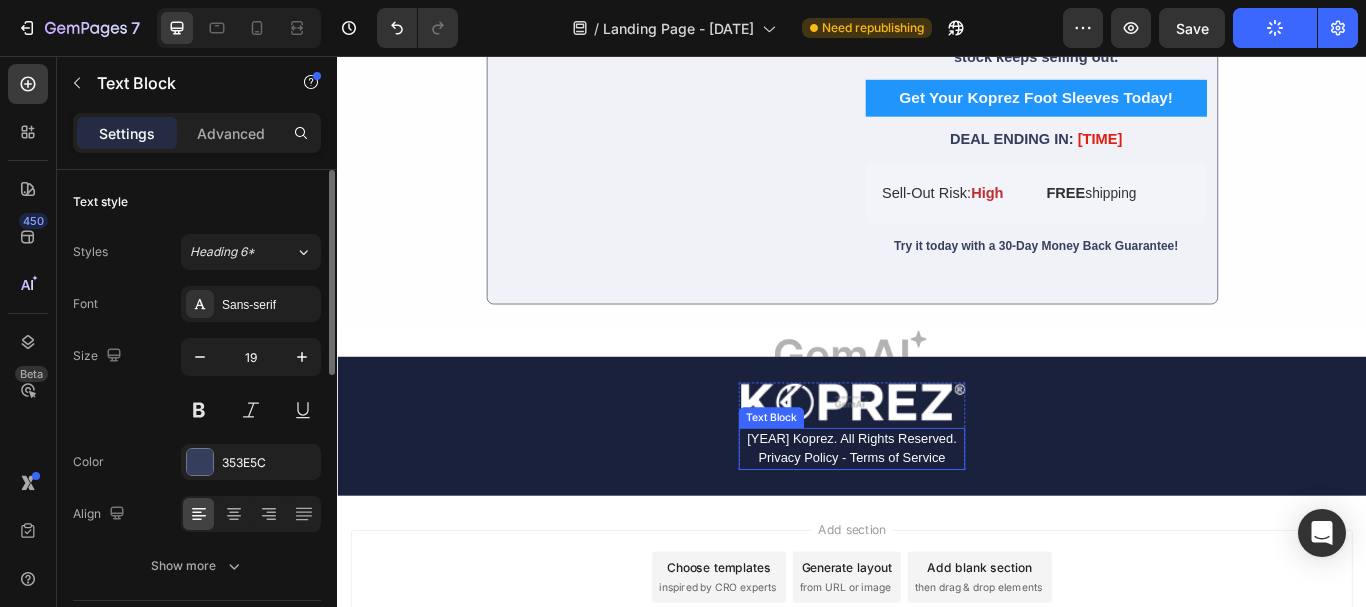 scroll, scrollTop: 10376, scrollLeft: 0, axis: vertical 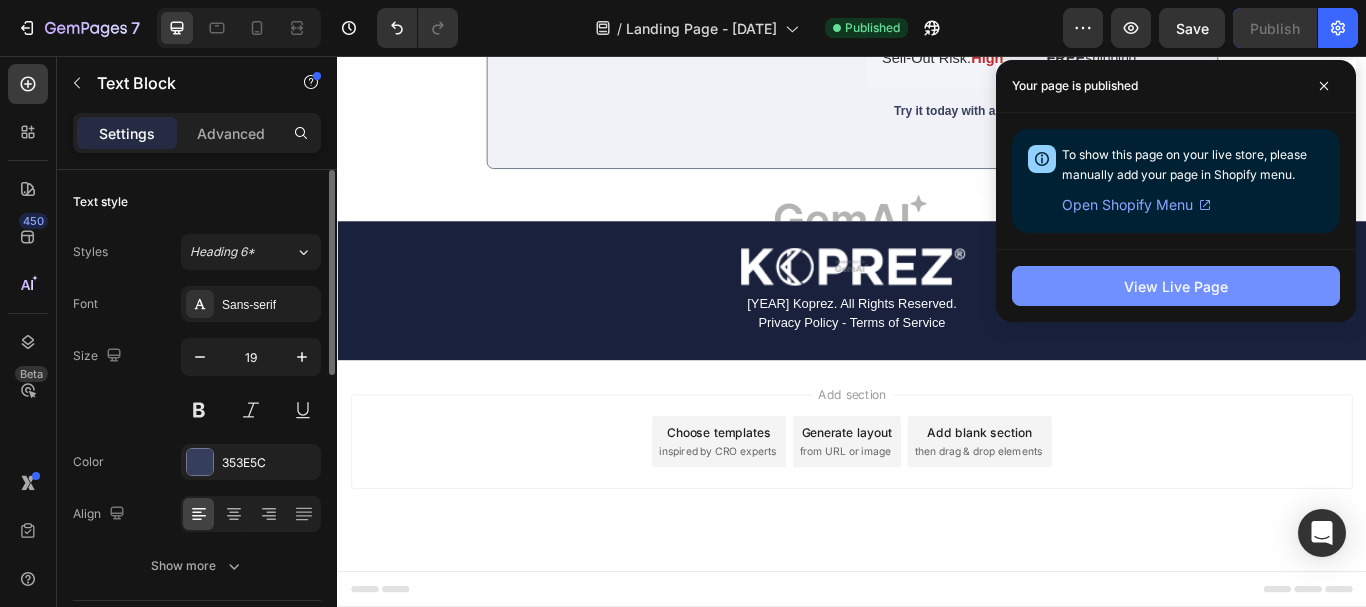 click on "View Live Page" at bounding box center (1176, 286) 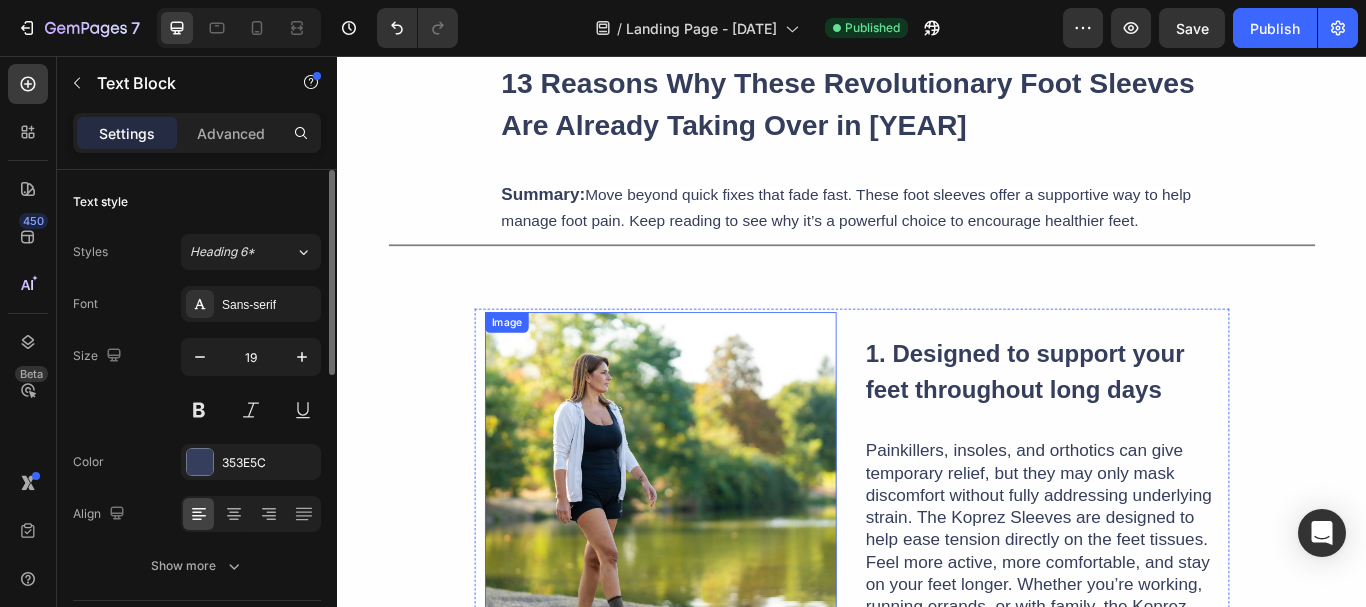 scroll, scrollTop: 0, scrollLeft: 0, axis: both 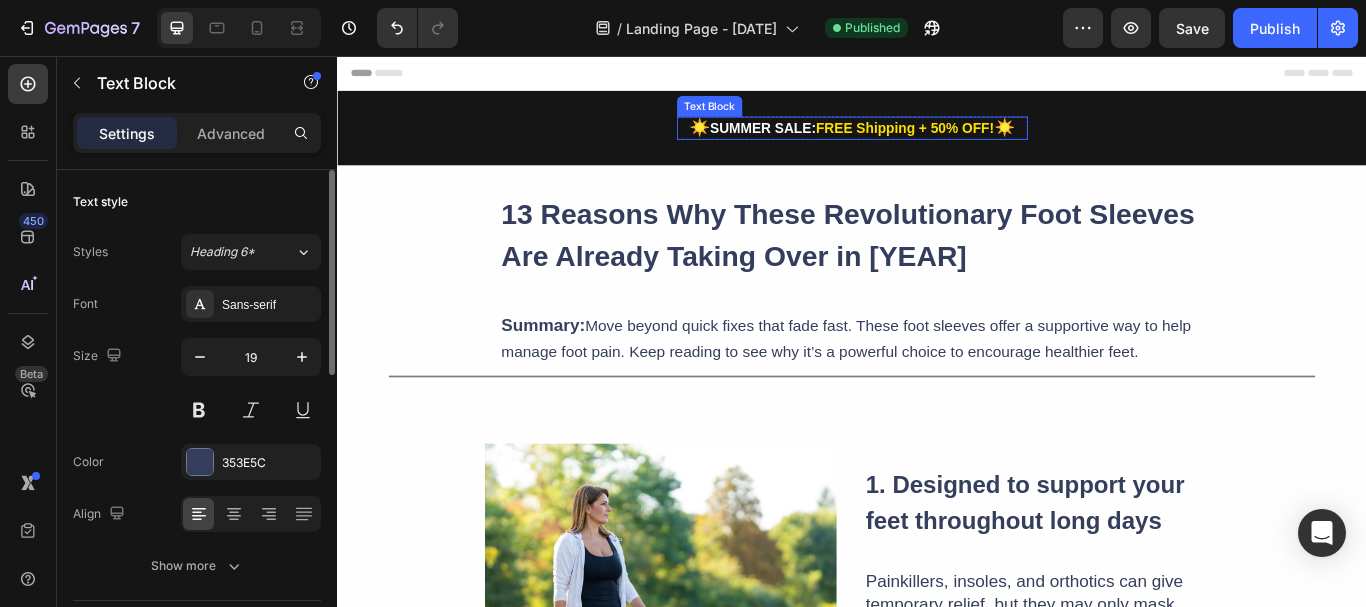 click on "FREE Shipping + 50% OFF!" at bounding box center [999, 140] 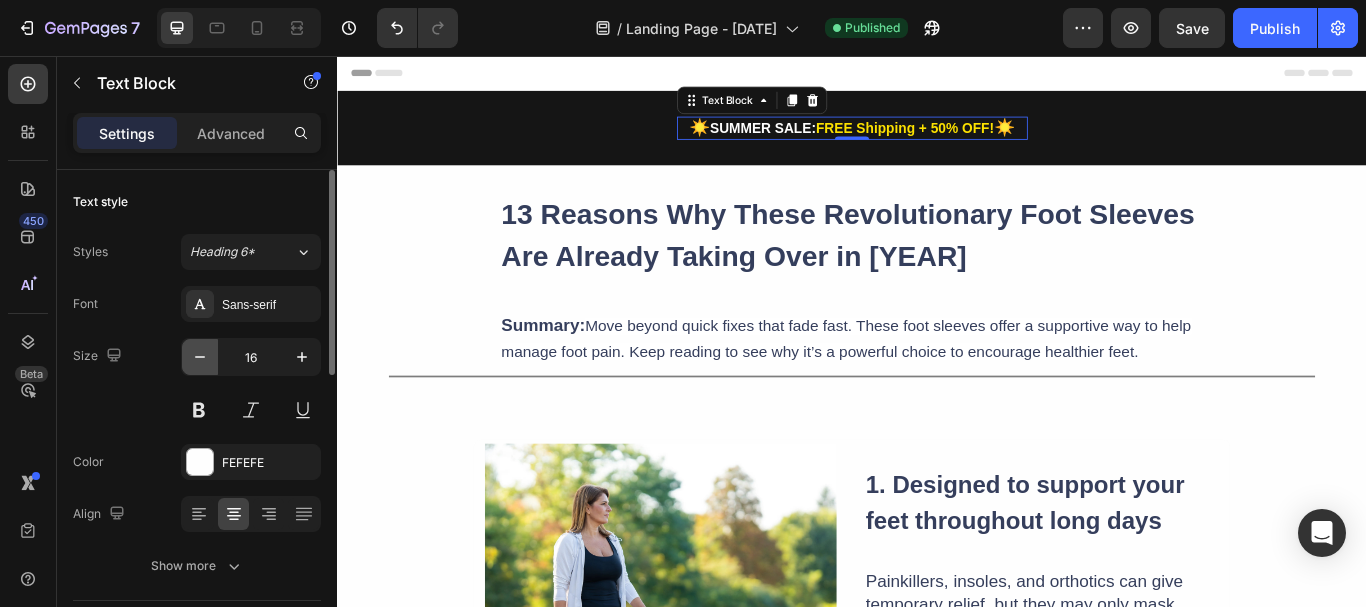 click 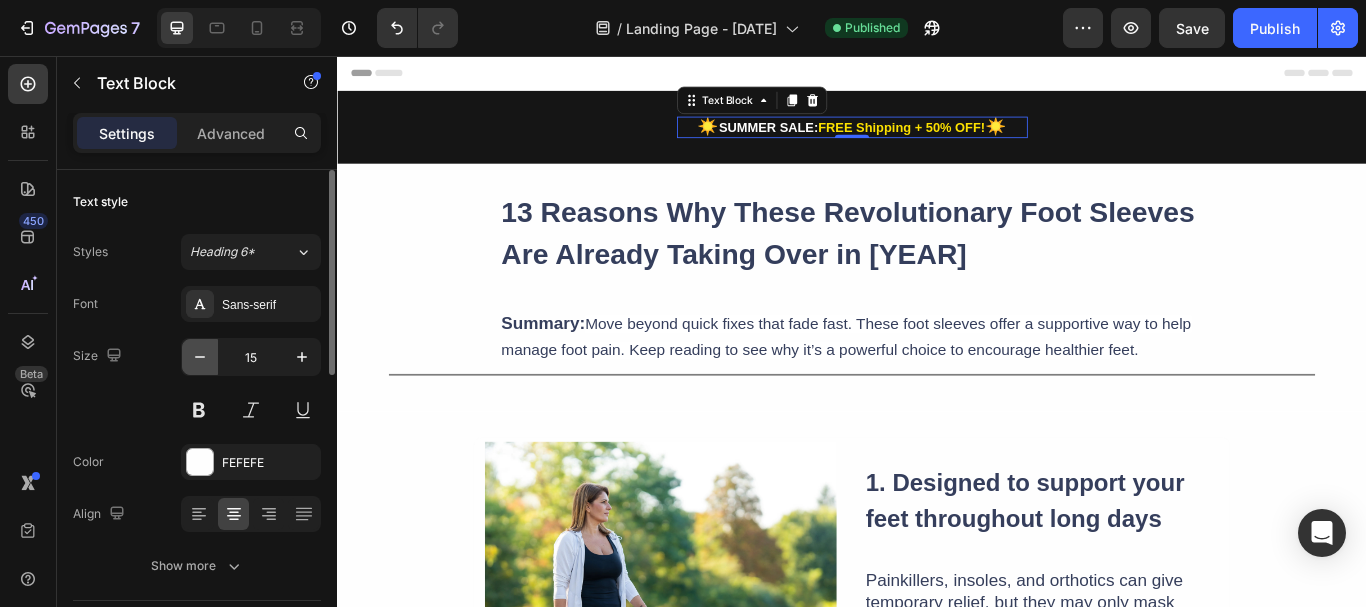 click 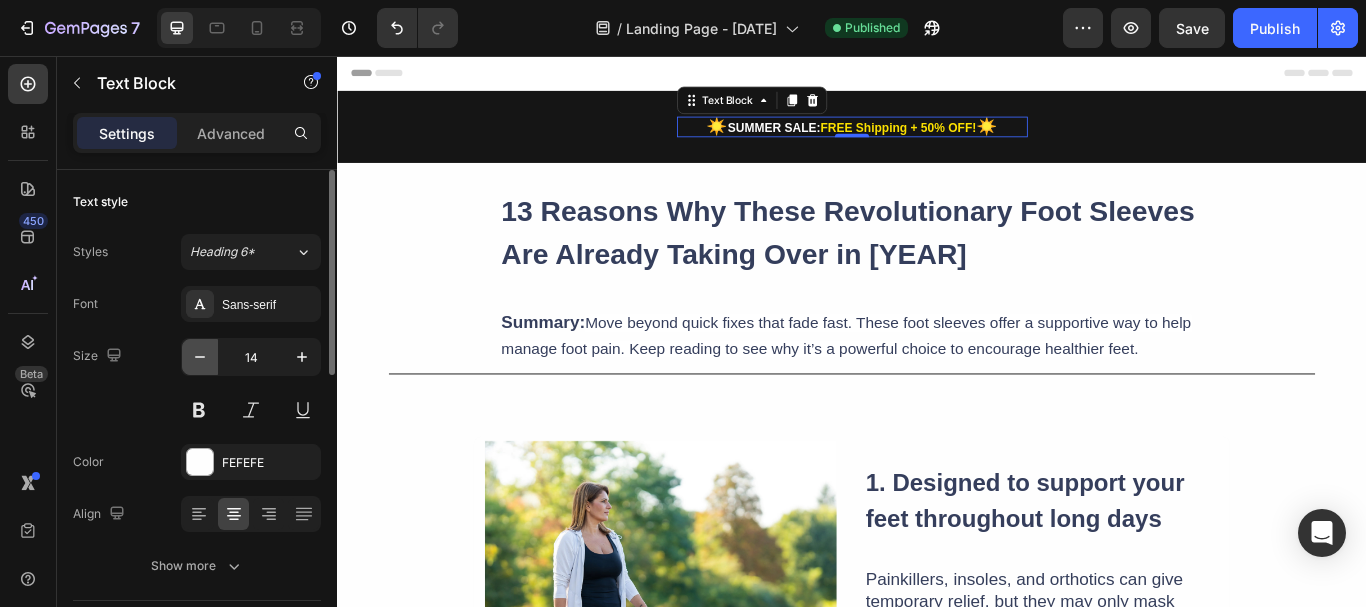 click 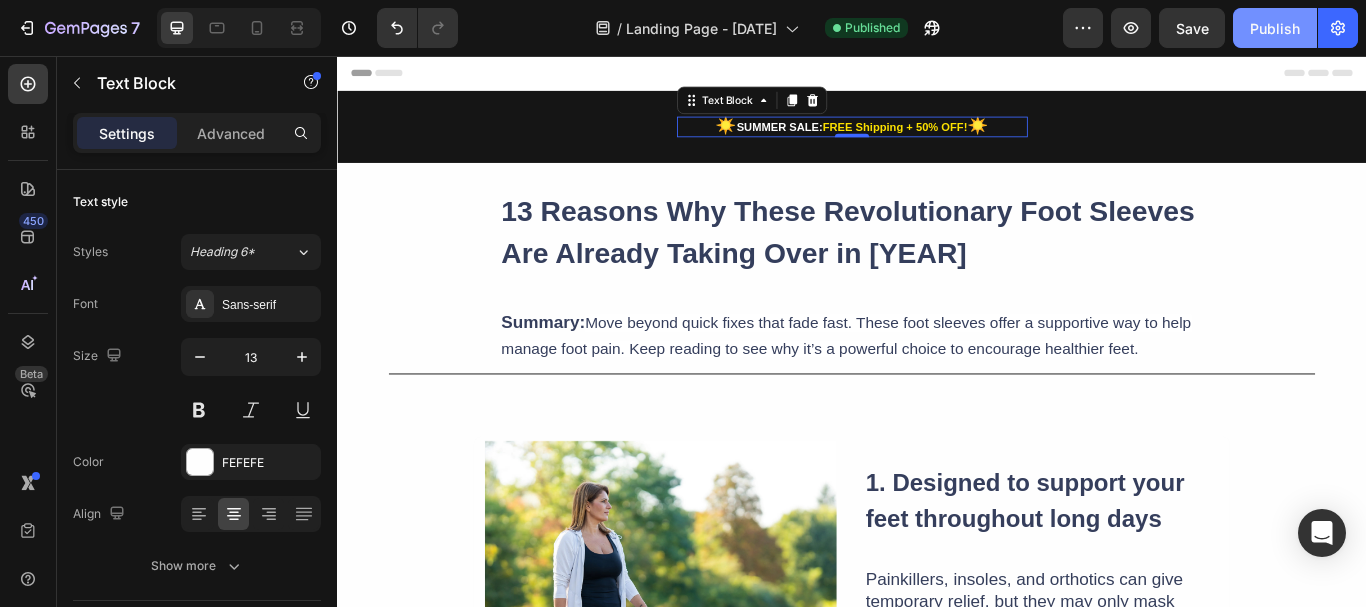 click on "Publish" 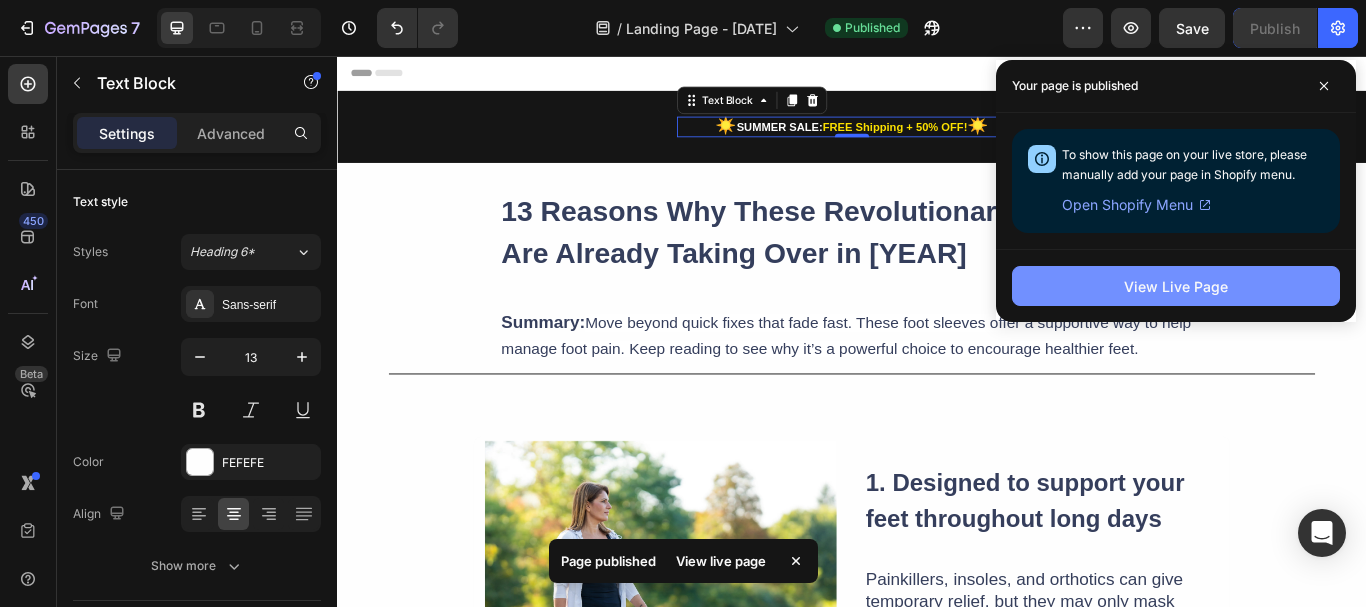 click on "View Live Page" at bounding box center [1176, 286] 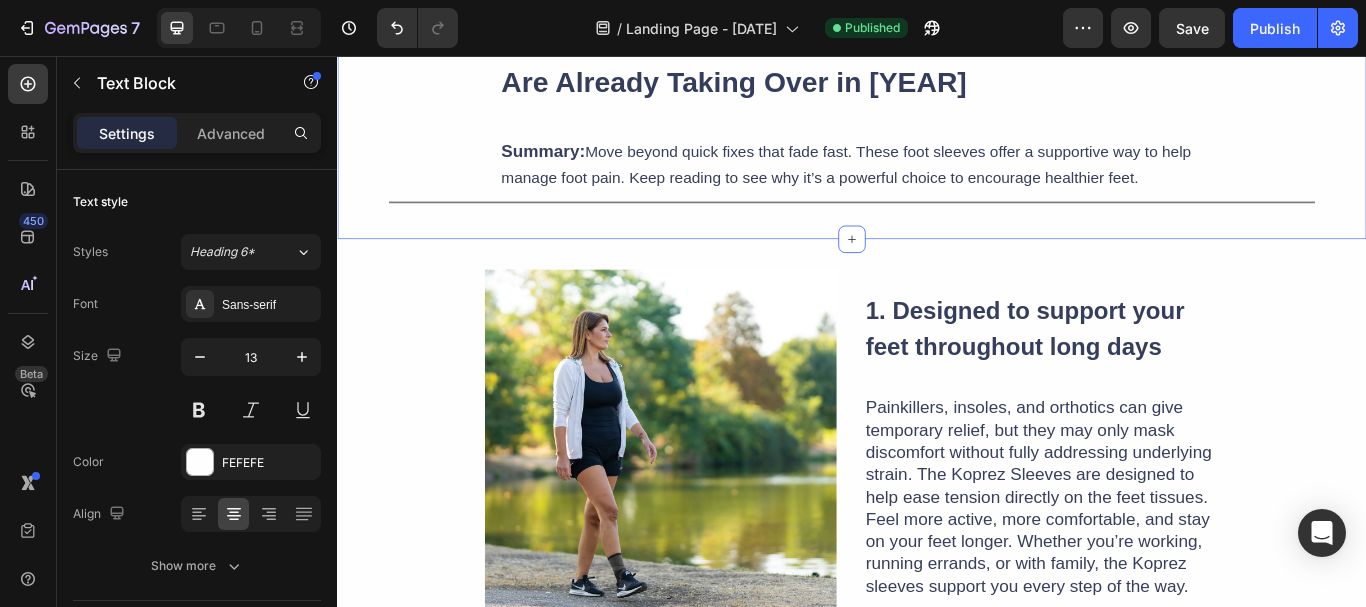 scroll, scrollTop: 0, scrollLeft: 0, axis: both 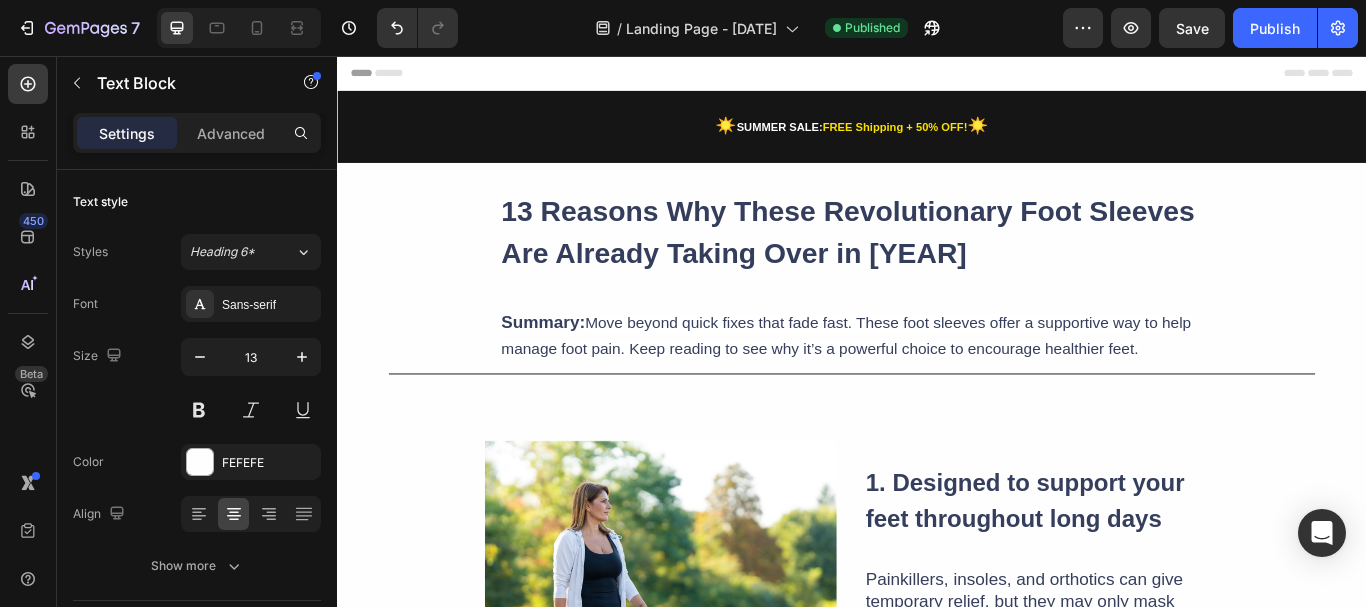 click on "SUMMER SALE:" at bounding box center [852, 139] 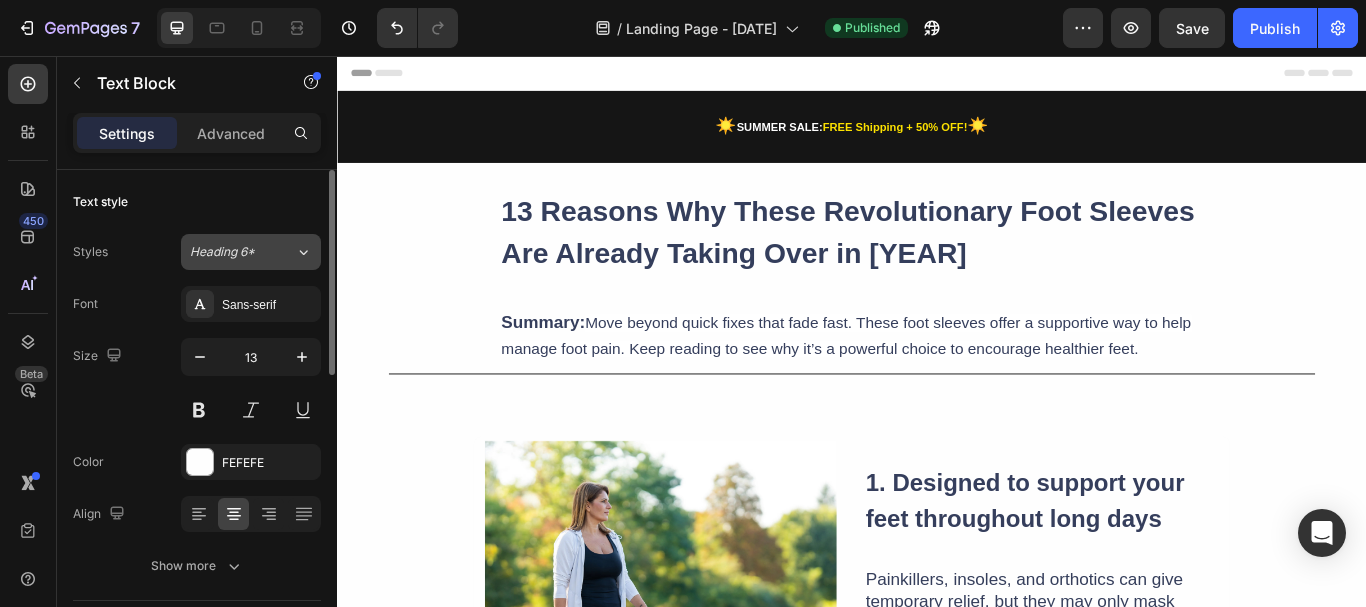 click on "Heading 6*" 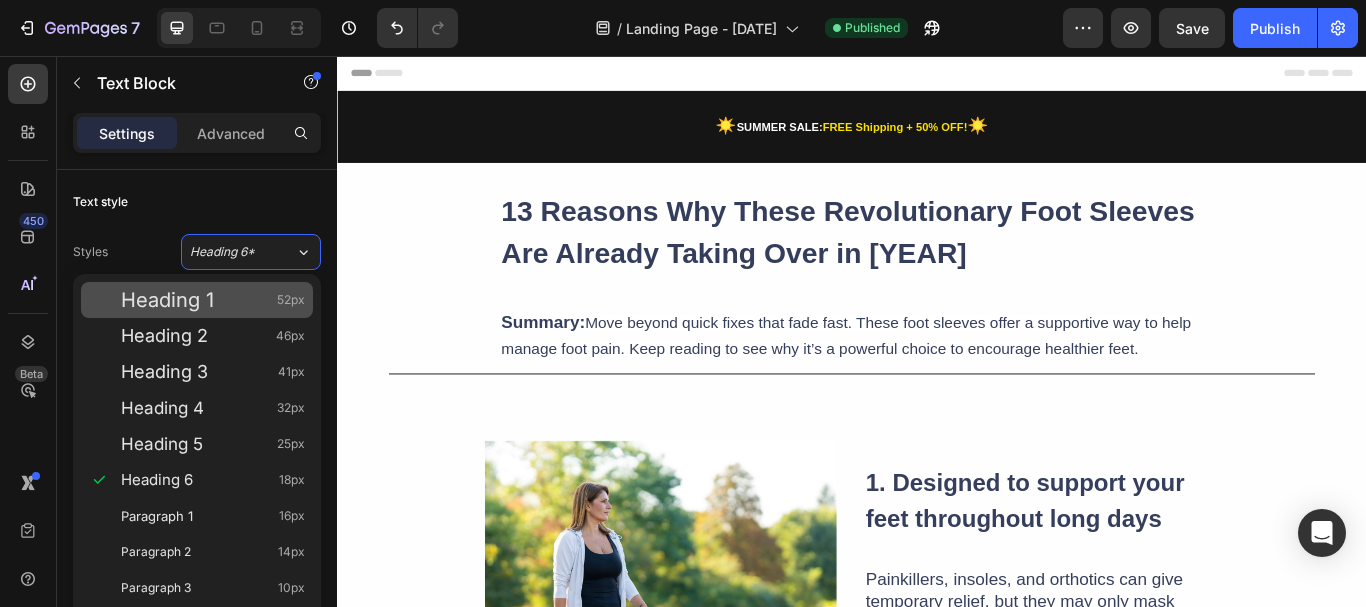 click on "Heading 1 52px" at bounding box center [213, 300] 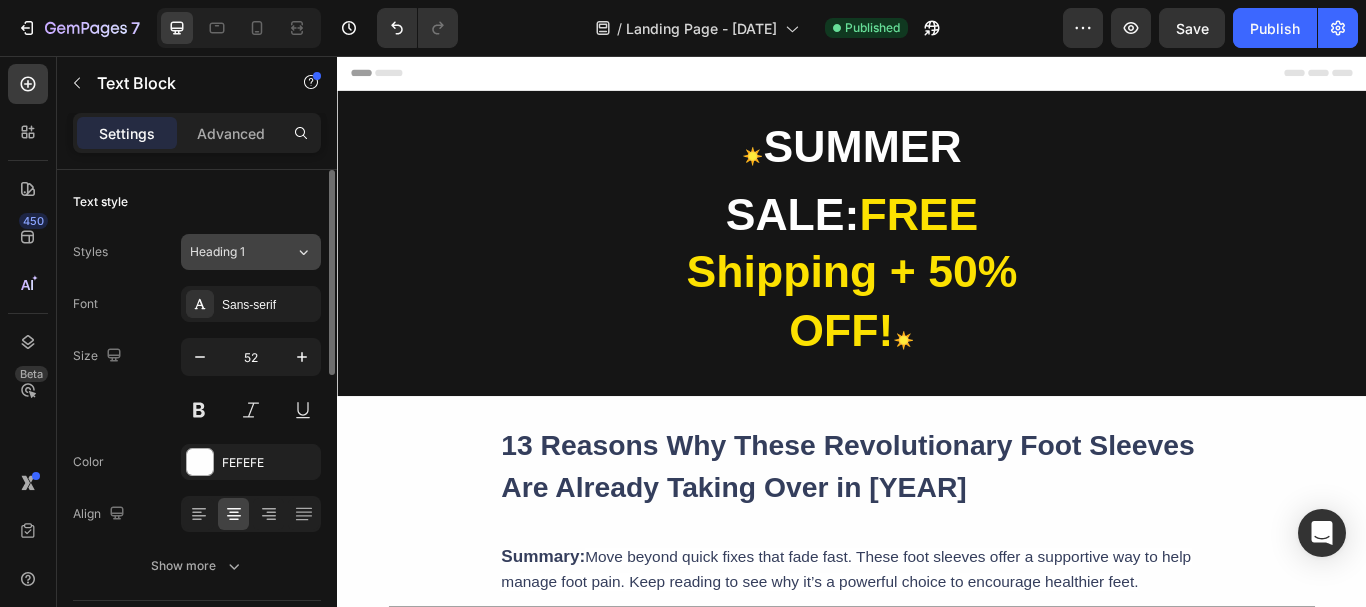 click on "Heading 1" at bounding box center [242, 252] 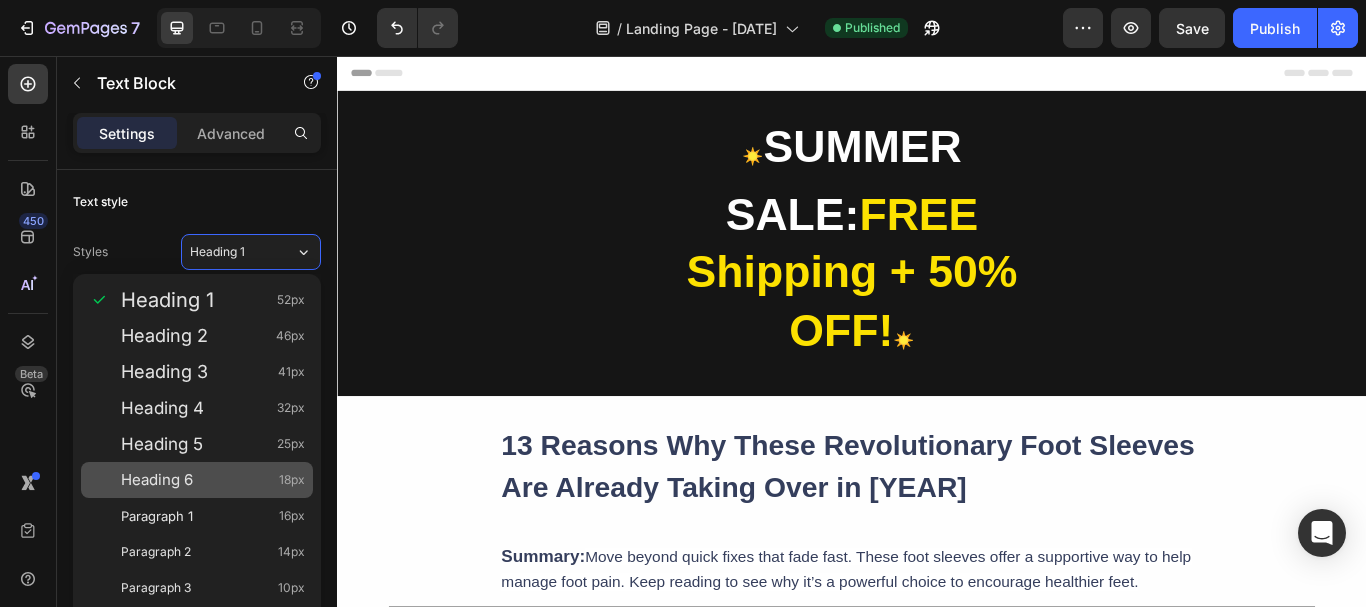 click on "Paragraph 1 16px" at bounding box center (197, 516) 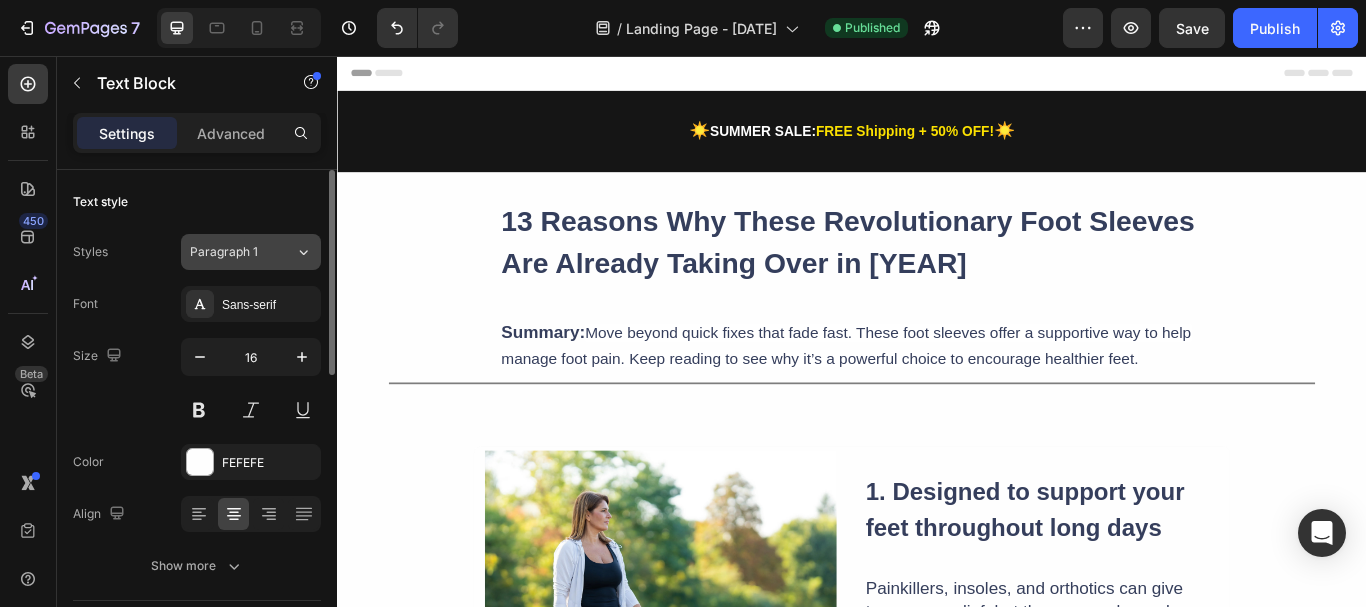 click on "Paragraph 1" 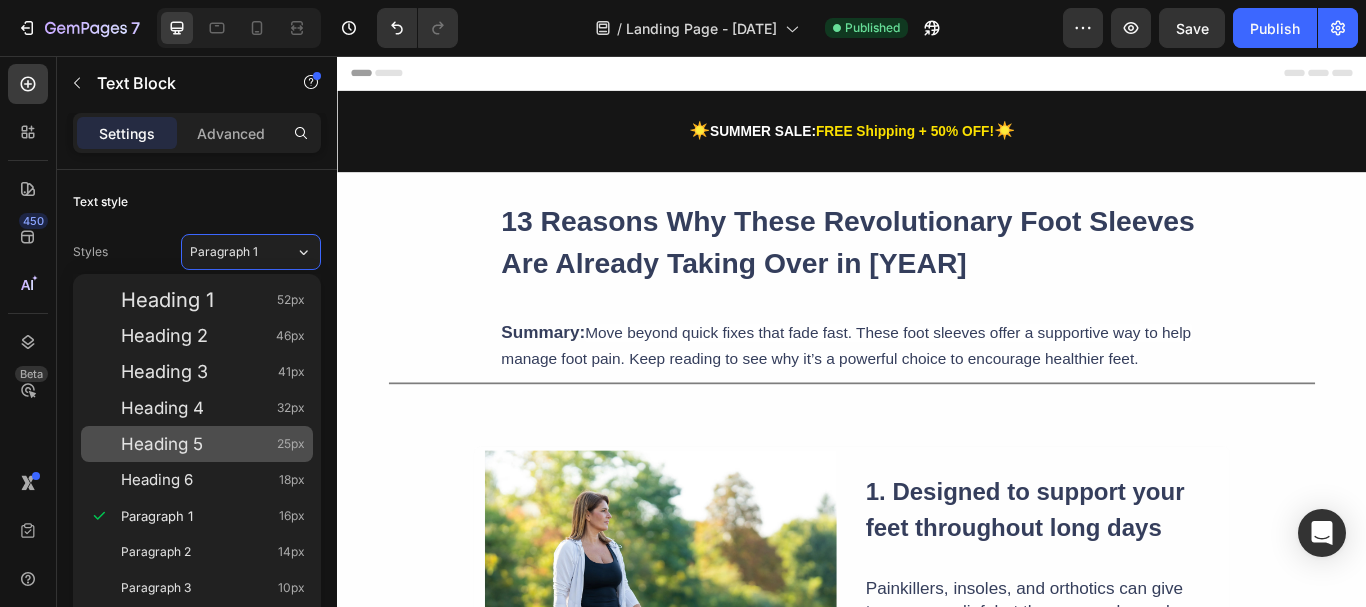 click on "Heading 5 25px" at bounding box center (213, 444) 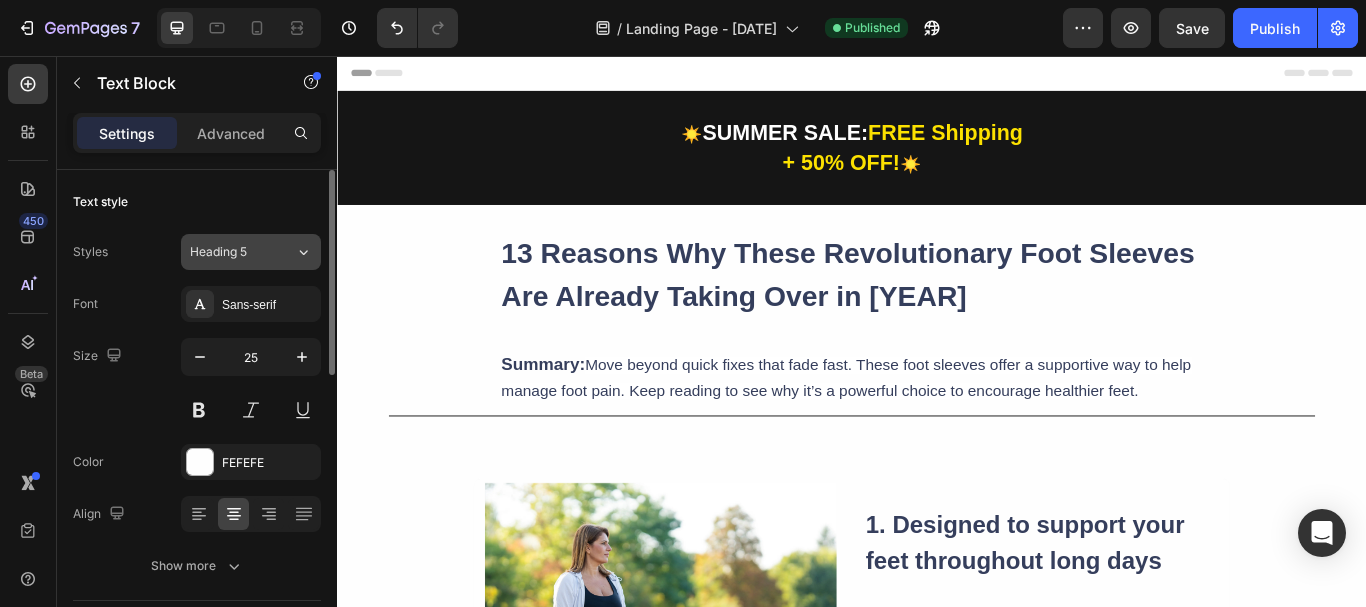 click on "Heading 5" at bounding box center [230, 252] 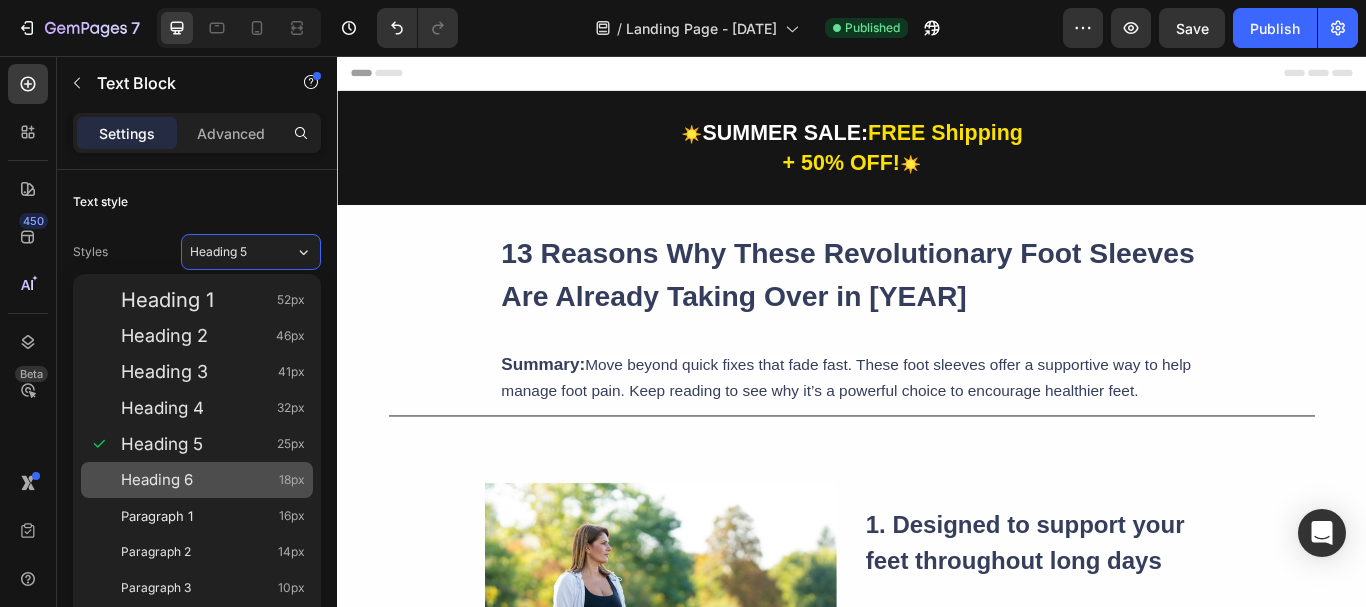 click on "Heading 6 18px" at bounding box center (213, 480) 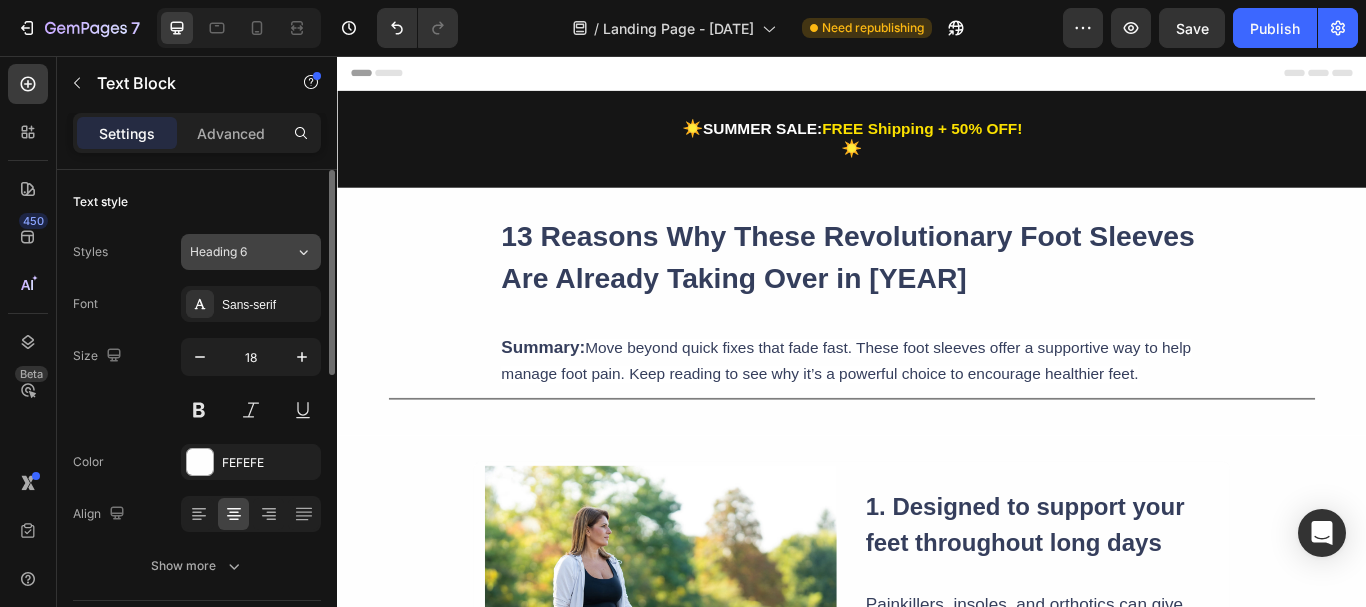 click on "Heading 6" at bounding box center [230, 252] 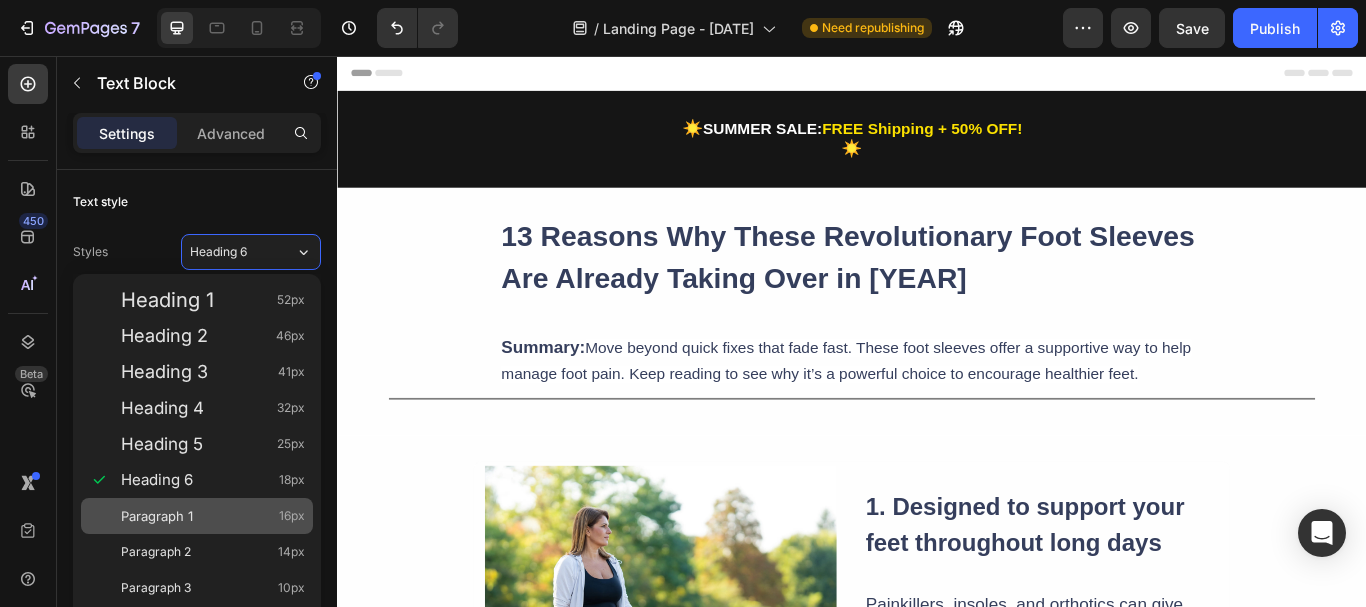 click on "Paragraph 1" at bounding box center (157, 516) 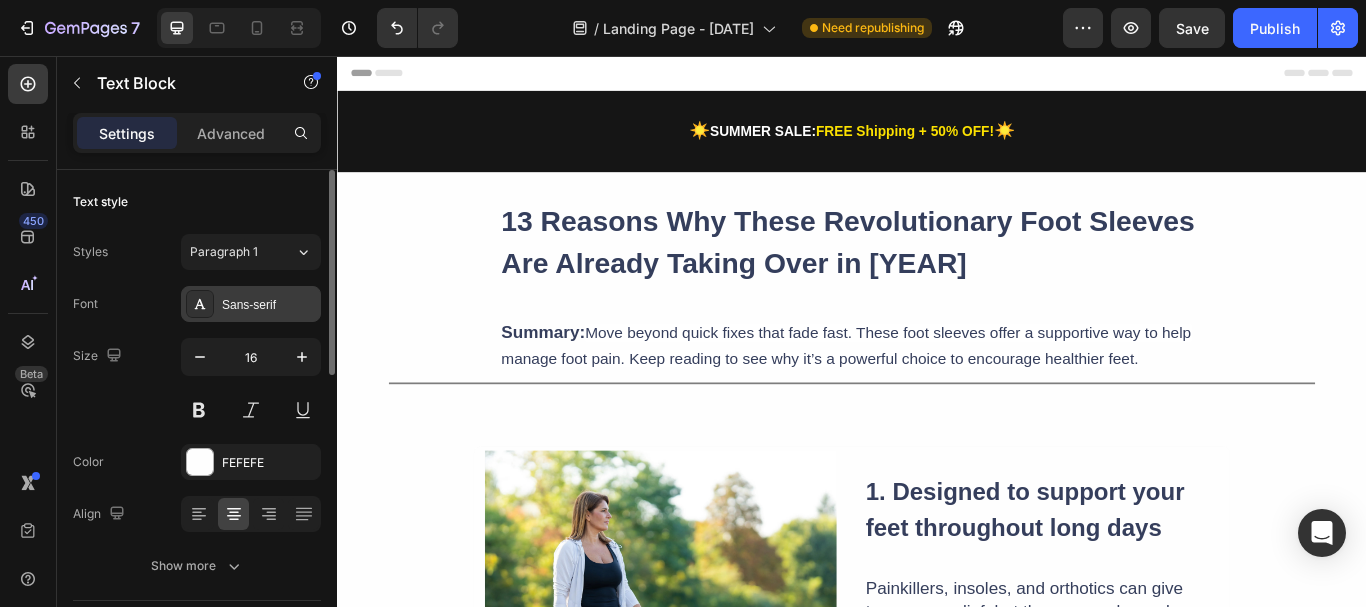 click on "Sans-serif" at bounding box center (269, 305) 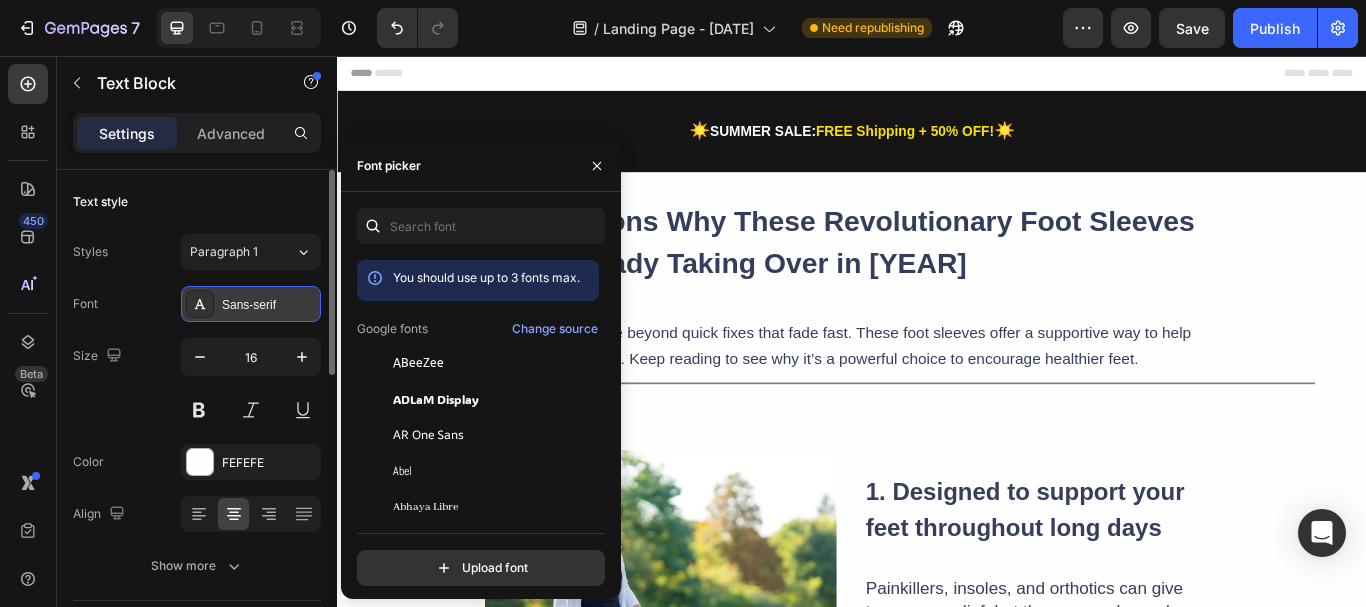 click on "Sans-serif" at bounding box center [269, 305] 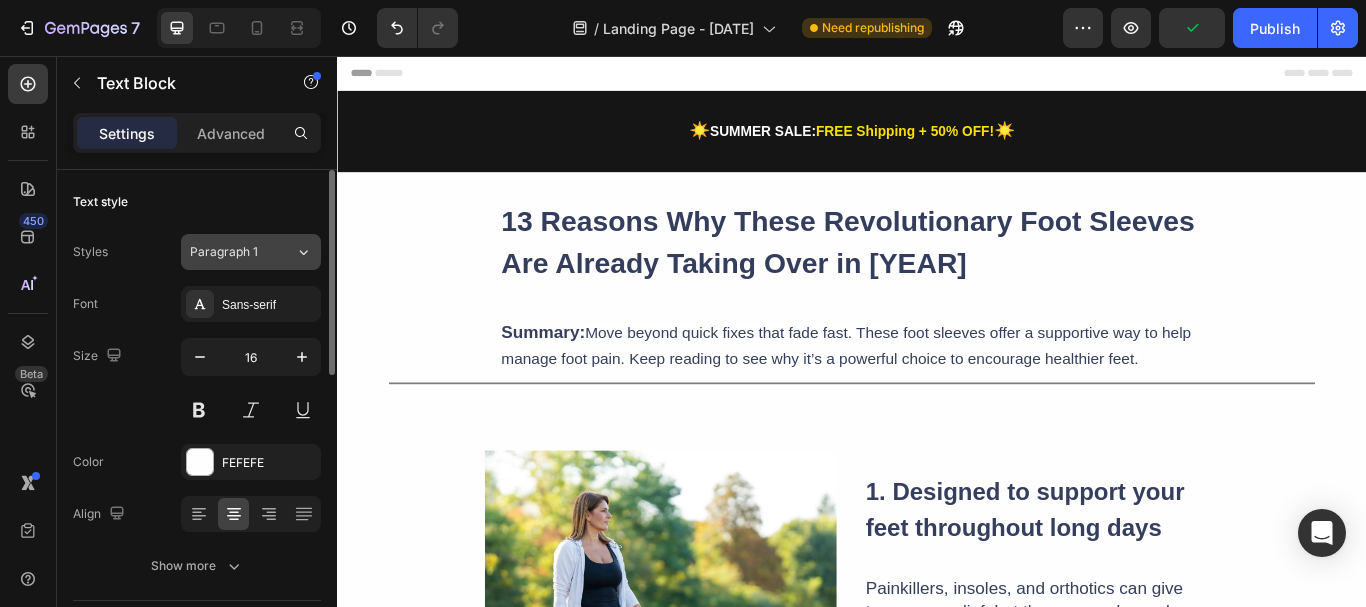 click on "Paragraph 1" 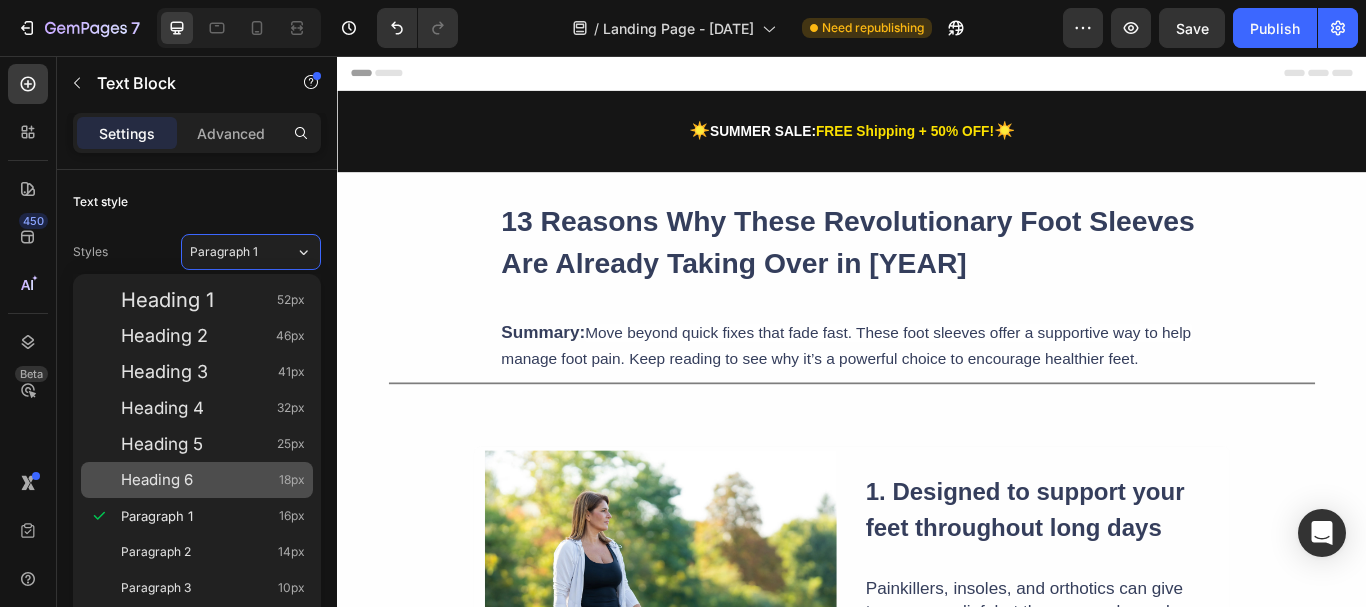 click on "Heading 6 18px" at bounding box center (213, 480) 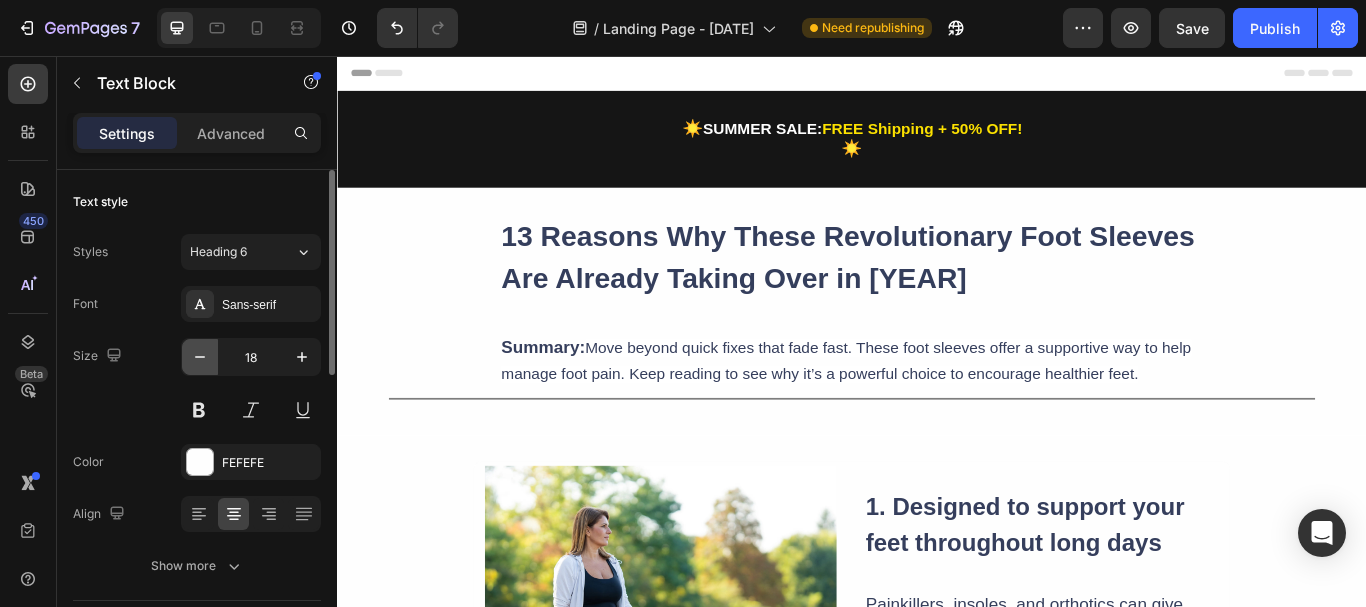 click at bounding box center (200, 357) 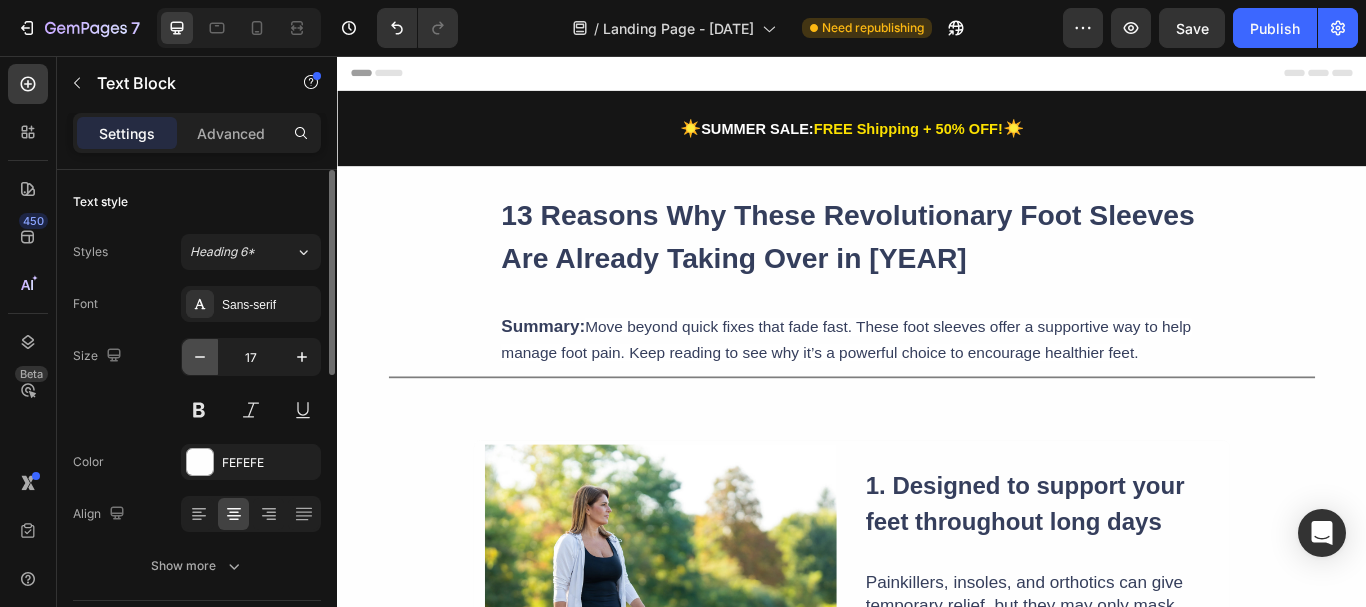 click at bounding box center [200, 357] 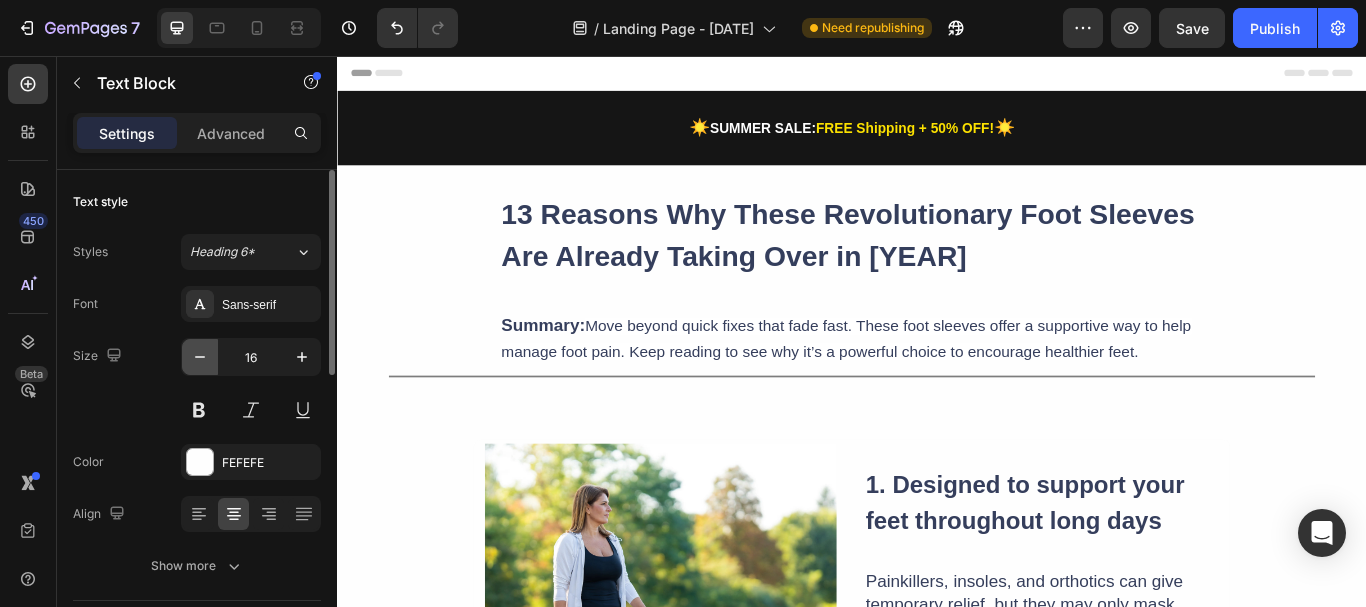 click at bounding box center (200, 357) 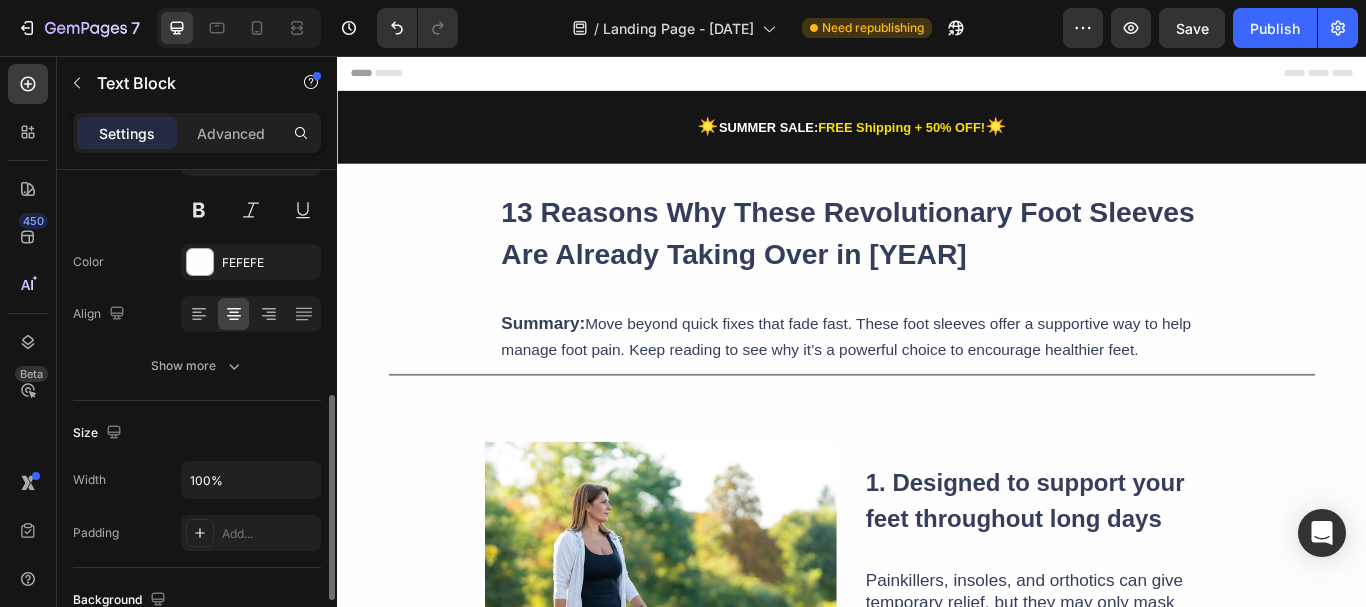 scroll, scrollTop: 691, scrollLeft: 0, axis: vertical 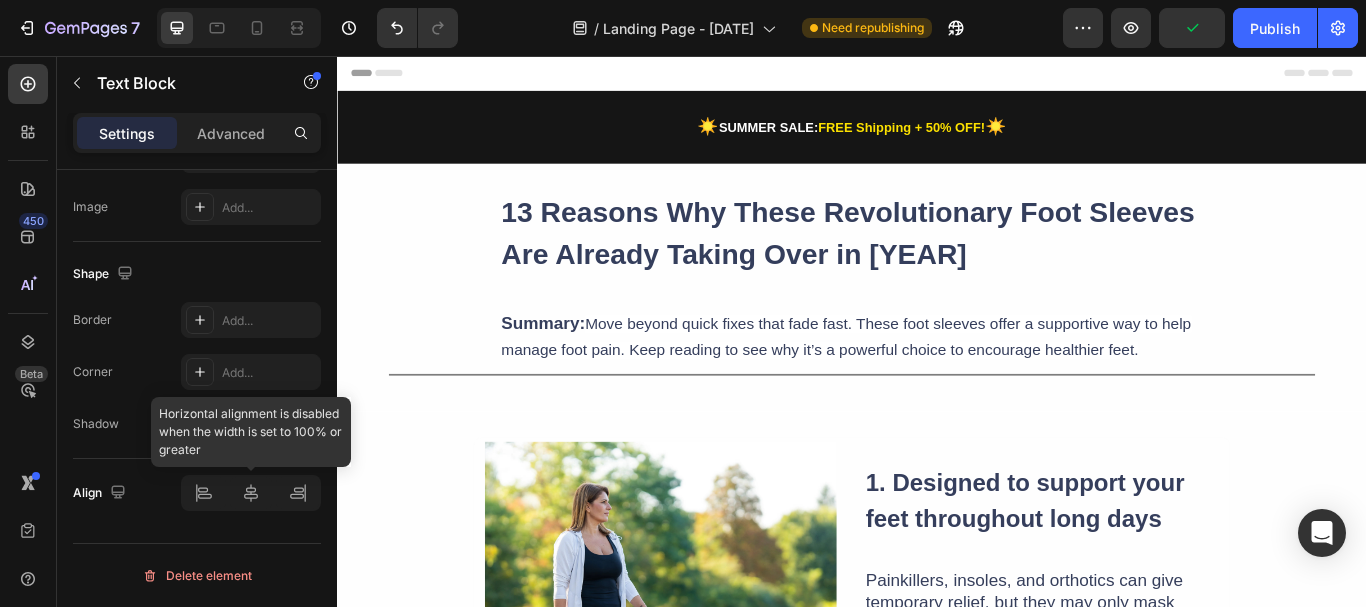click 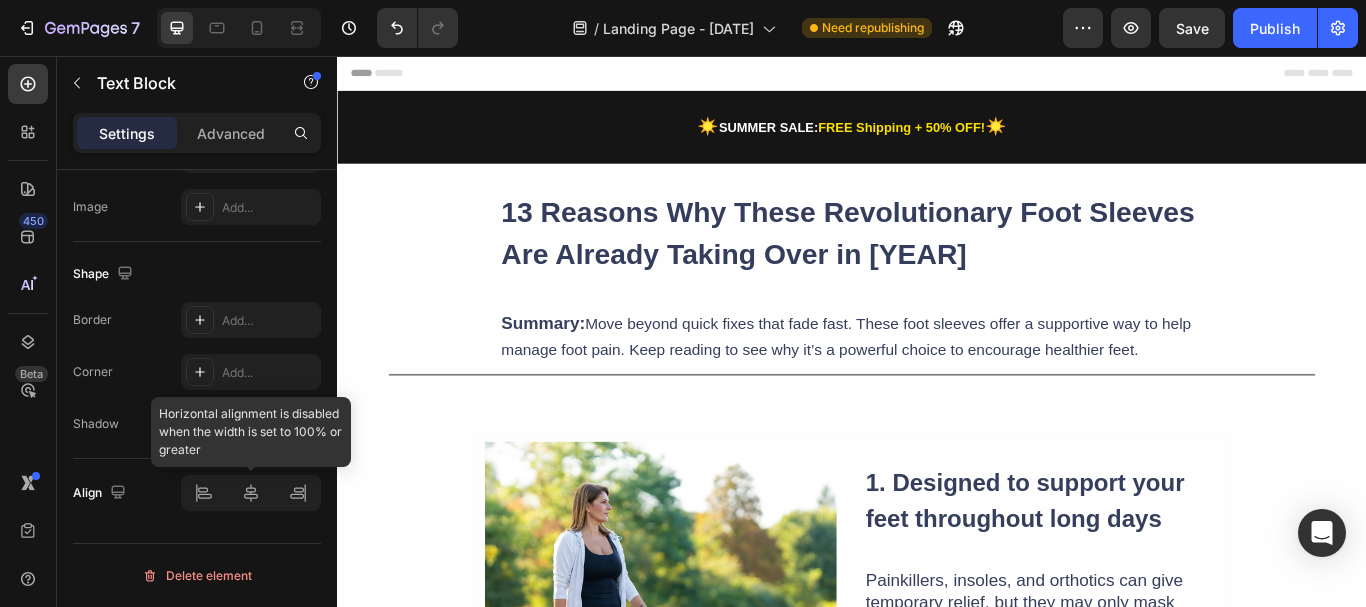 click 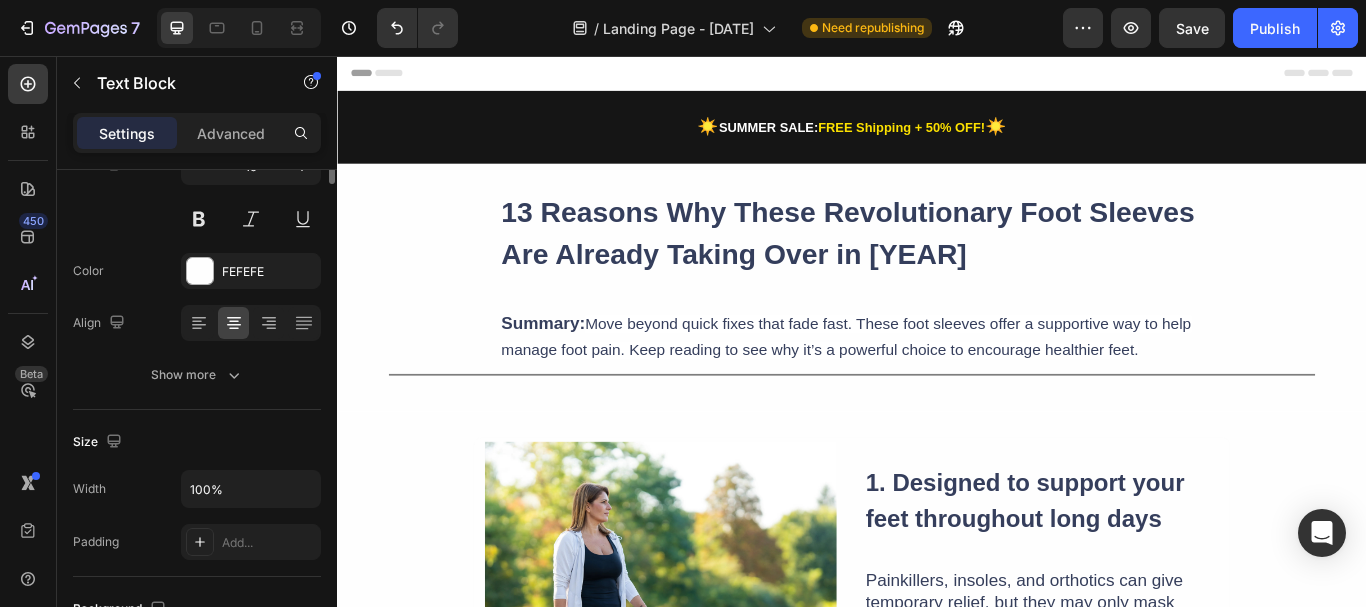 scroll, scrollTop: 0, scrollLeft: 0, axis: both 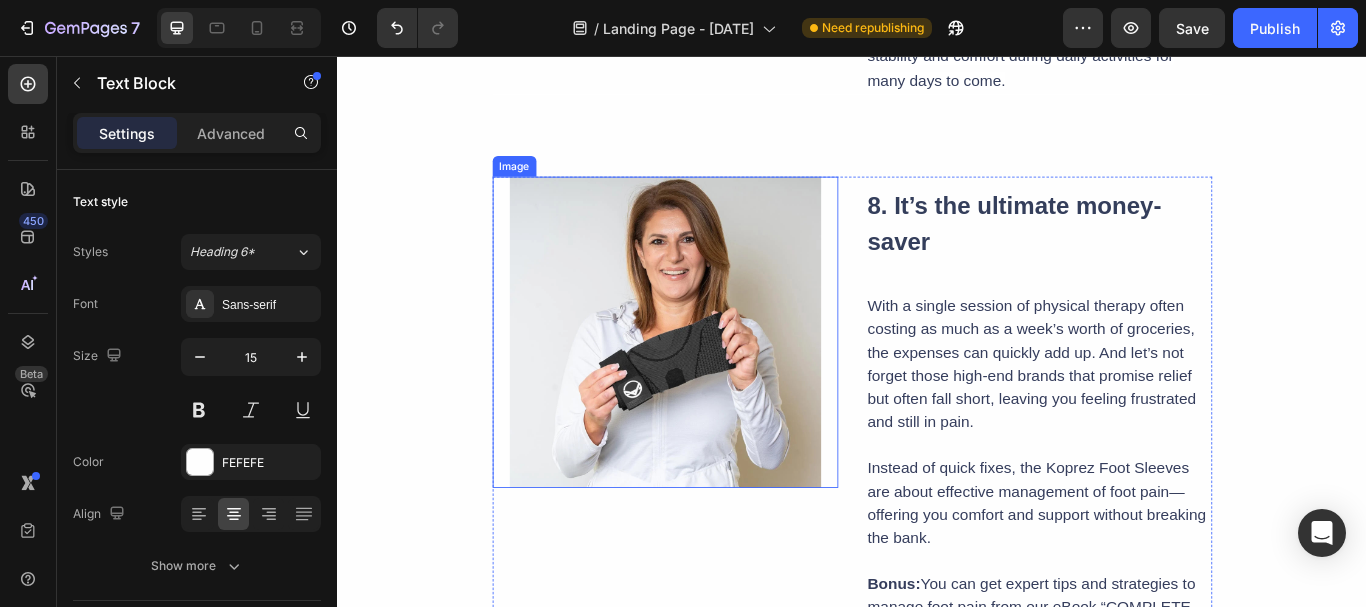 click at bounding box center (719, 378) 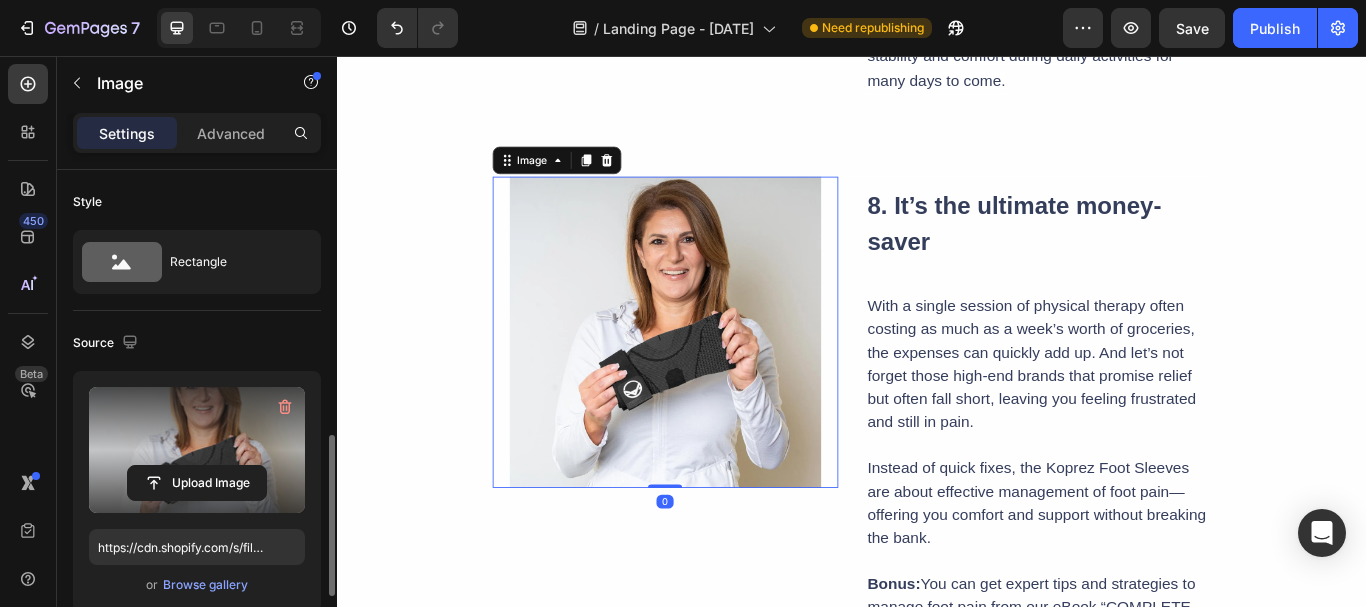 scroll, scrollTop: 300, scrollLeft: 0, axis: vertical 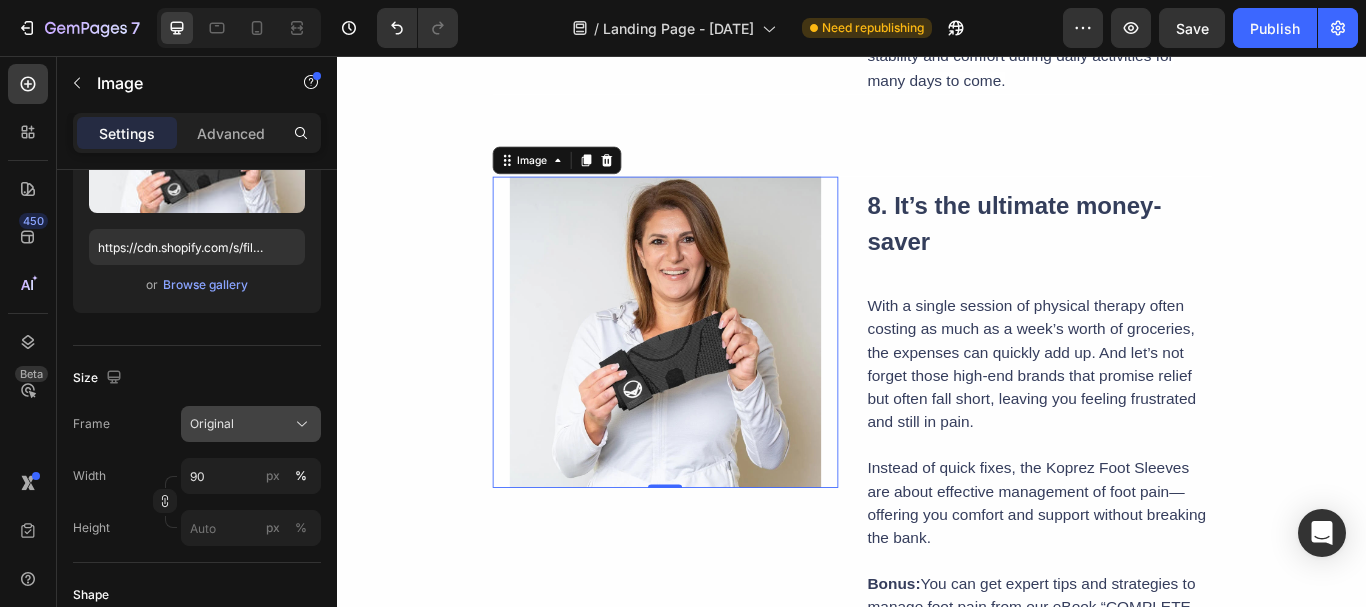 click on "Original" 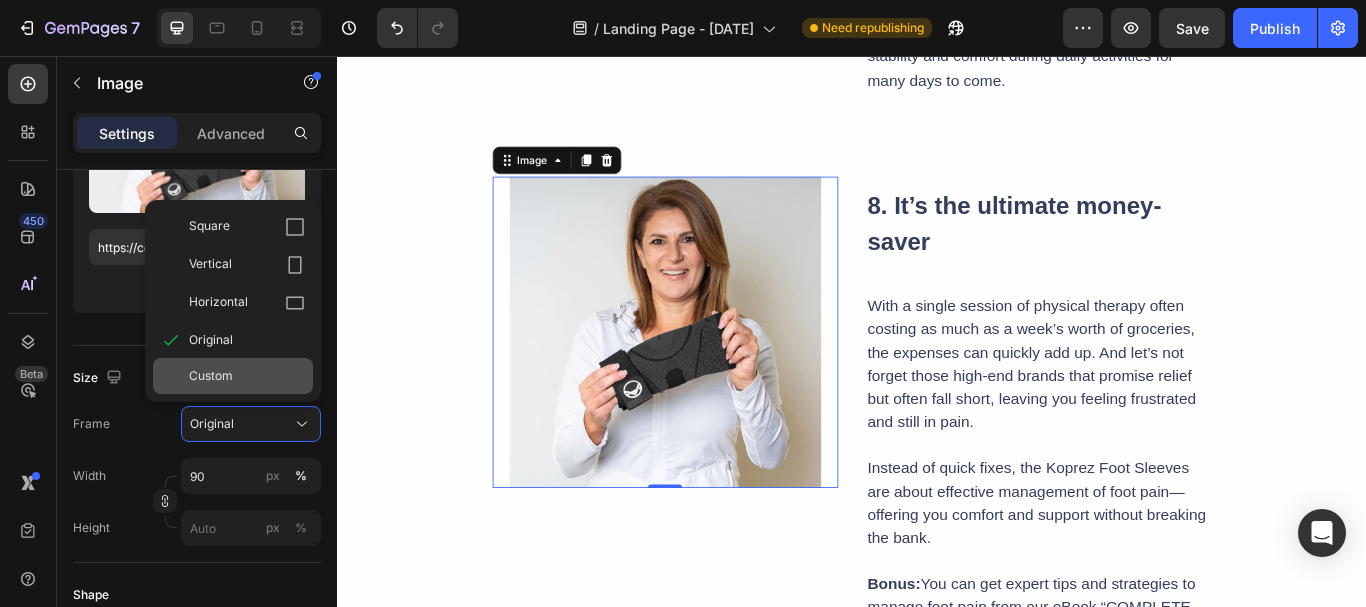 click on "Custom" at bounding box center [211, 376] 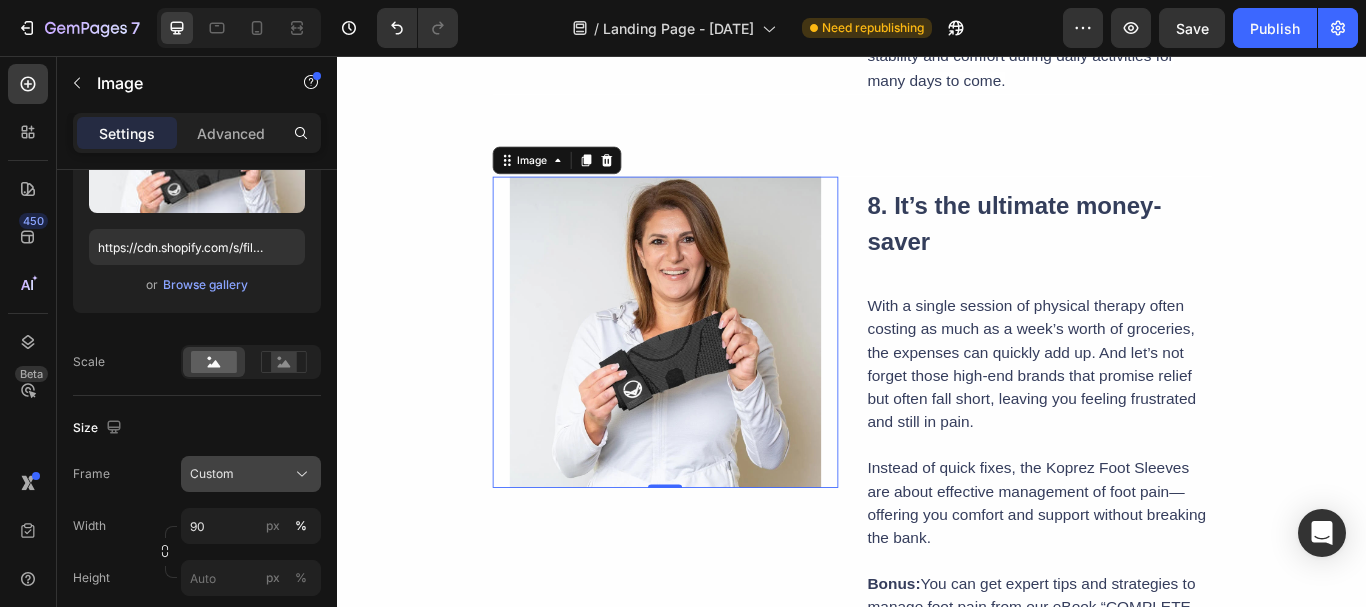 click on "Custom" 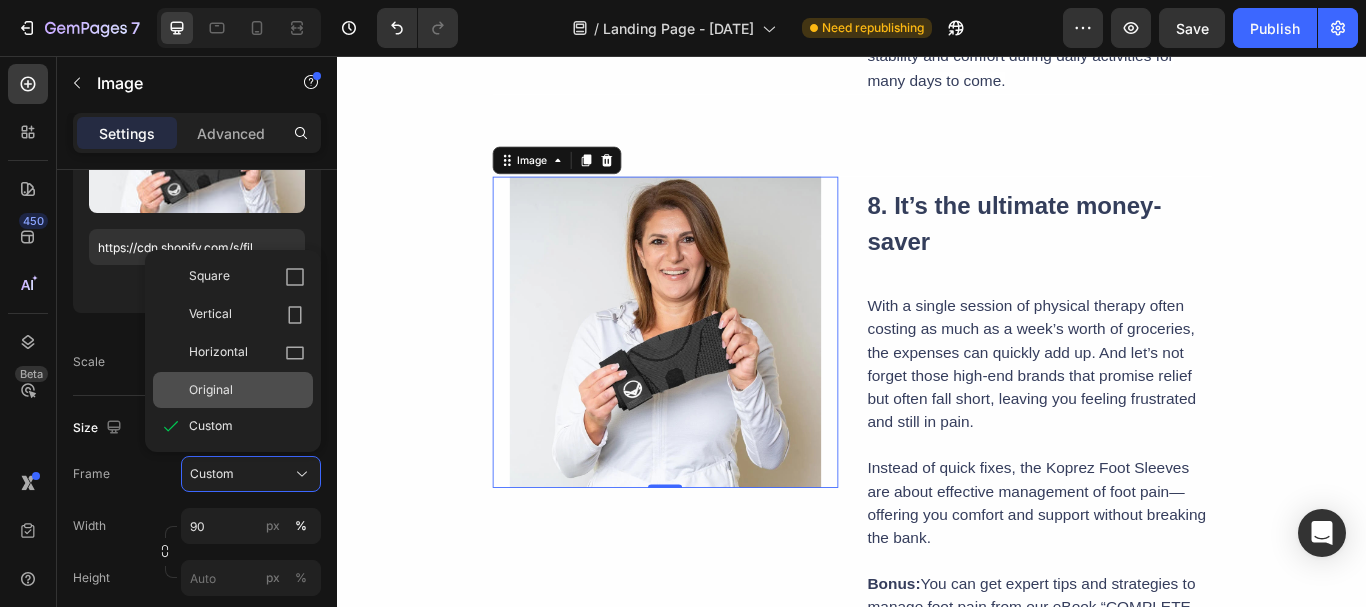 click on "Original" at bounding box center [211, 390] 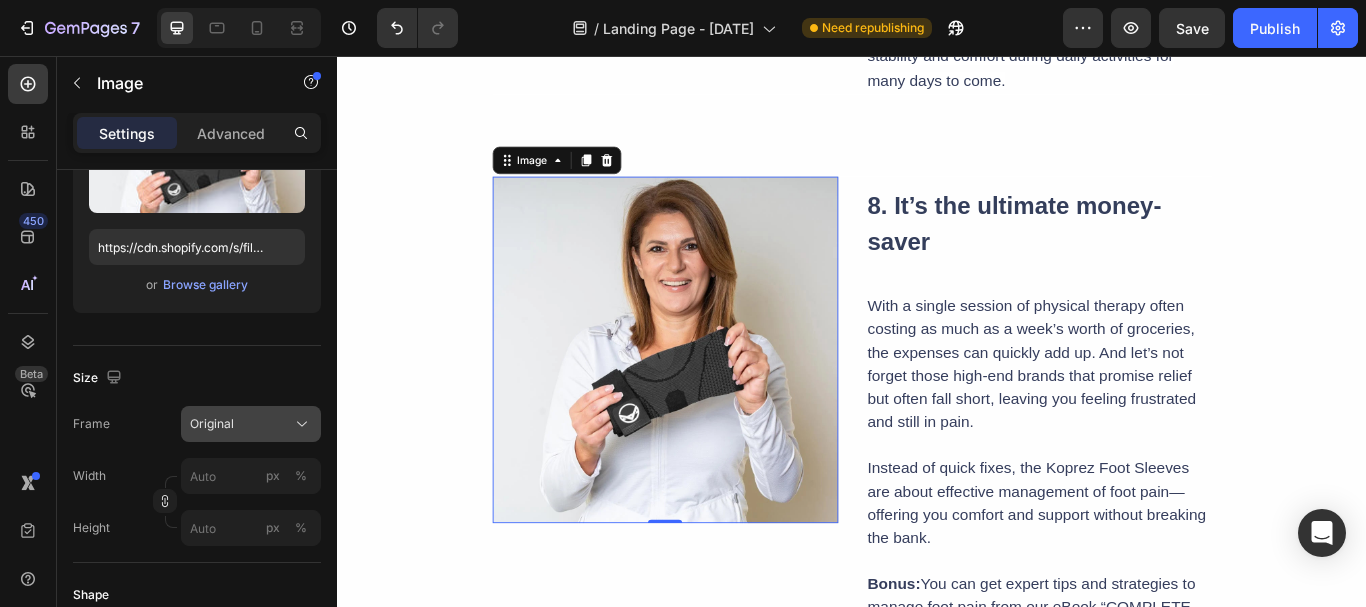 click on "Original" at bounding box center (212, 424) 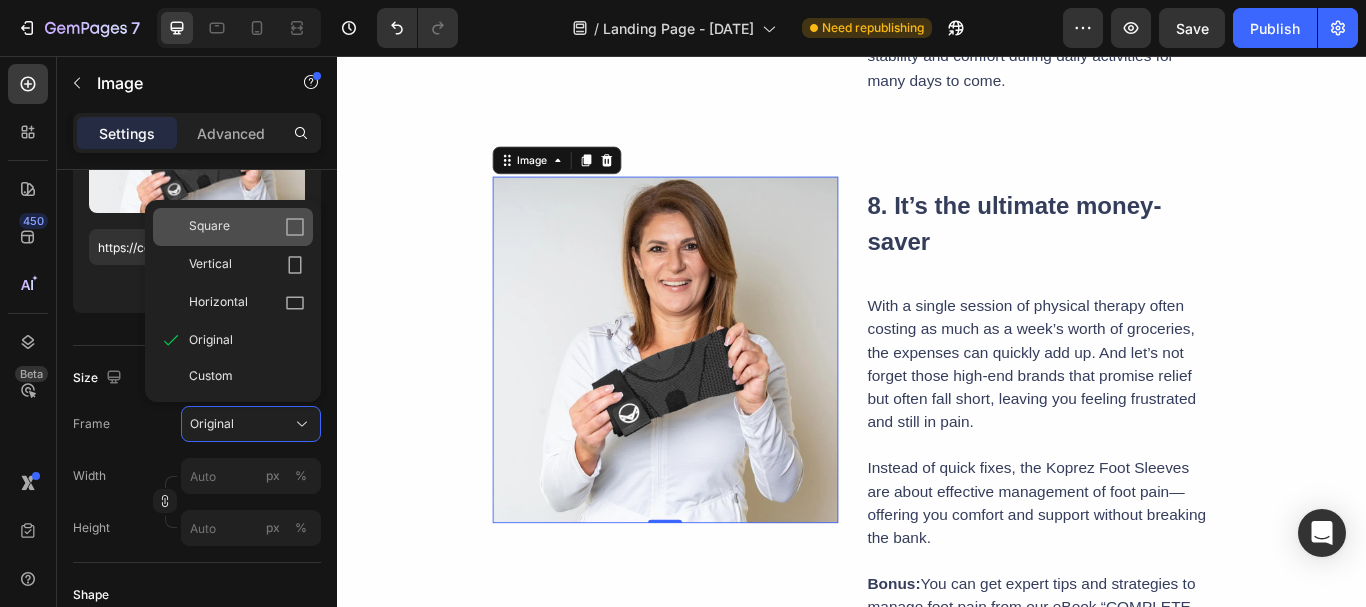click on "Square" at bounding box center (247, 227) 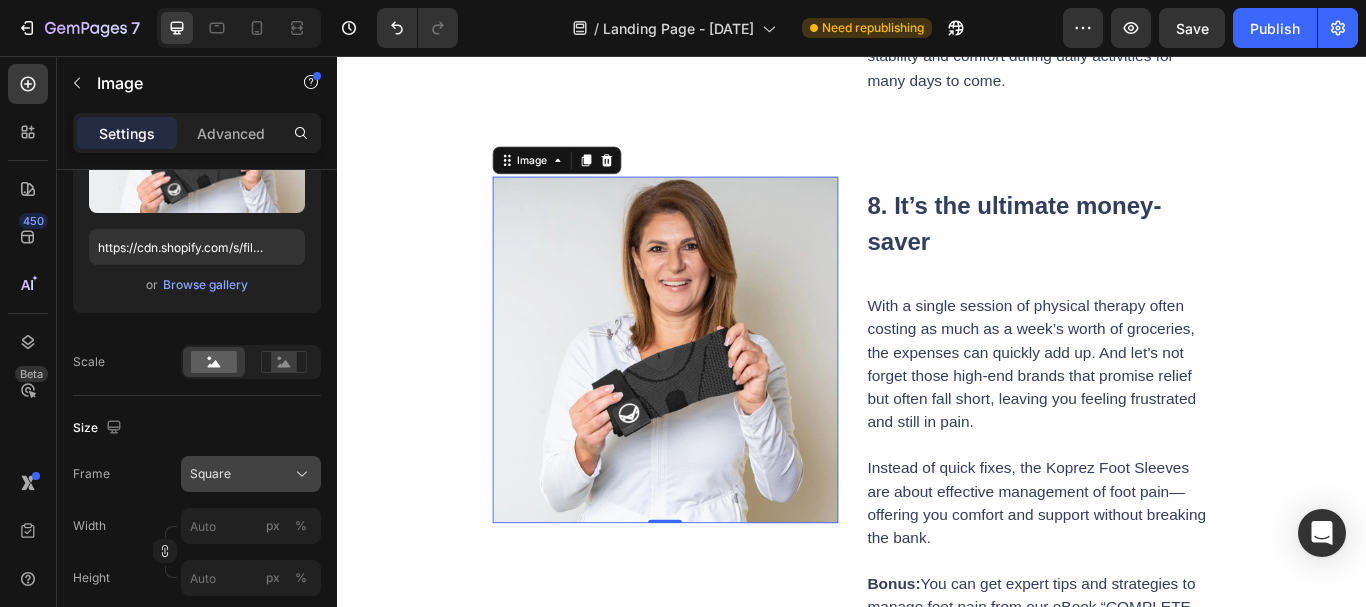 click on "Square" 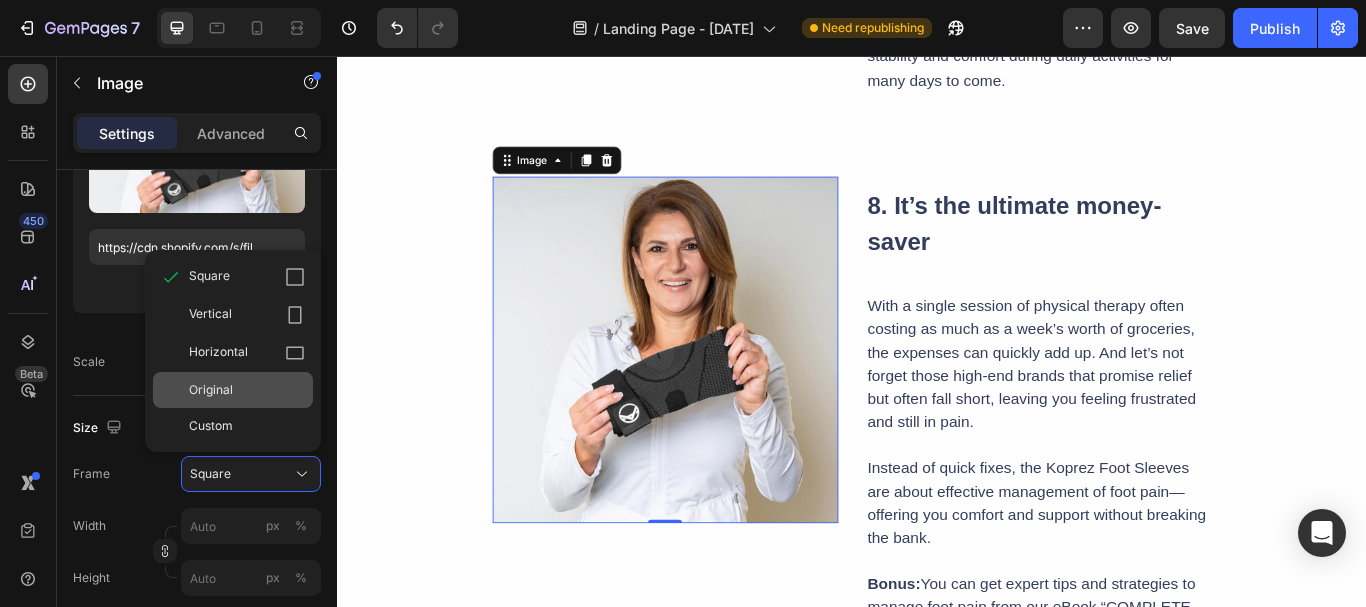 click on "Original" at bounding box center (211, 390) 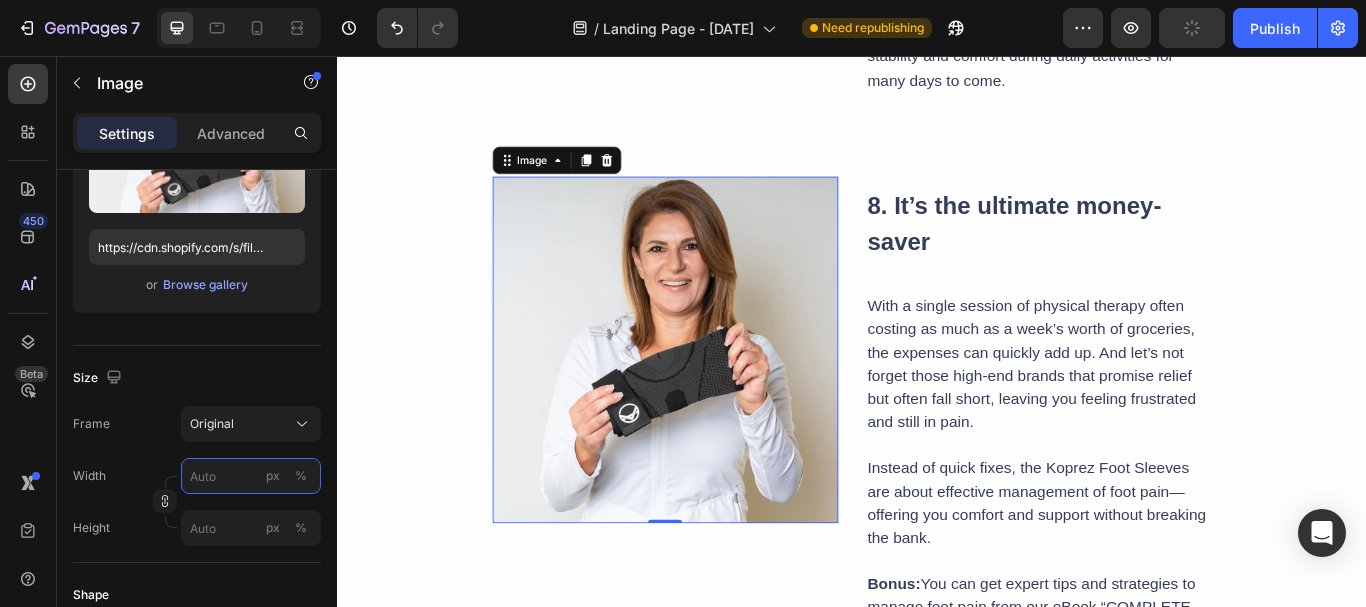 click on "px %" at bounding box center [251, 476] 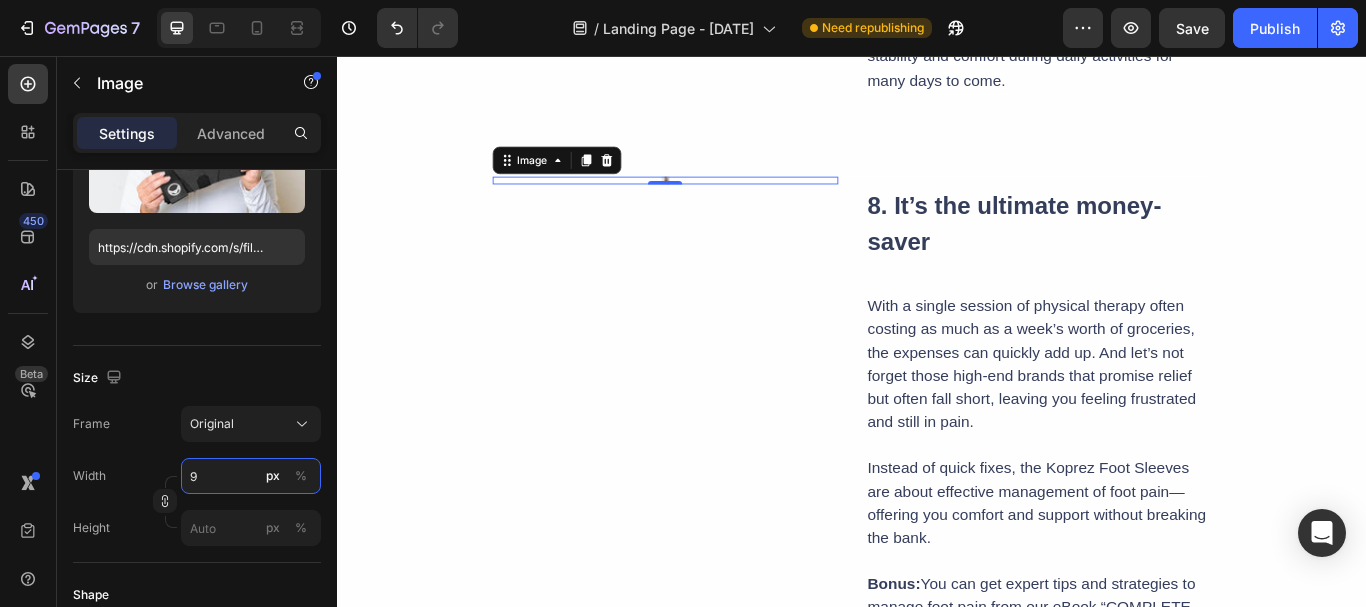 type on "90" 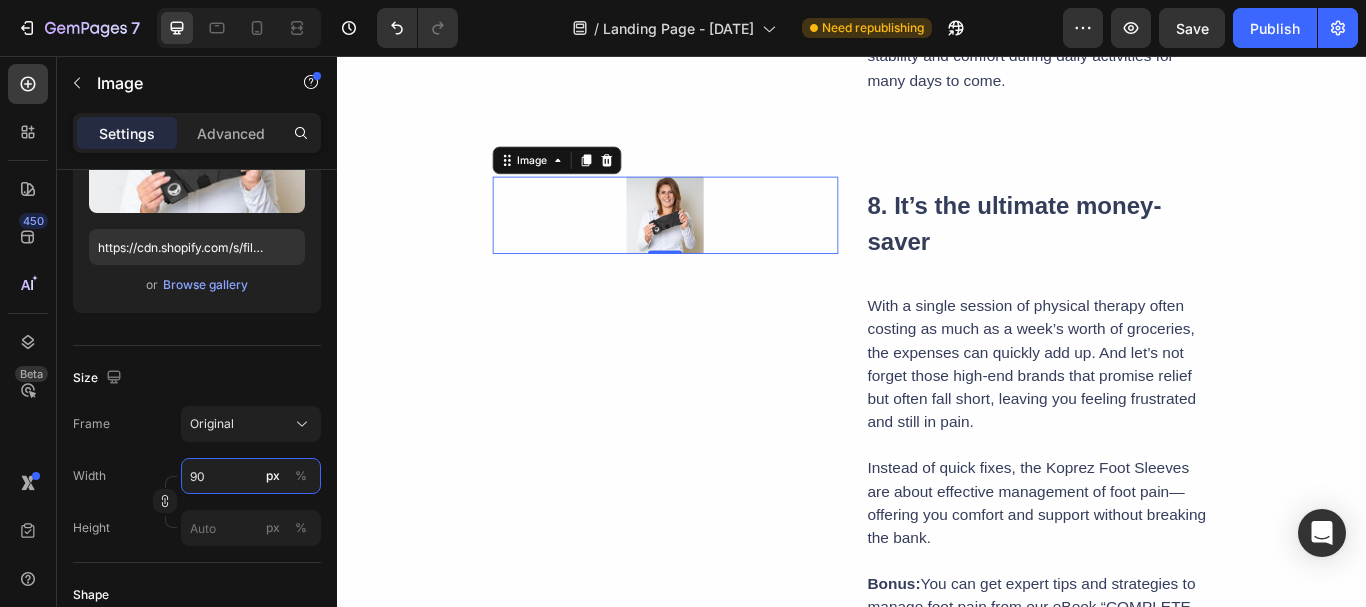 drag, startPoint x: 246, startPoint y: 474, endPoint x: 169, endPoint y: 478, distance: 77.10383 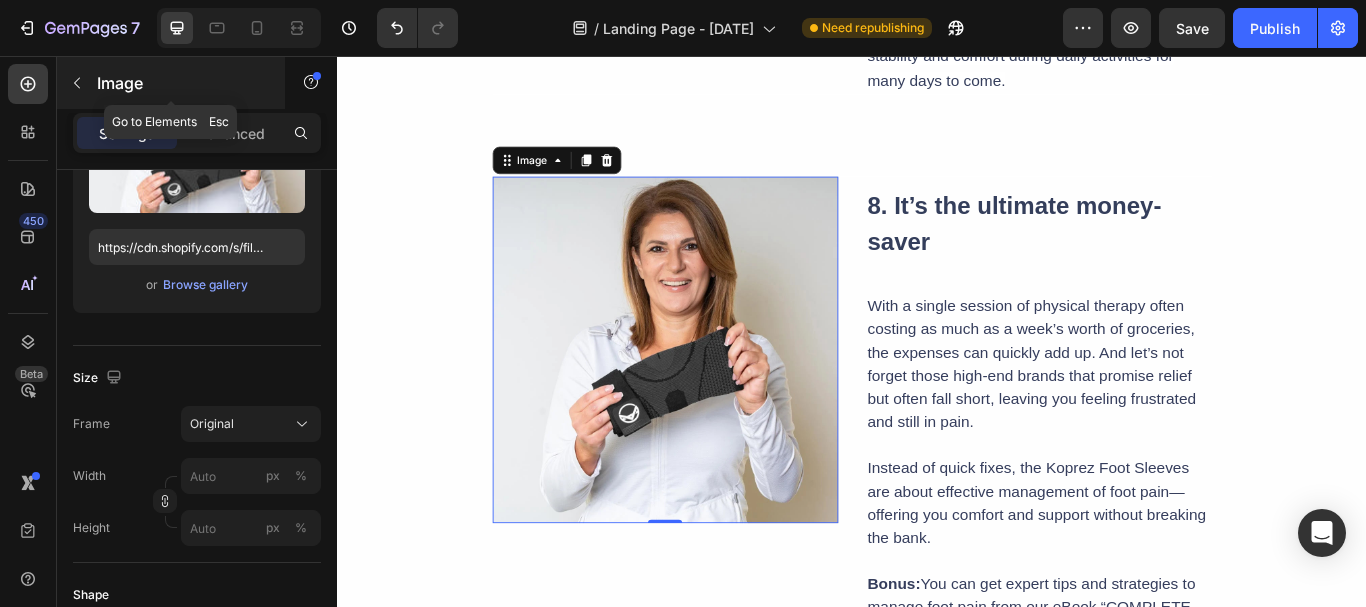 click at bounding box center (77, 83) 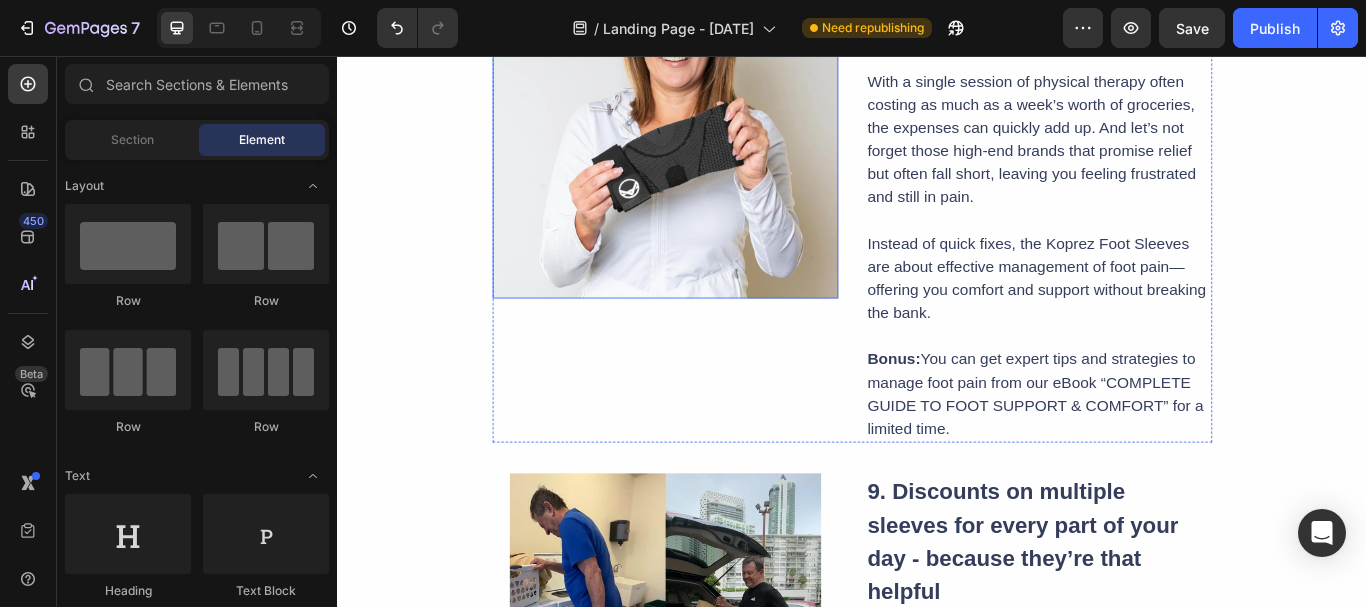 scroll, scrollTop: 4600, scrollLeft: 0, axis: vertical 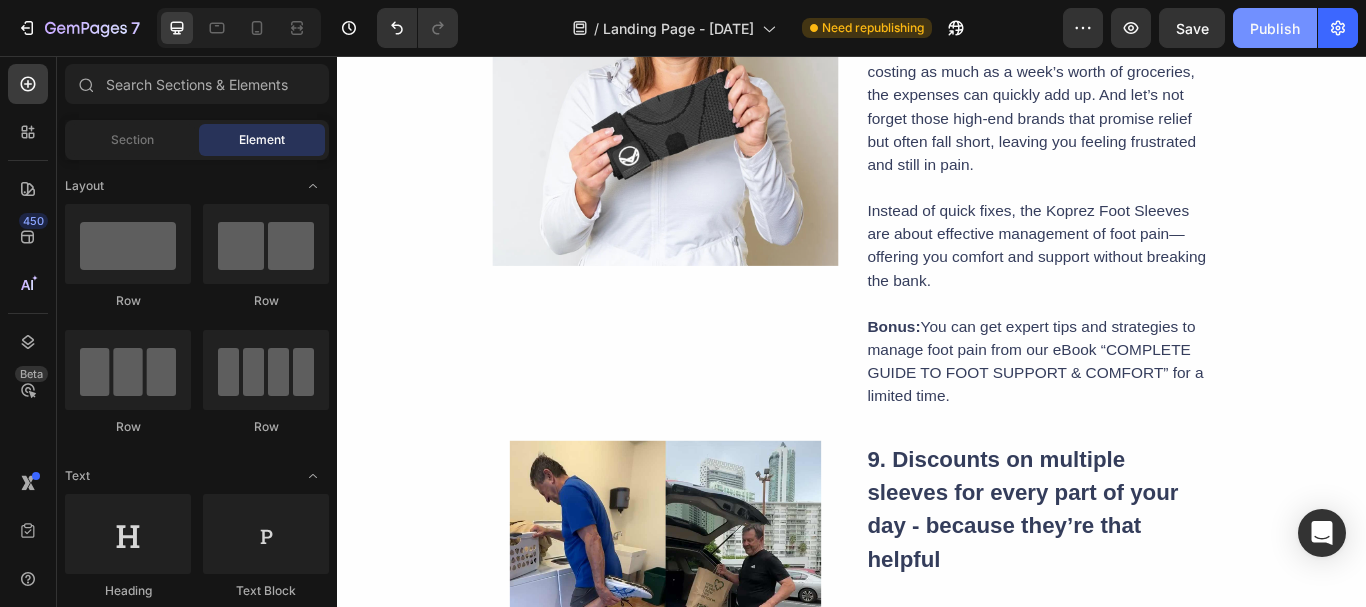 click on "Publish" at bounding box center (1275, 28) 